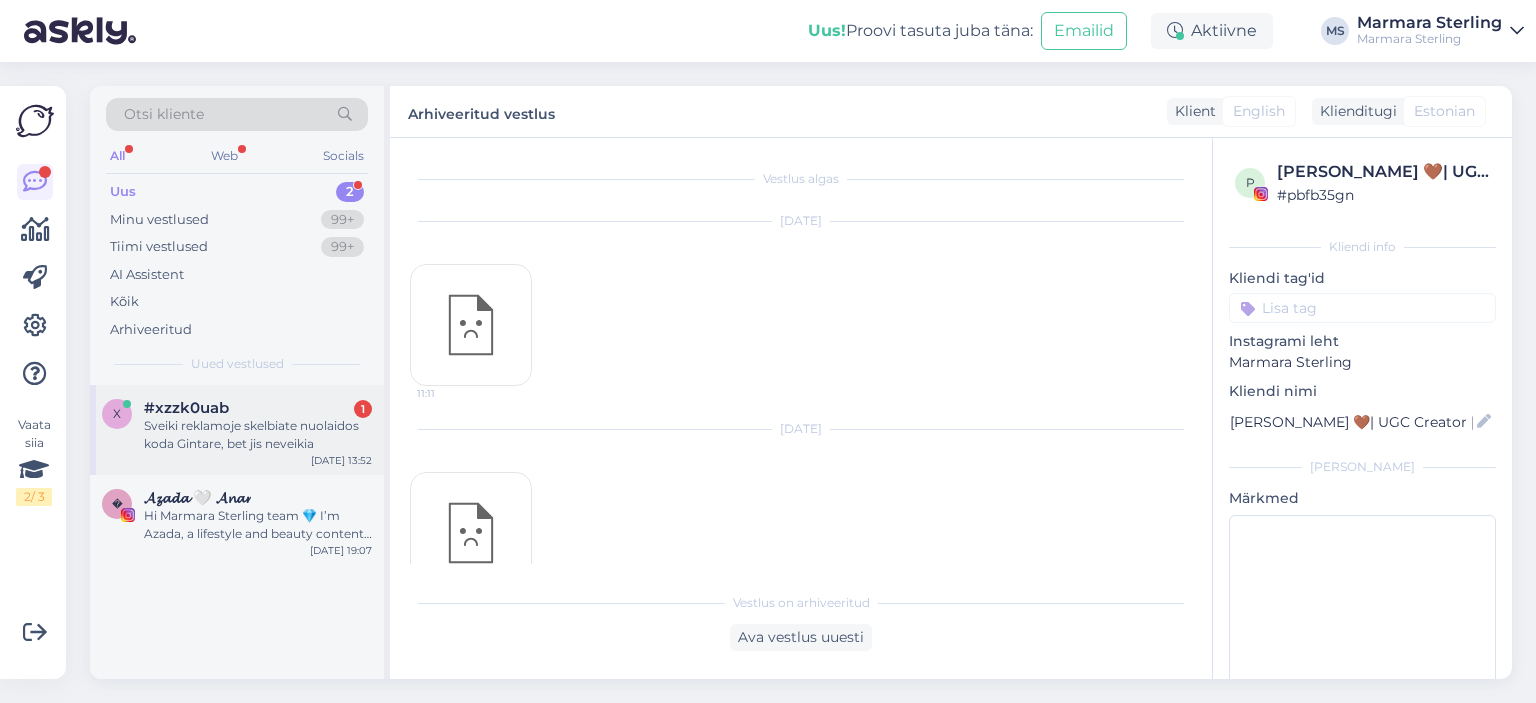 scroll, scrollTop: 0, scrollLeft: 0, axis: both 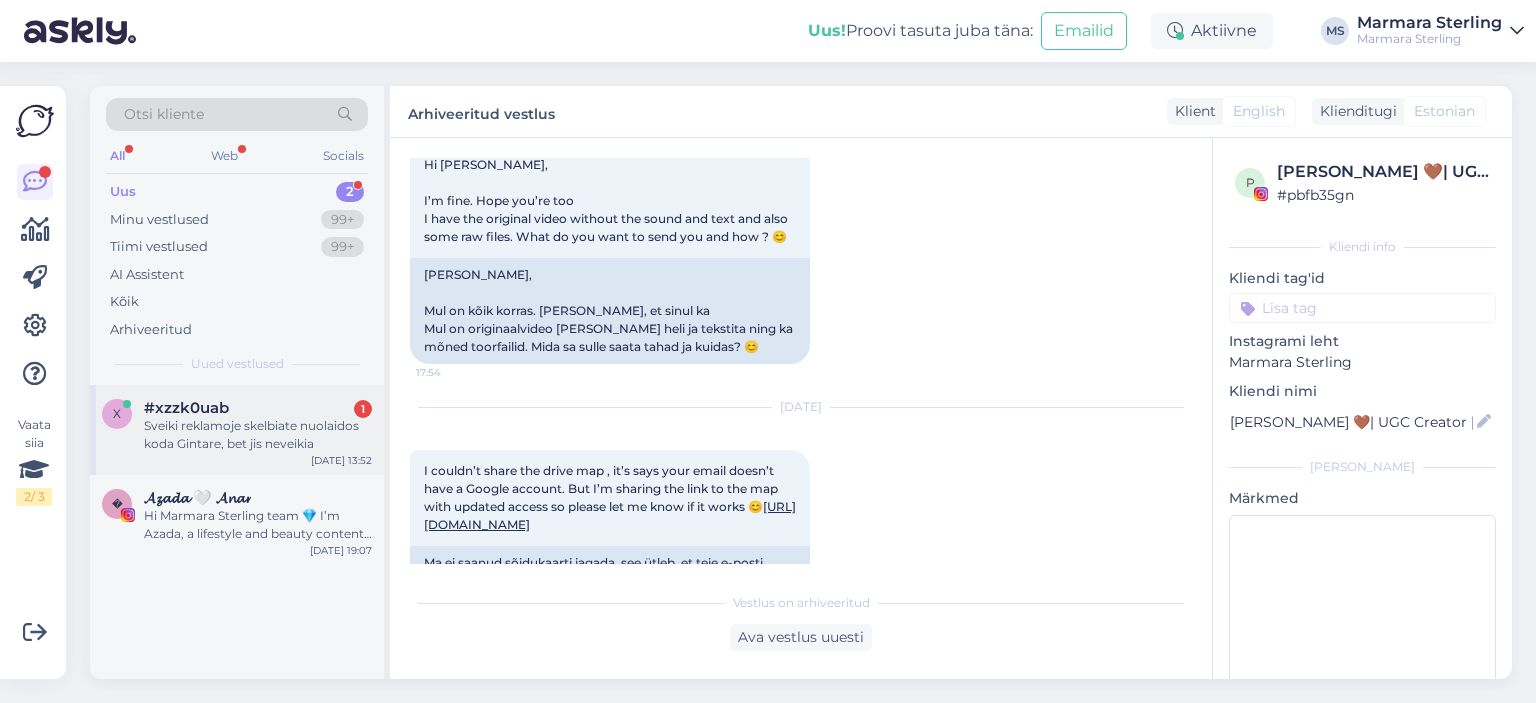 click on "Sveiki reklamoje skelbiate nuolaidos koda Gintare, bet jis neveikia" at bounding box center [258, 435] 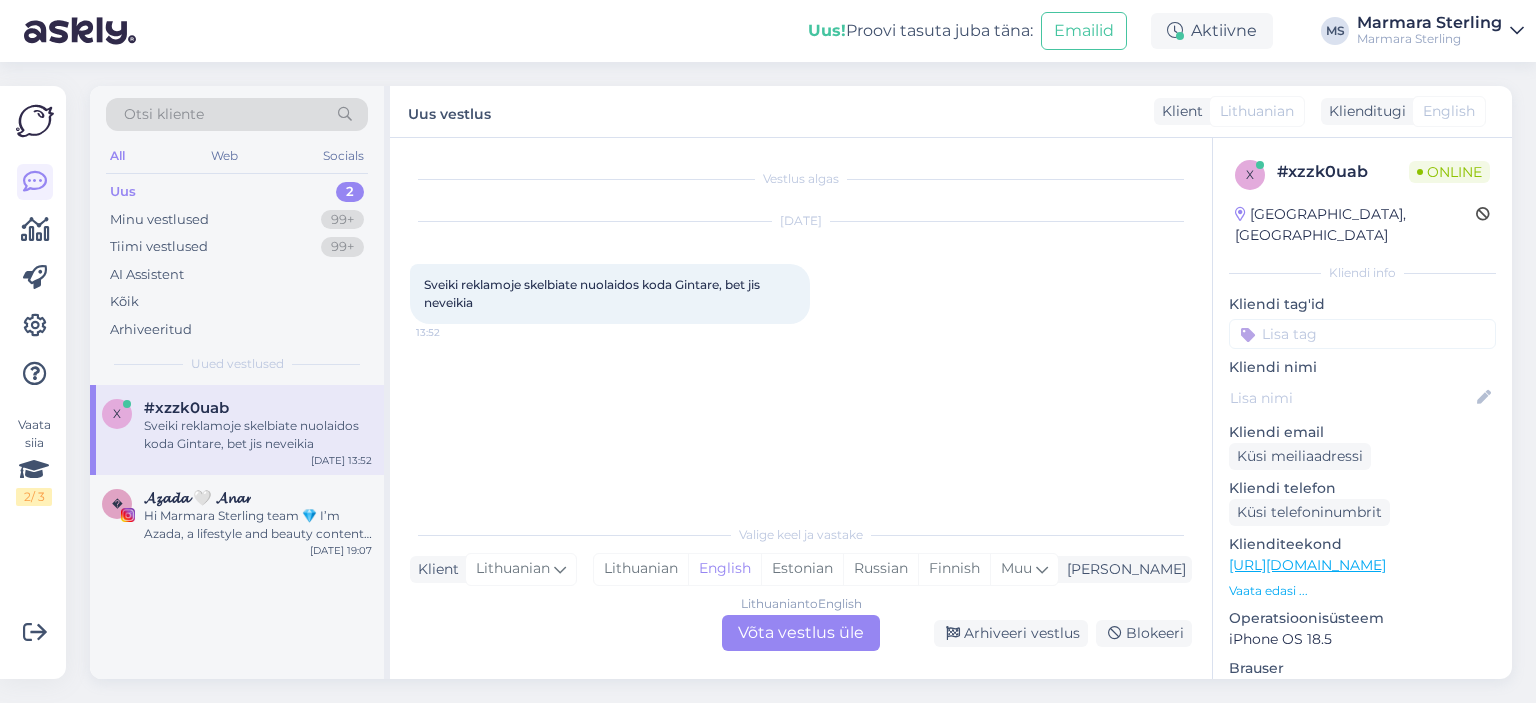 click on "Lithuanian  to  English Võta vestlus üle" at bounding box center [801, 633] 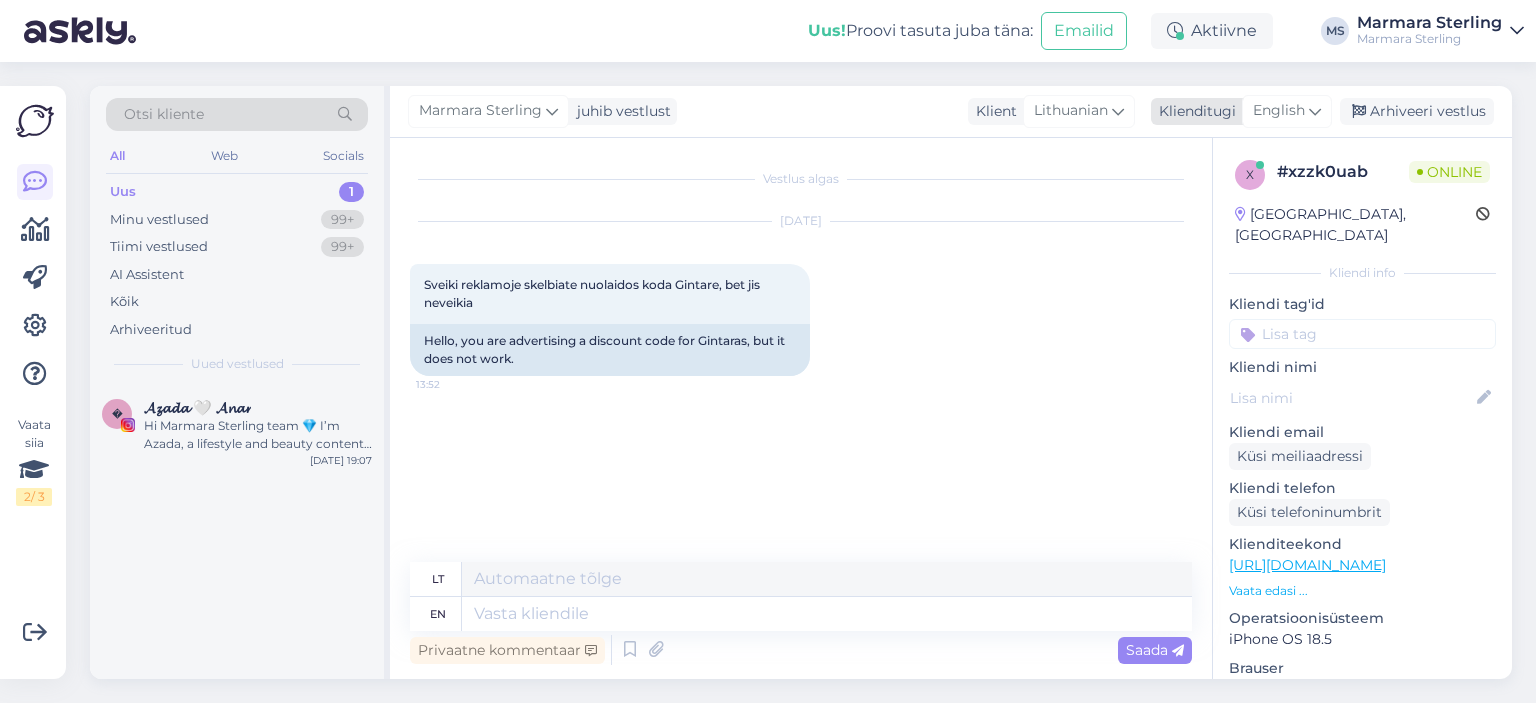 click on "English" at bounding box center [1287, 111] 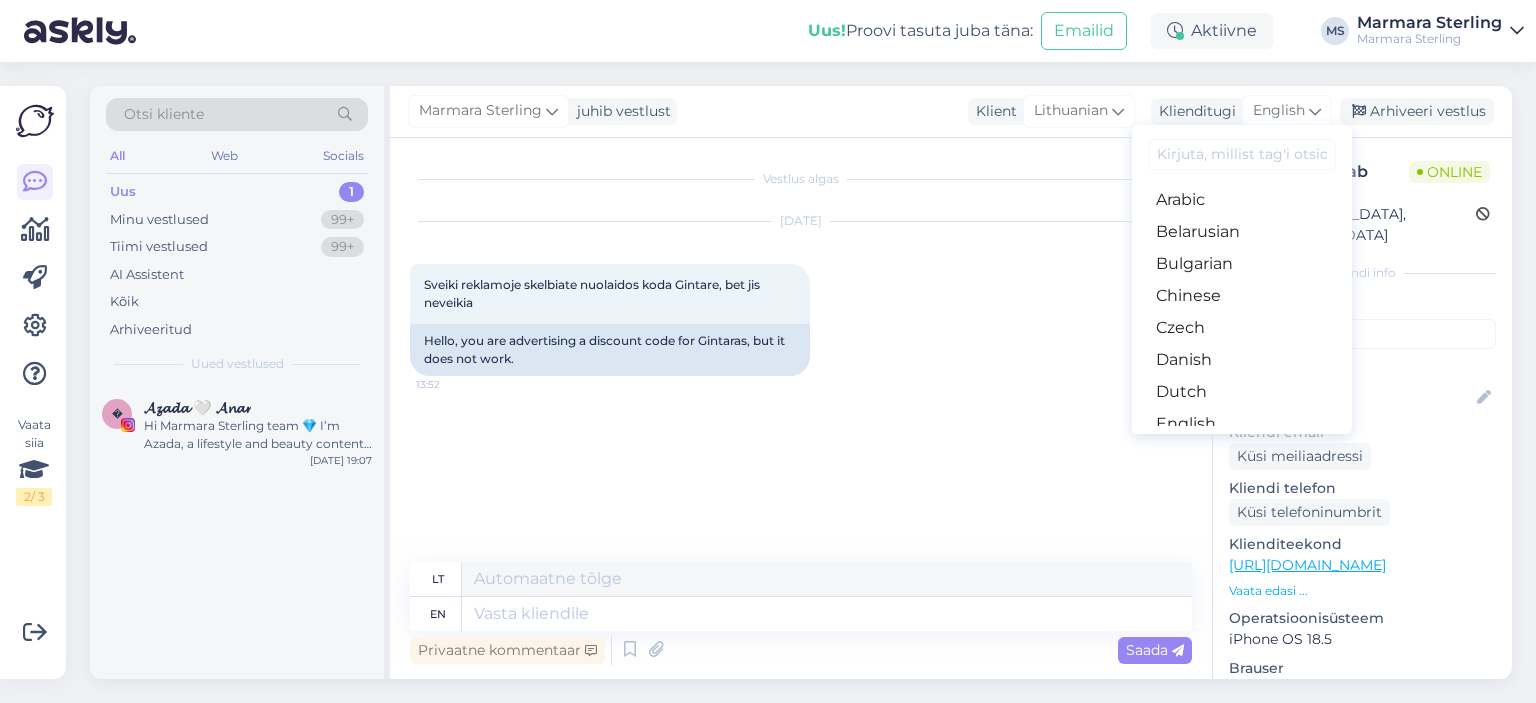 click on "Estonian" at bounding box center [1242, 456] 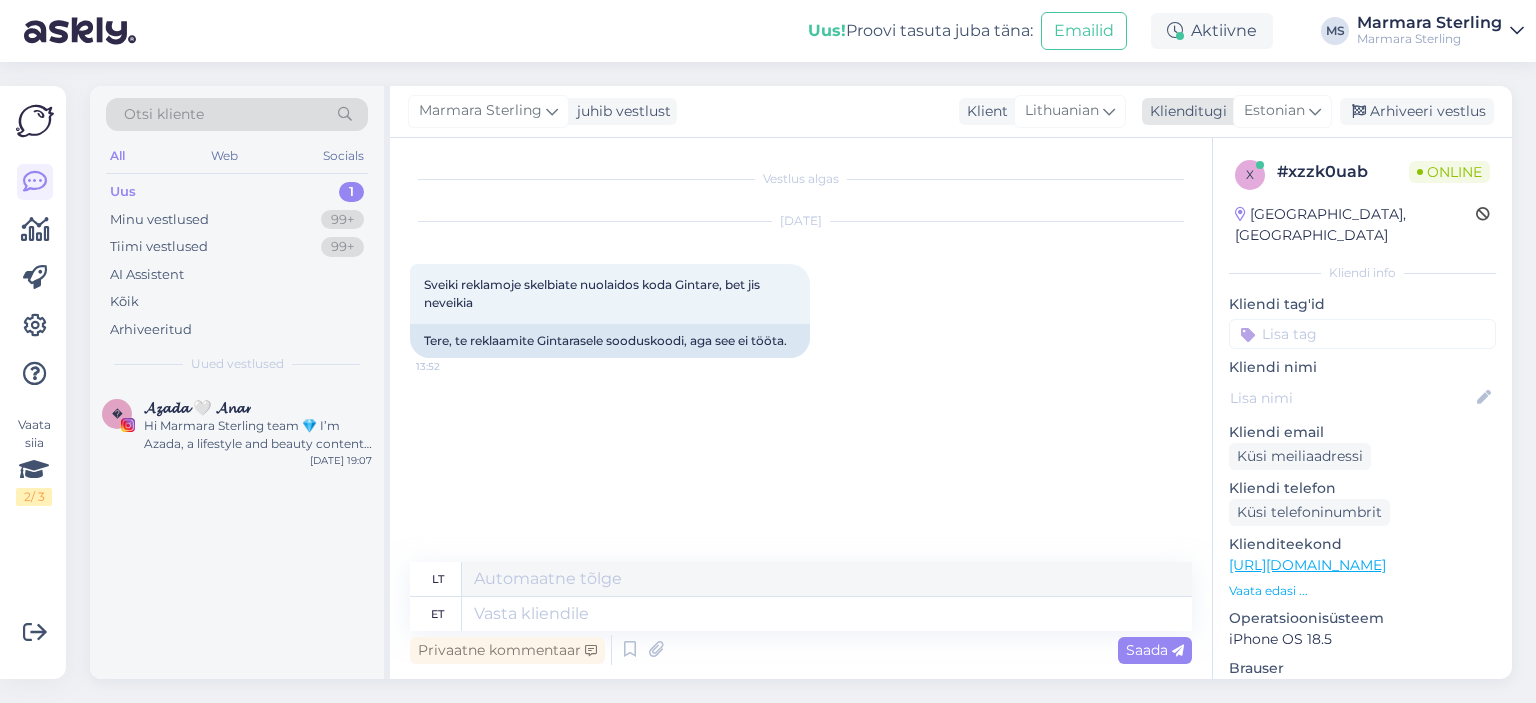 click on "Estonian" at bounding box center [1274, 111] 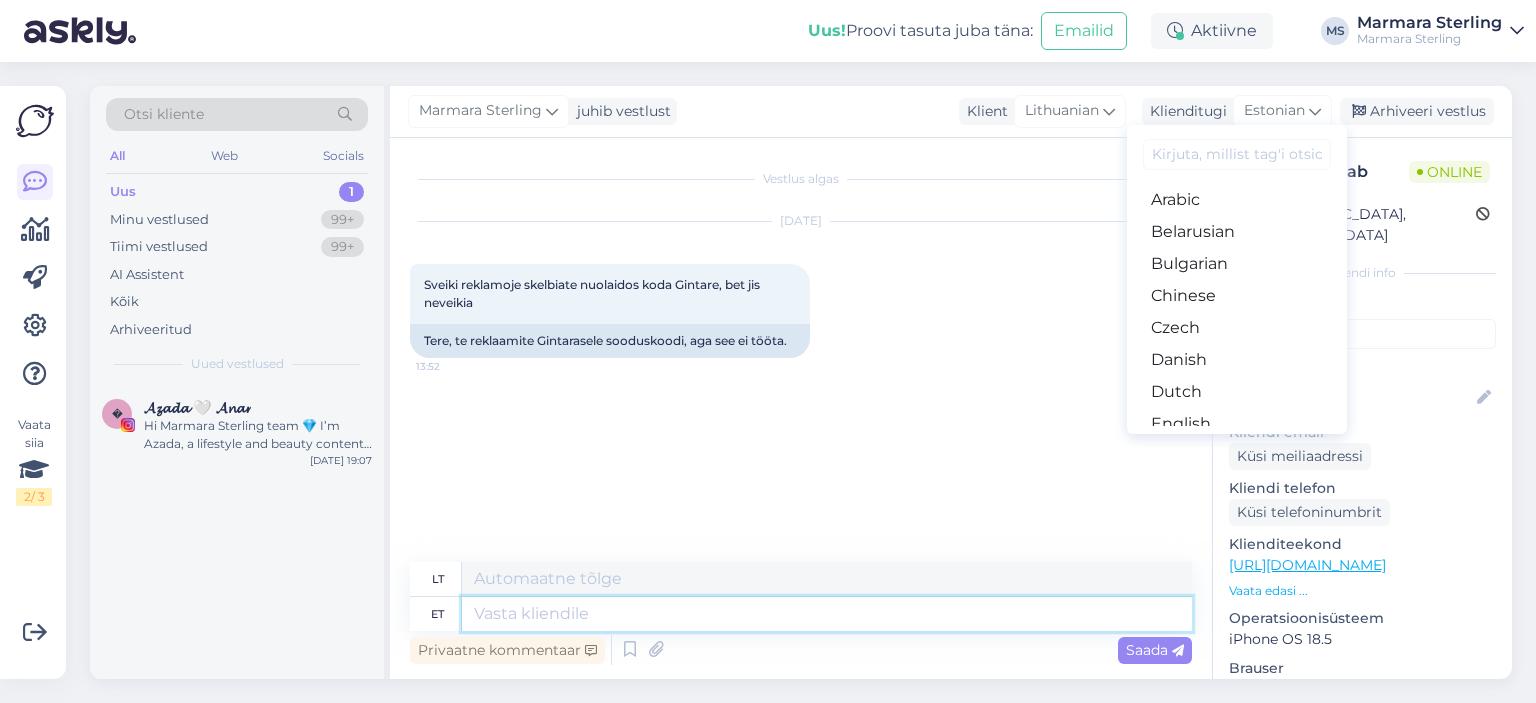 click at bounding box center (827, 614) 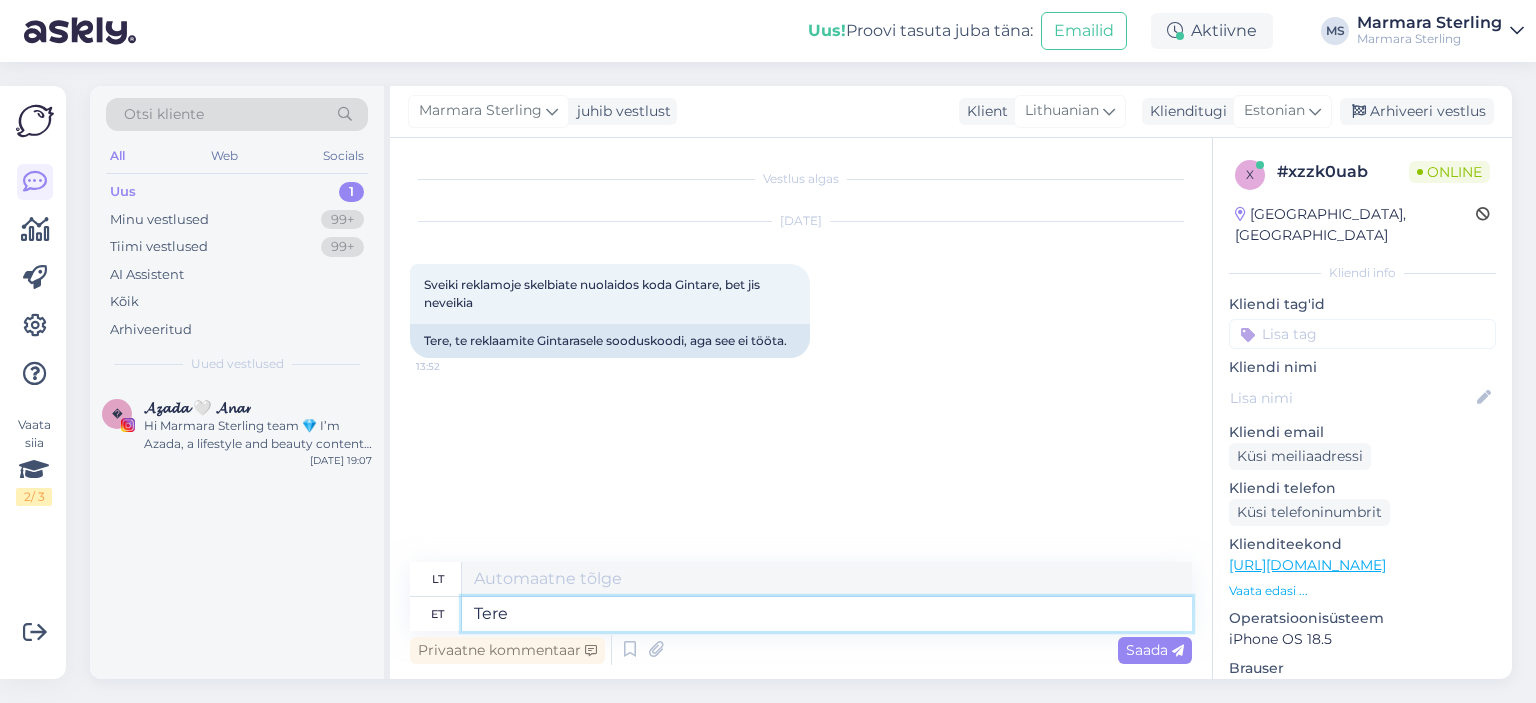 type on "Tere!" 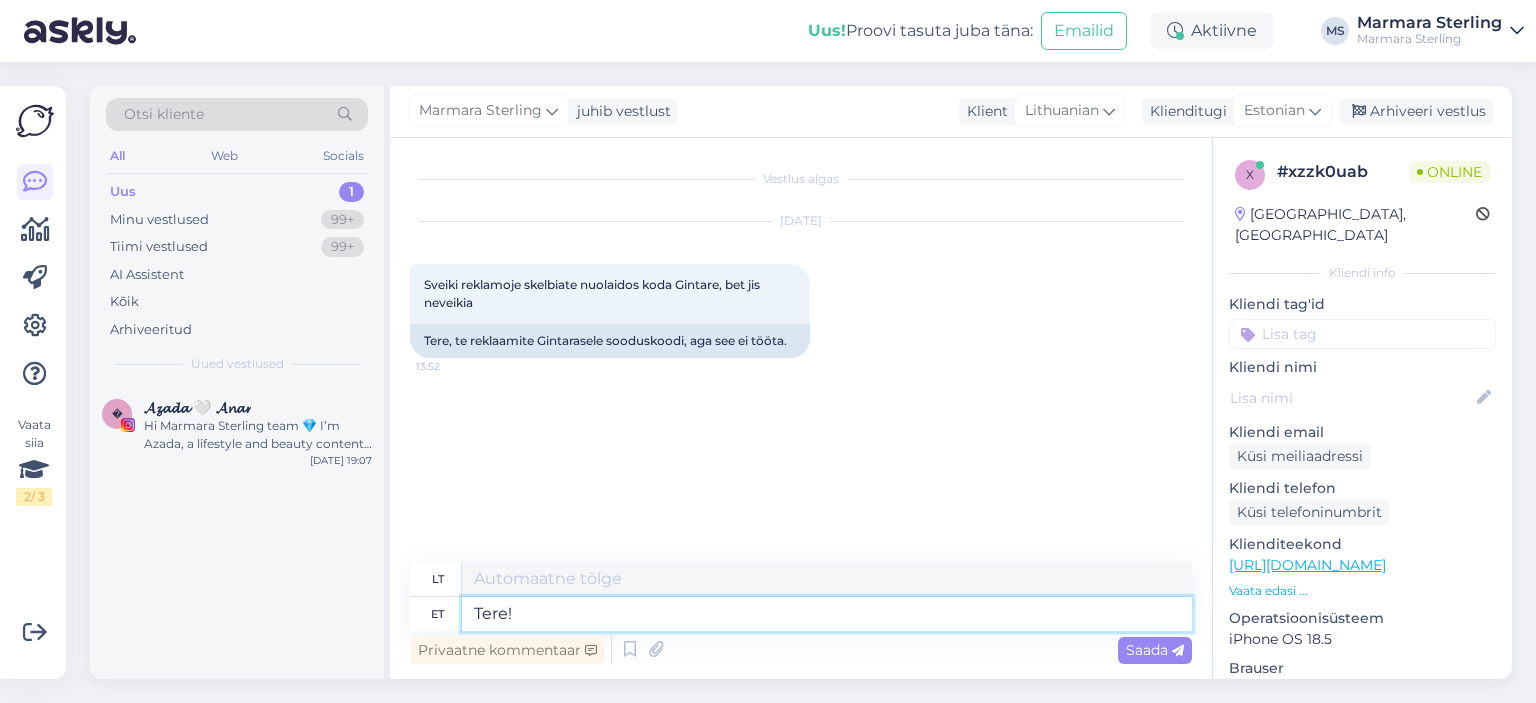 type on "Sveiki!" 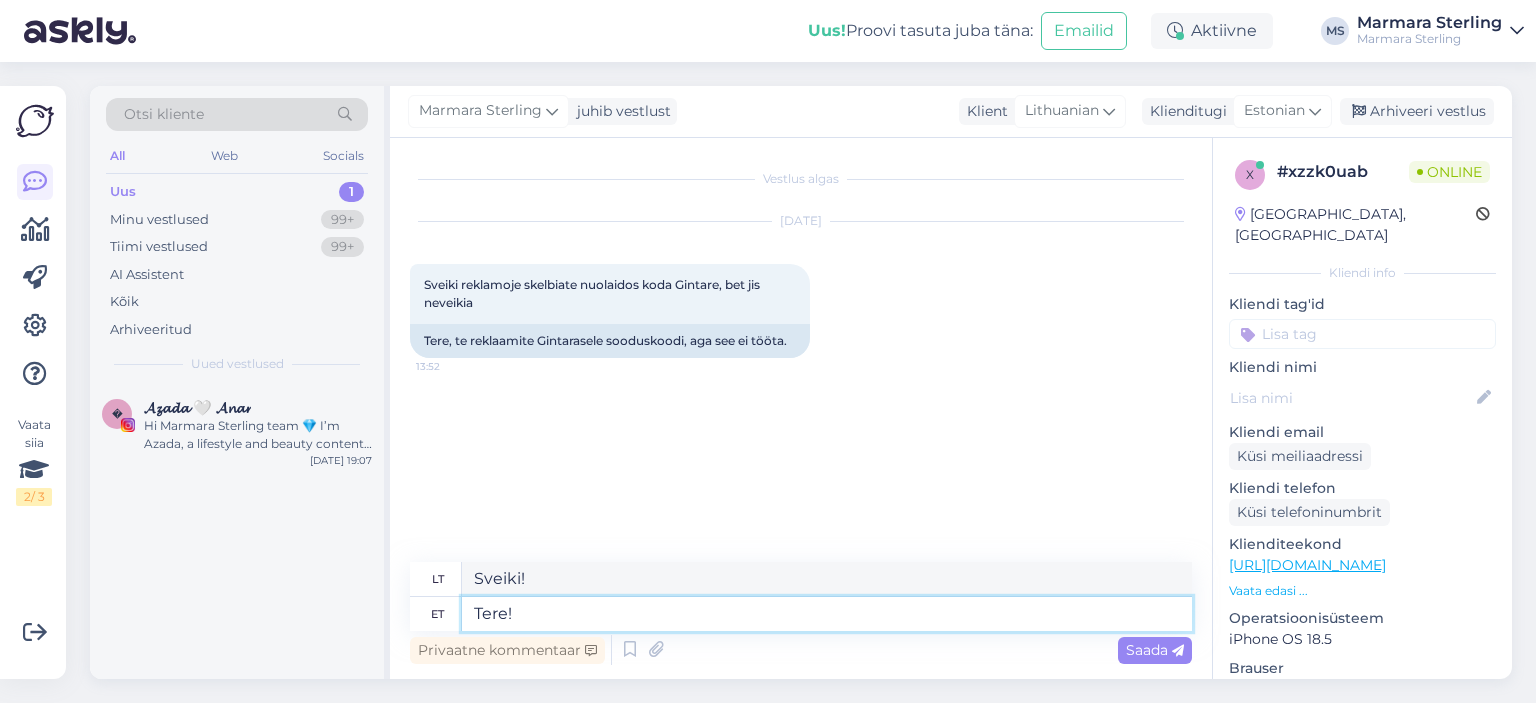 type 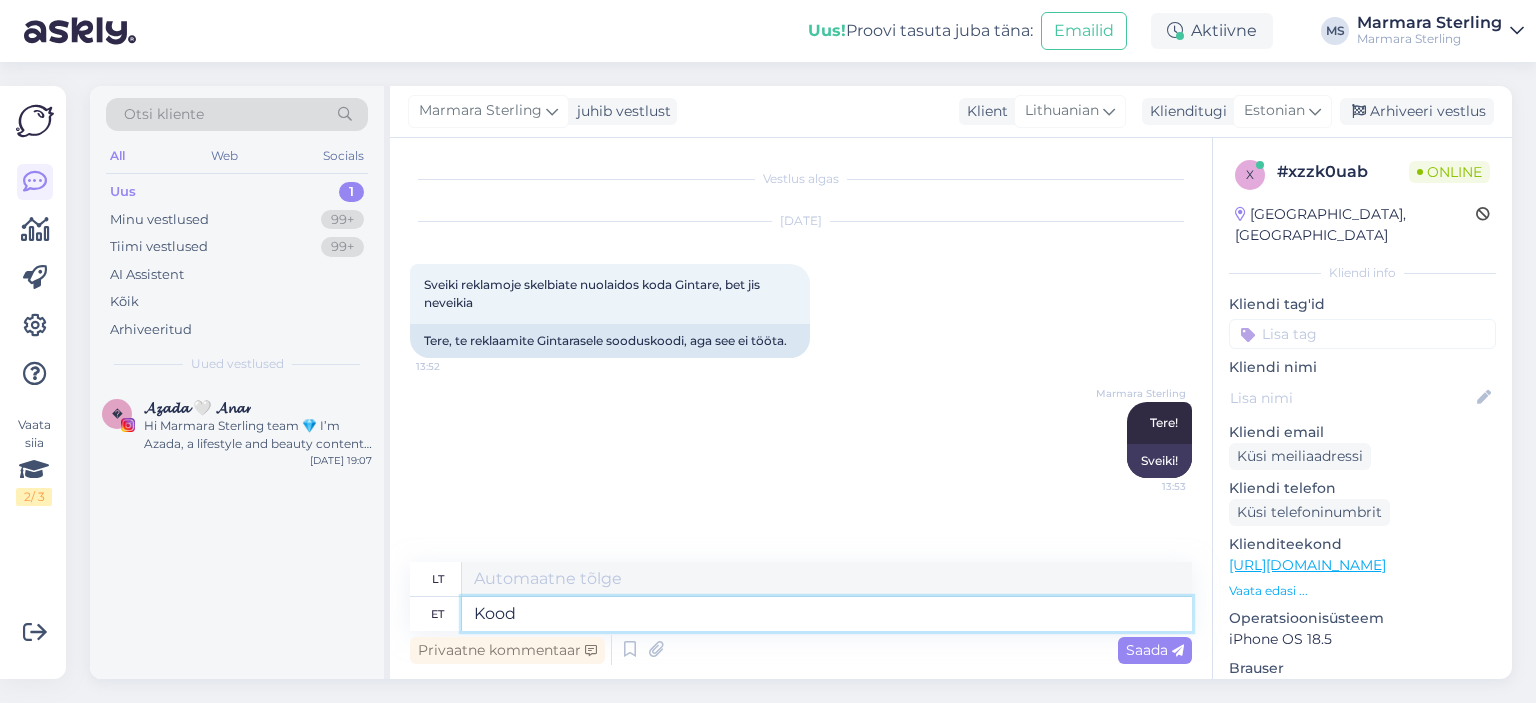 type on "Kood" 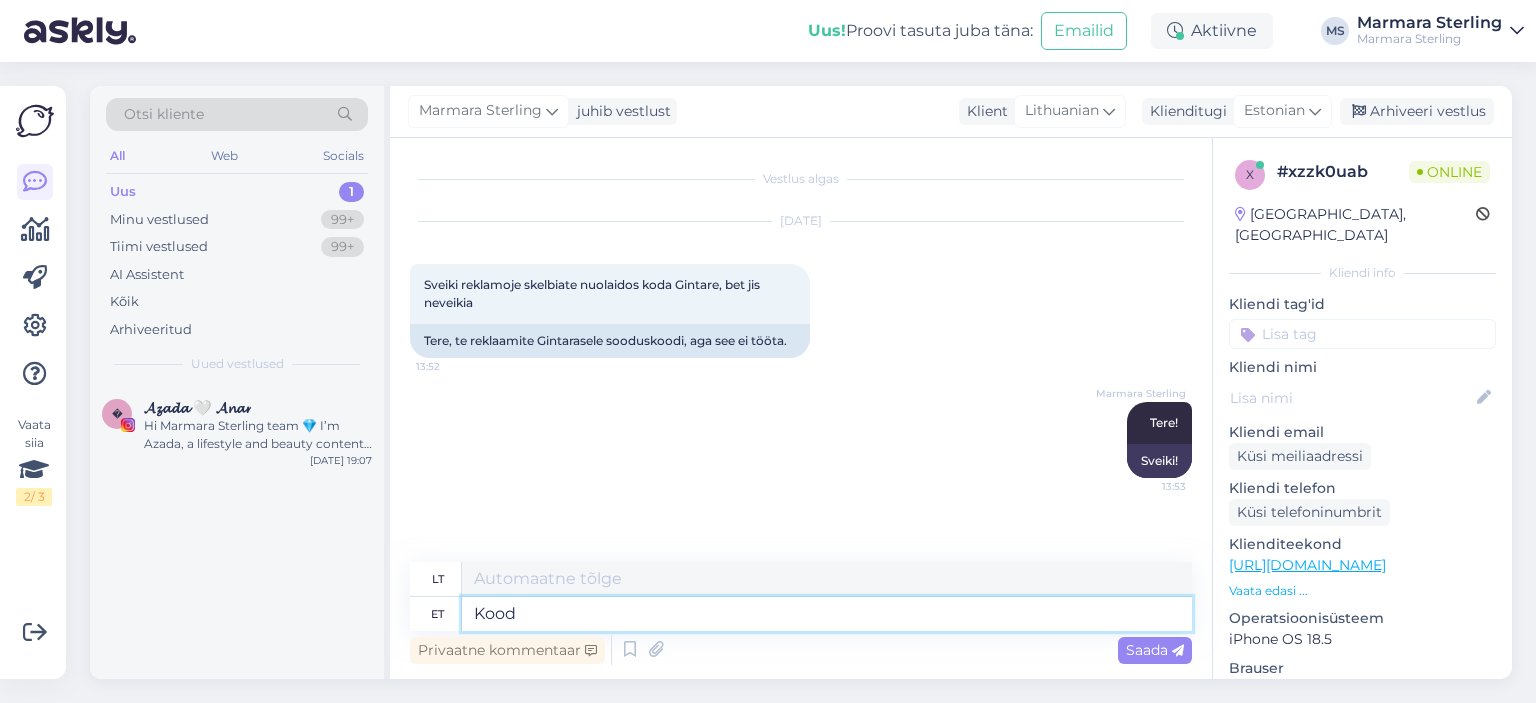 type on "Kodas" 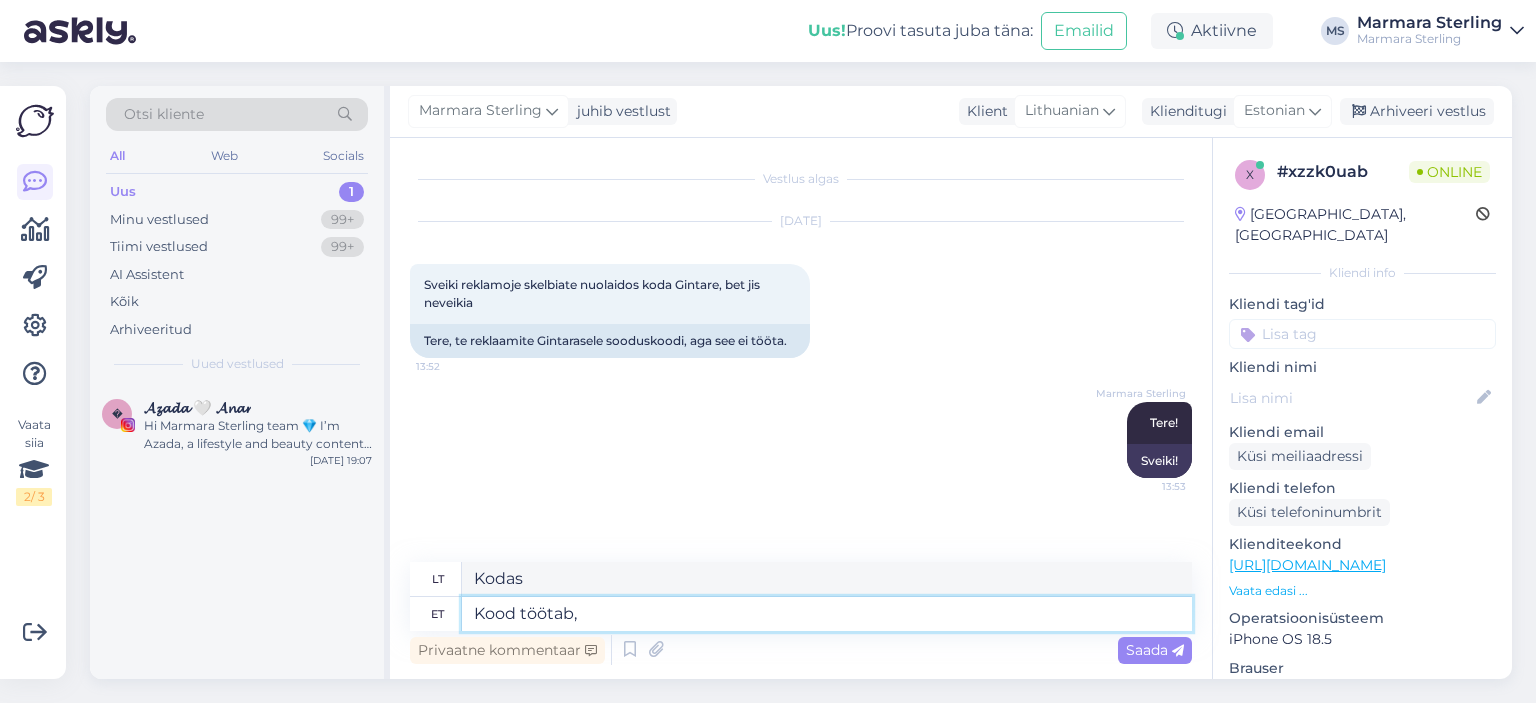type on "Kood töötab, k" 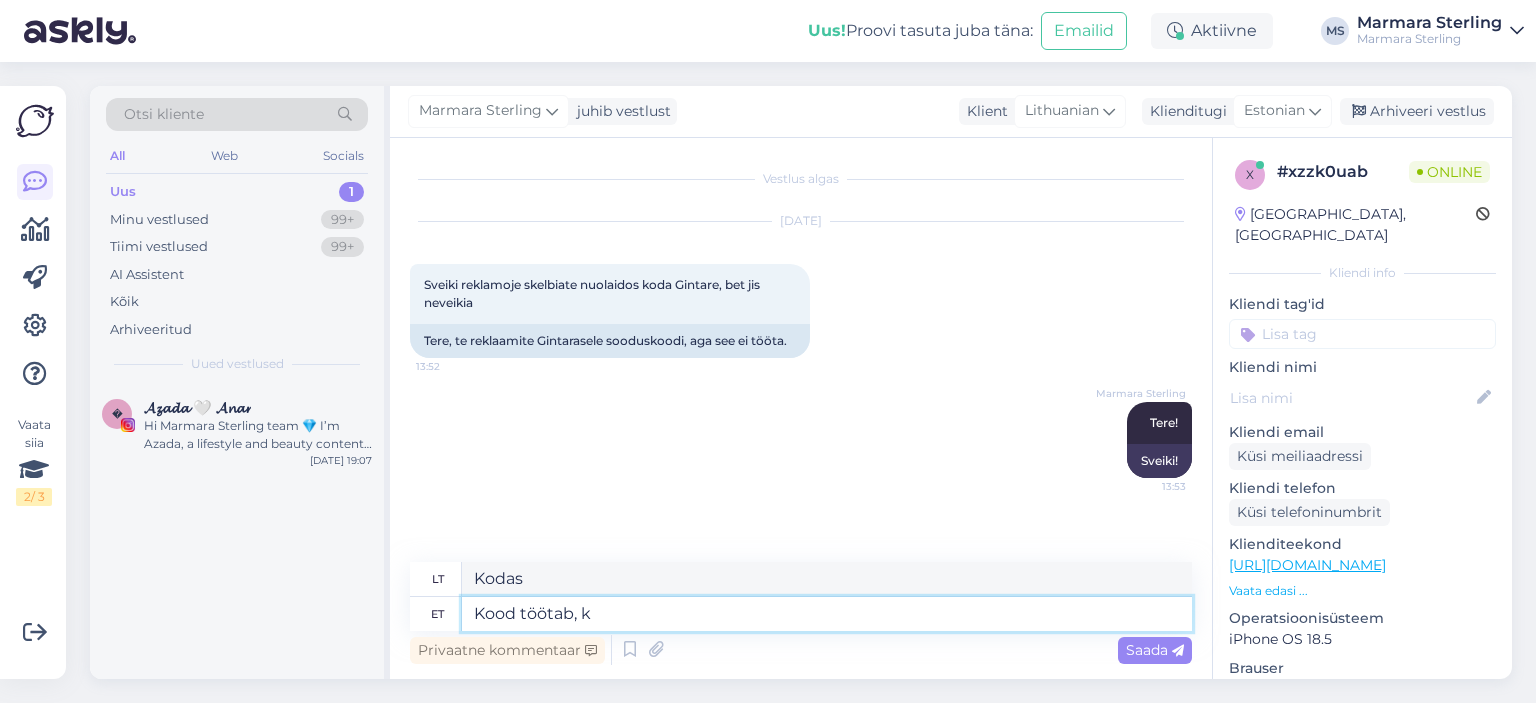 type on "Kodas veikia," 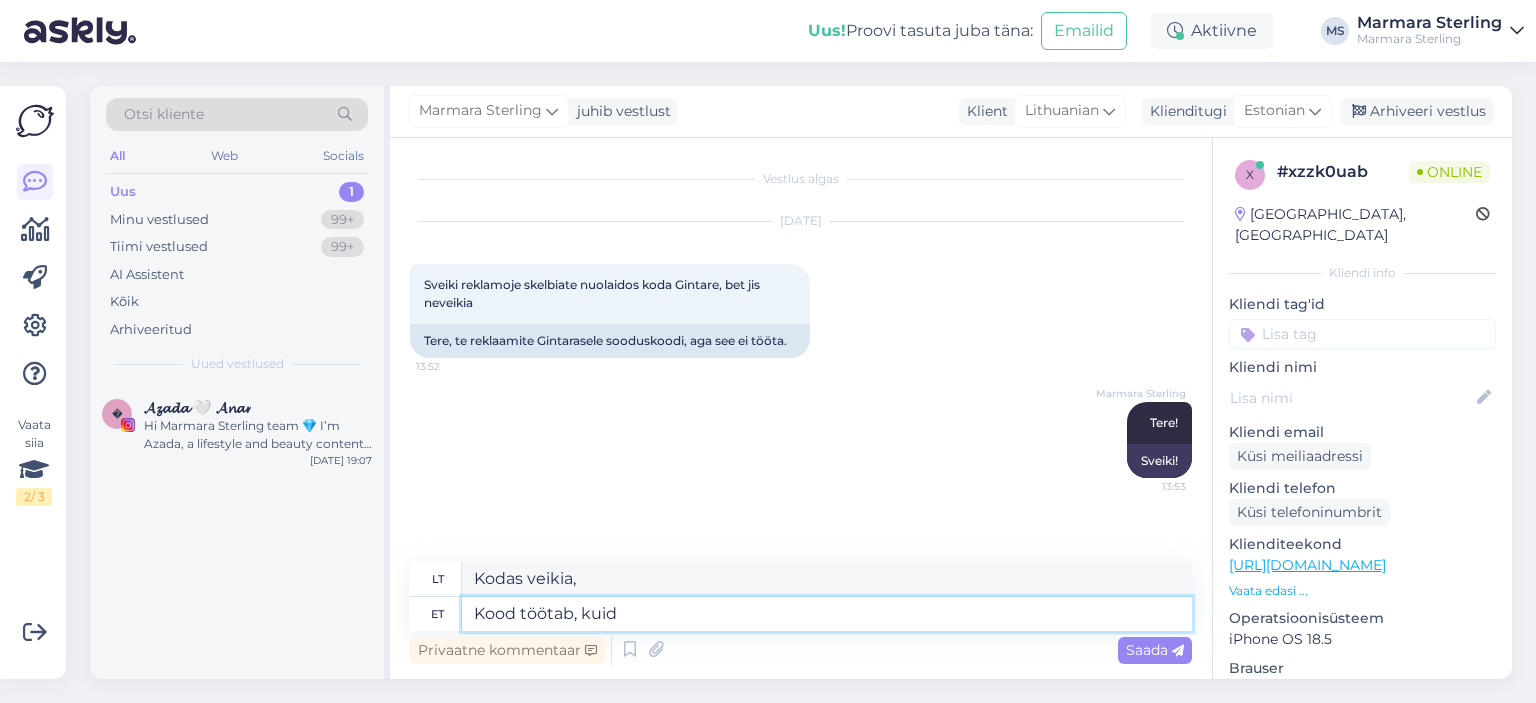 type on "Kood töötab, kuid" 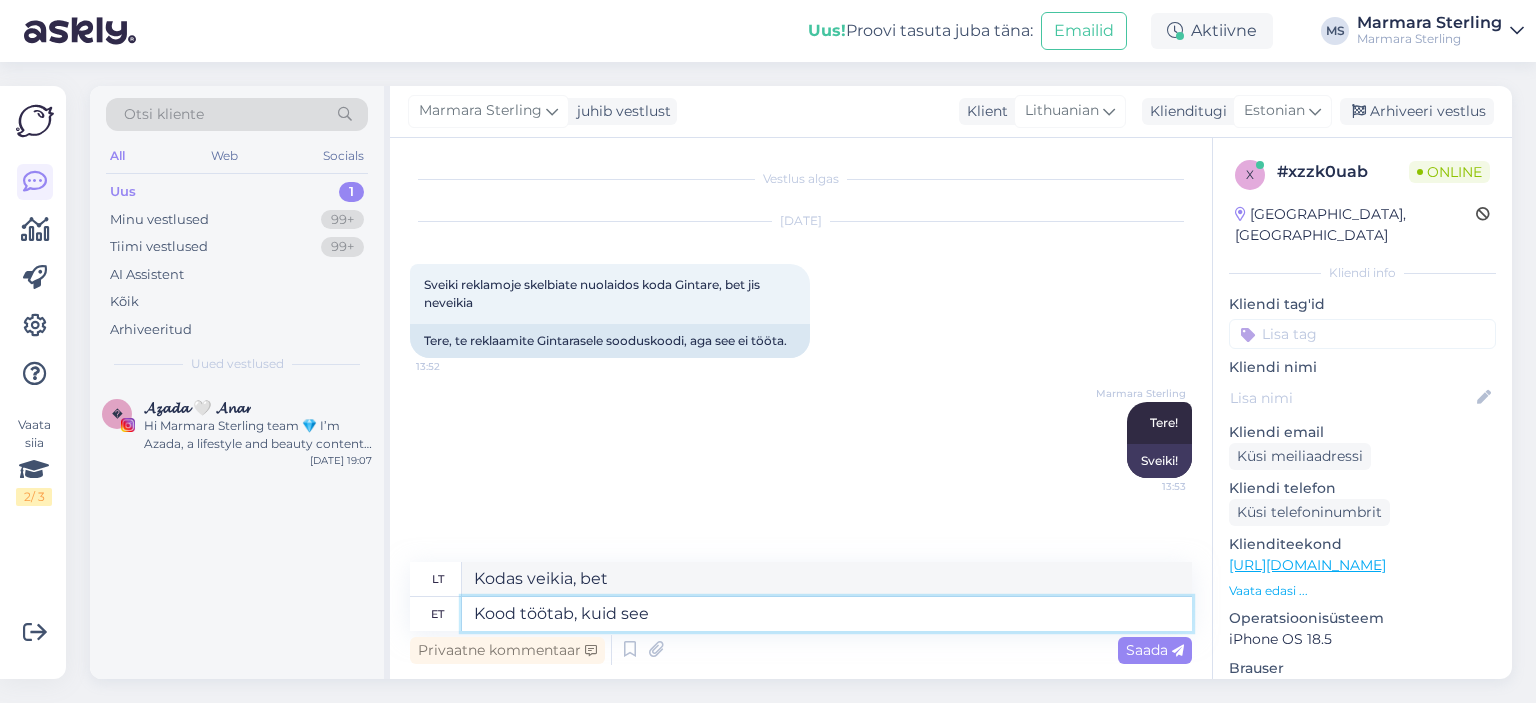 type on "Kood töötab, kuid see k" 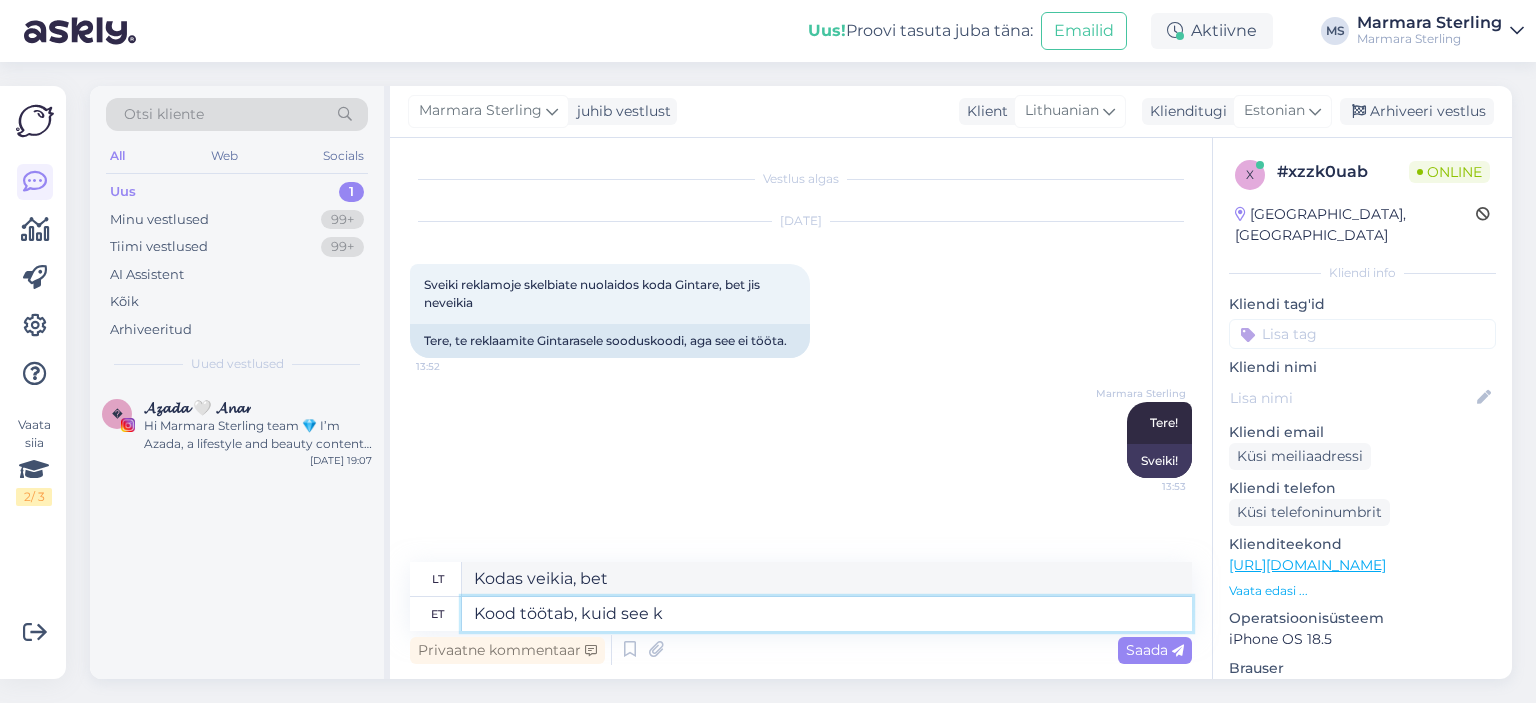 type on "Kodas veikia, bet šis" 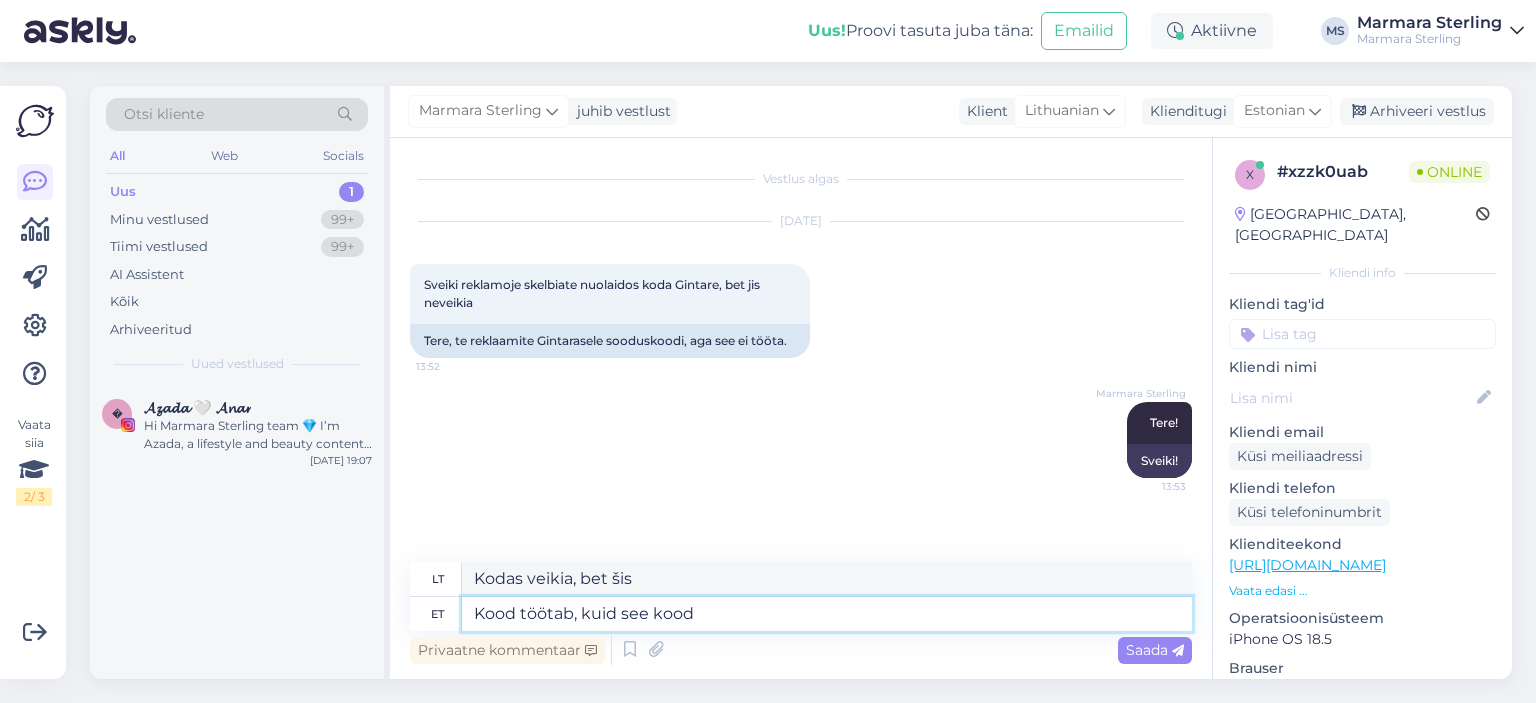 type on "Kood töötab, kuid see kood e" 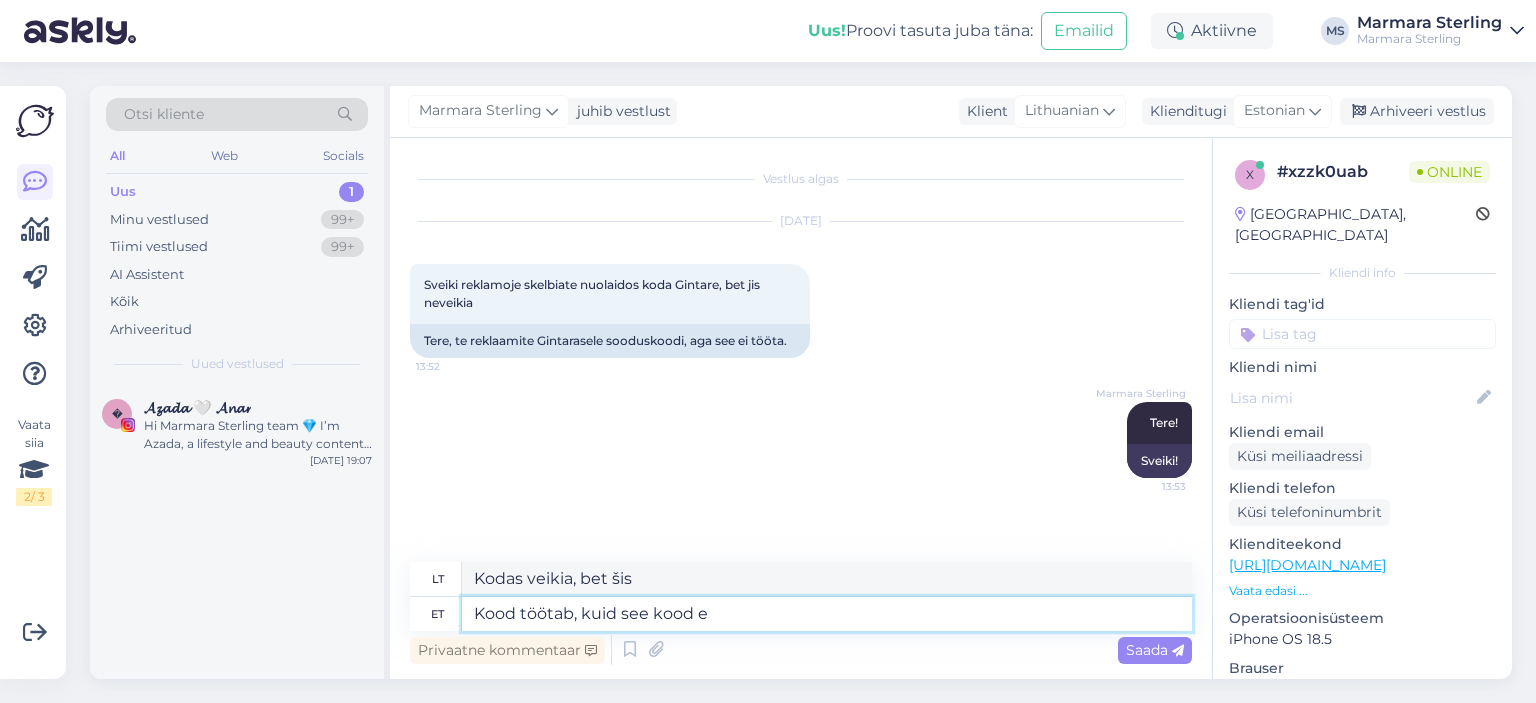 type on "Kodas veikia, bet šis kodas" 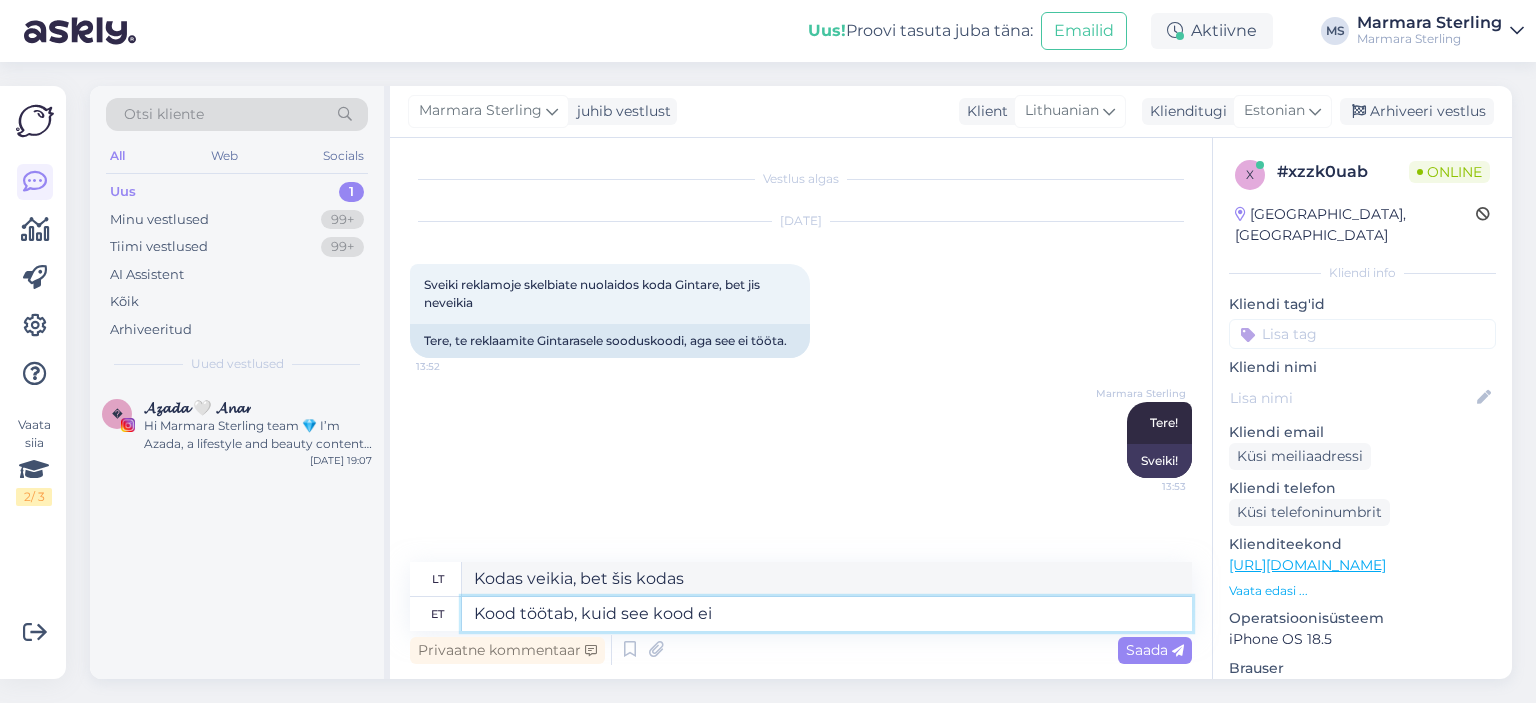 type on "Kood töötab, kuid see kood ei a" 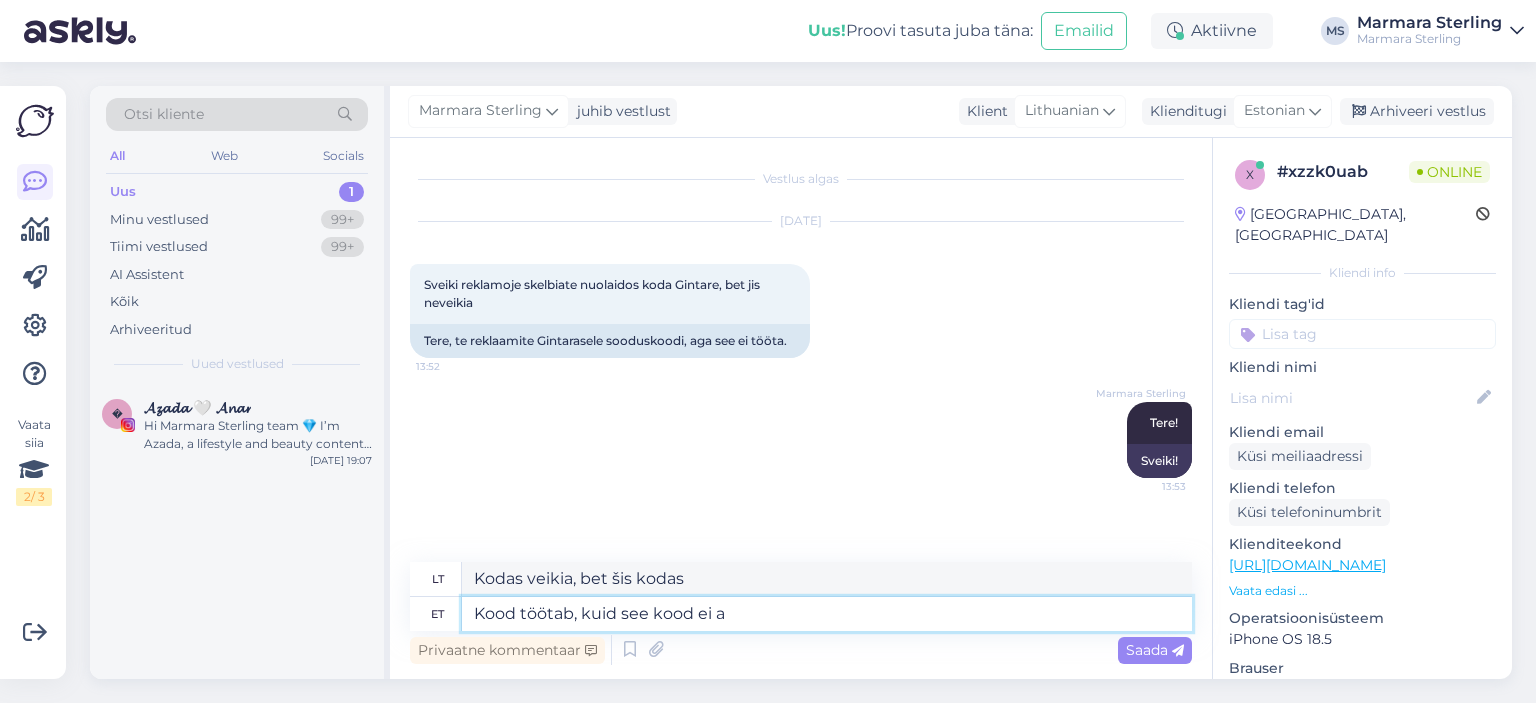 type on "Kodas veikia, bet šis kodas ne" 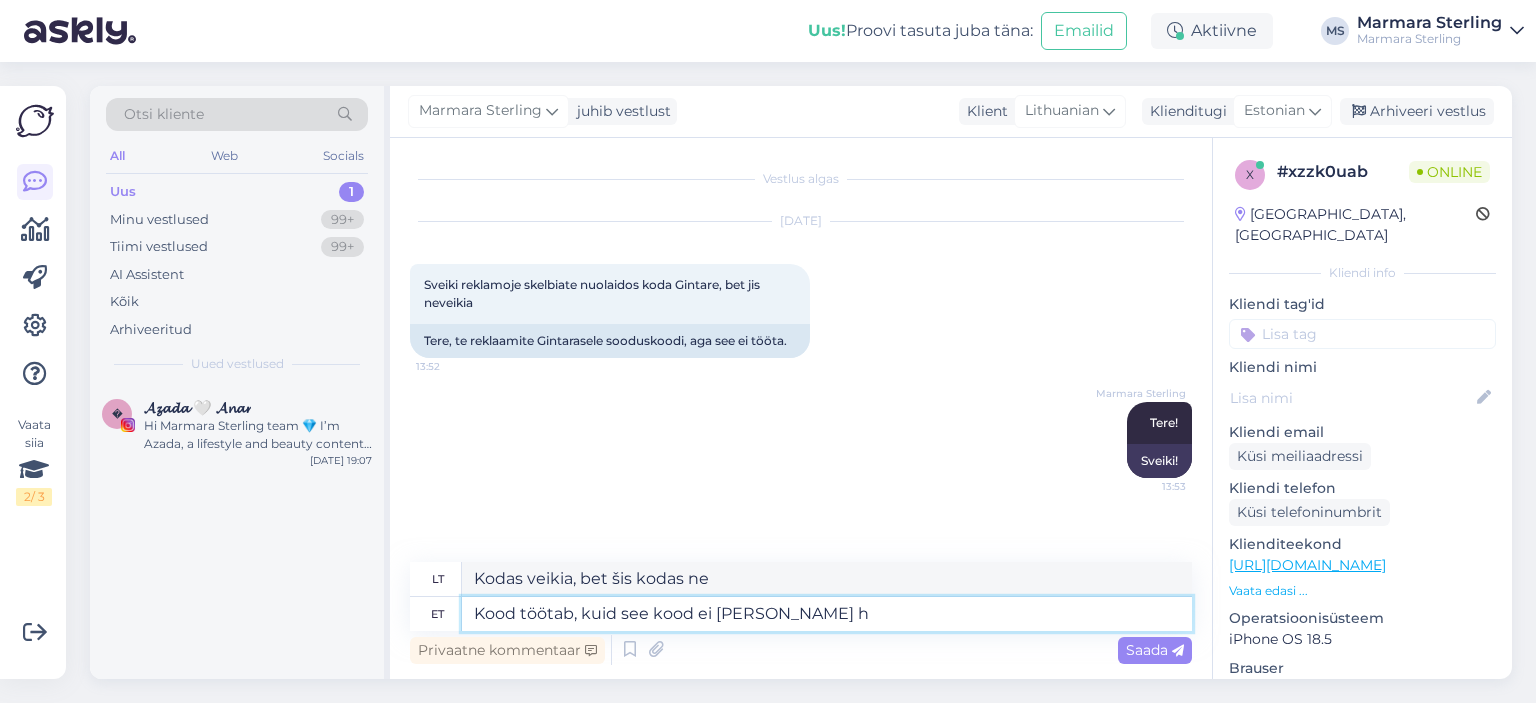 type on "Kood töötab, kuid see kood ei [PERSON_NAME] he" 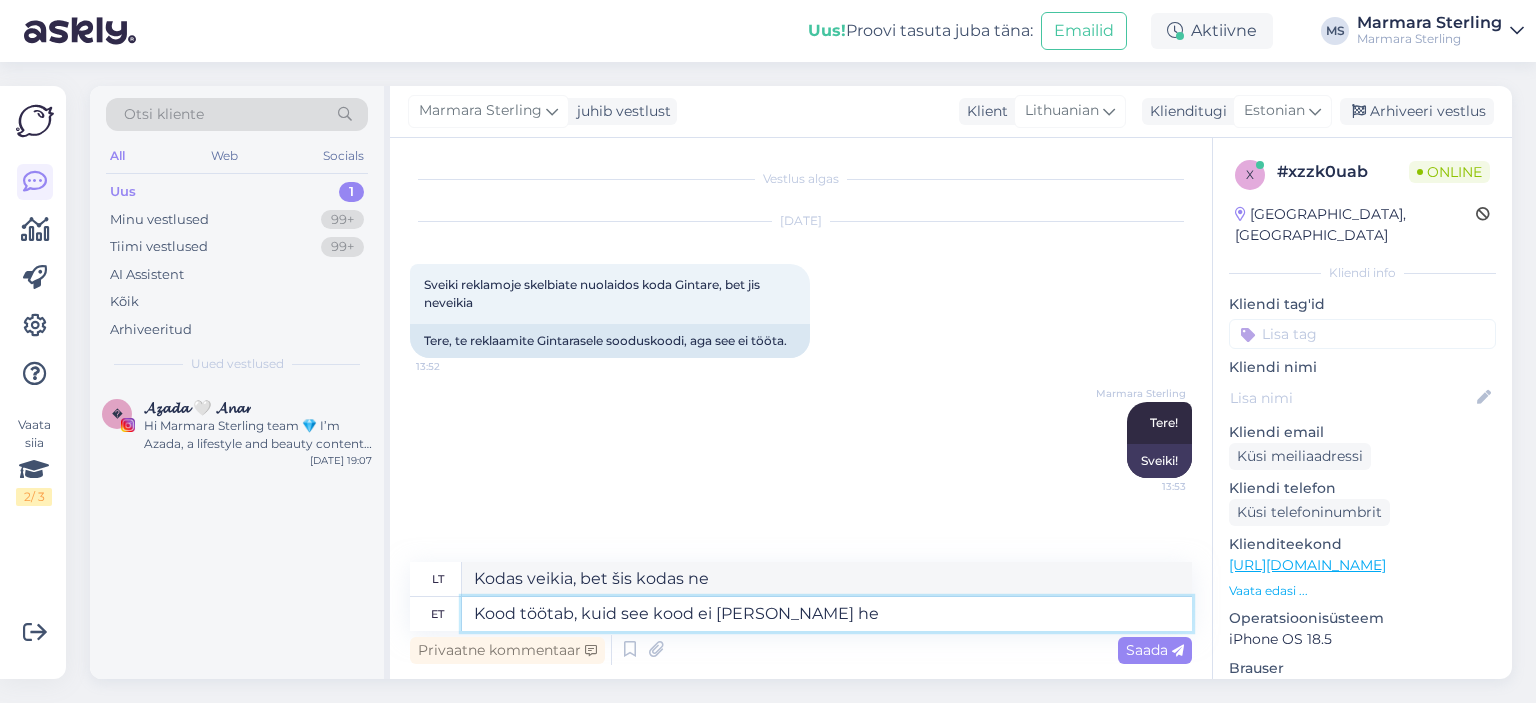 type on "Kodas veikia, bet šis kodas neduoda" 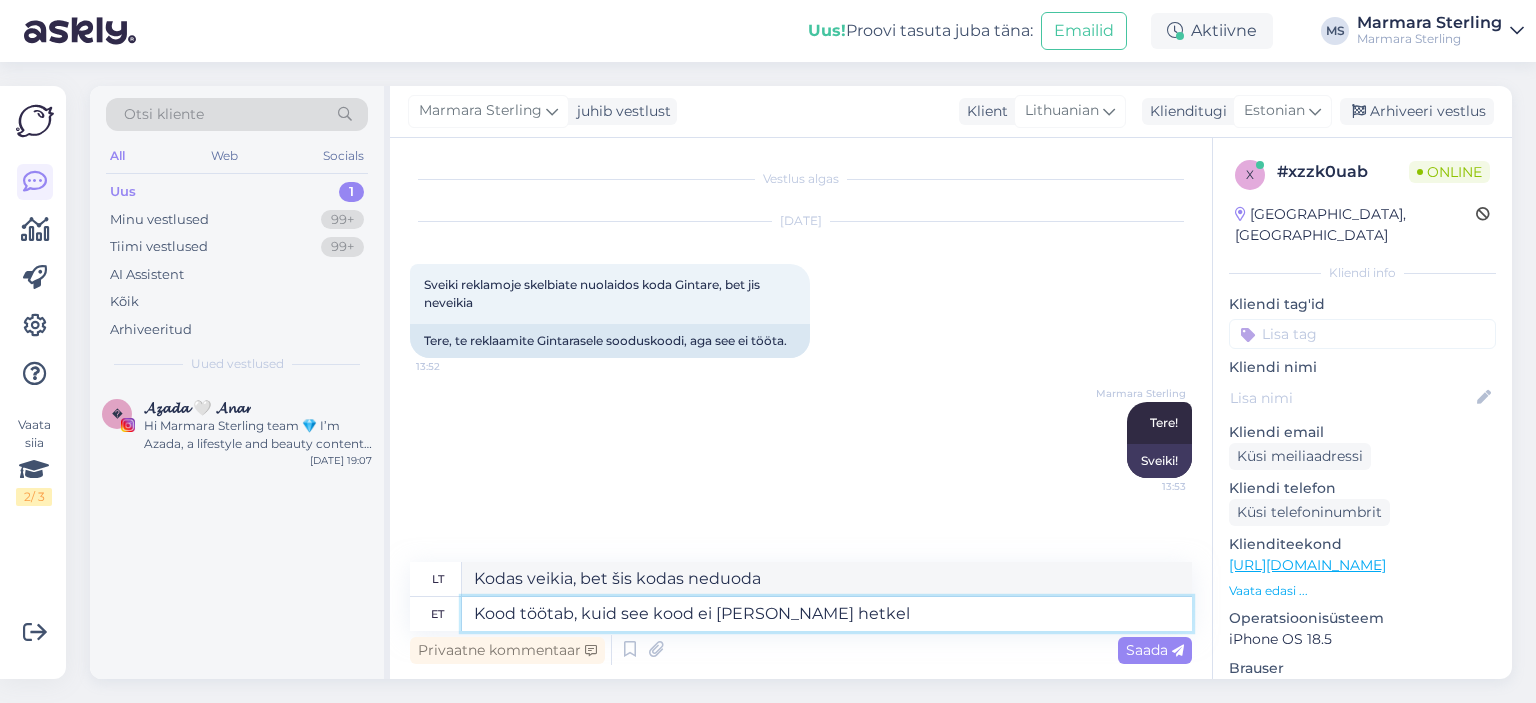type on "Kood töötab, kuid see kood ei [PERSON_NAME] hetkel" 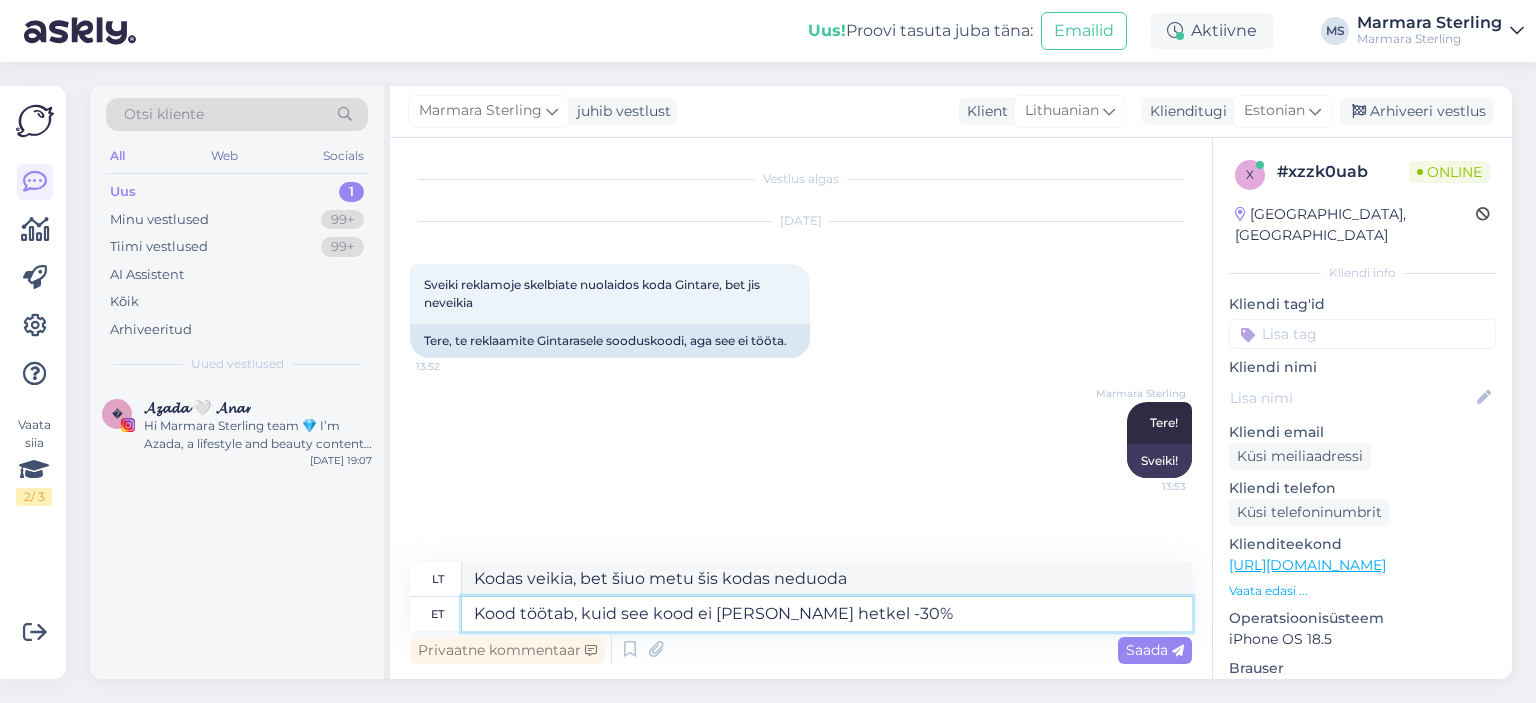 type on "Kood töötab, kuid see kood ei [PERSON_NAME] hetkel -30%" 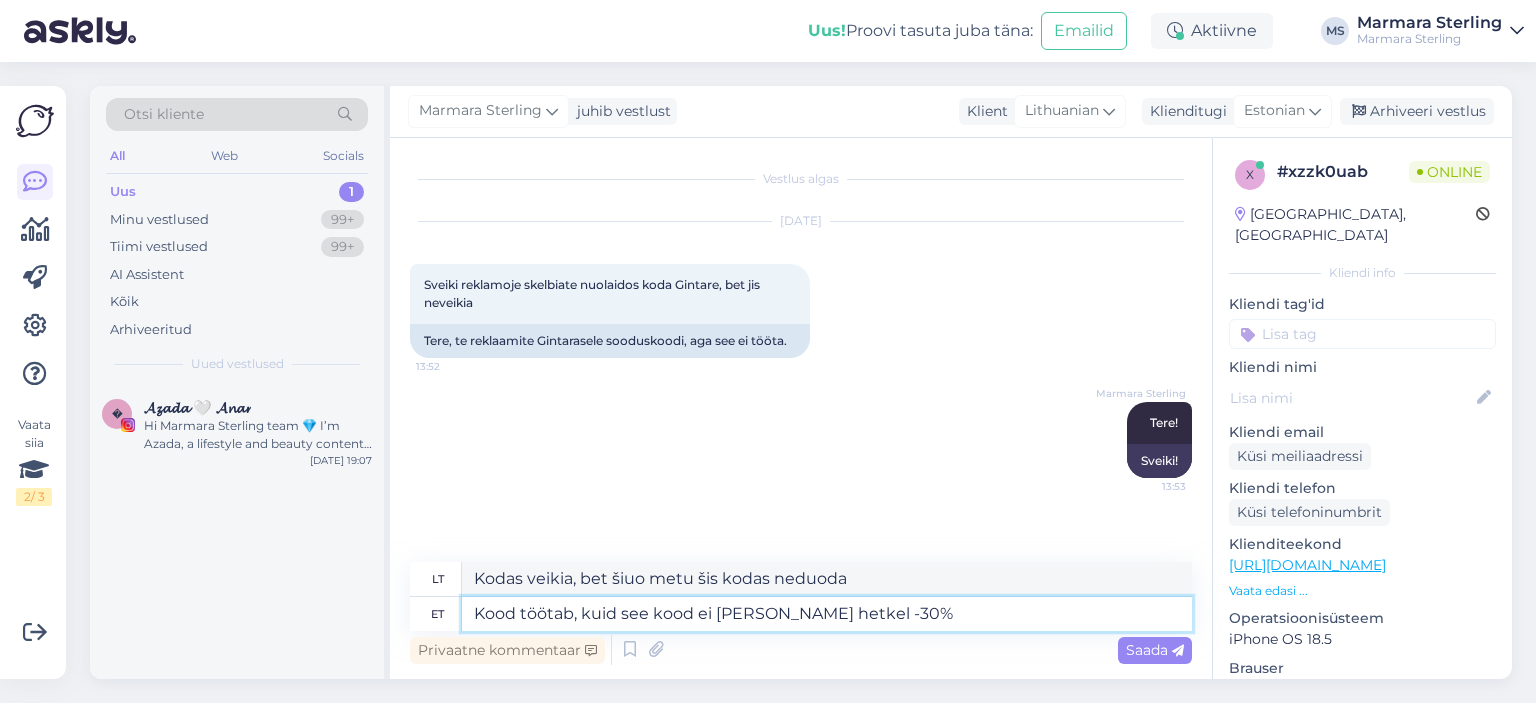 type on "Kodas veikia, bet šiuo metu nesuteikia -30% nuolaidos." 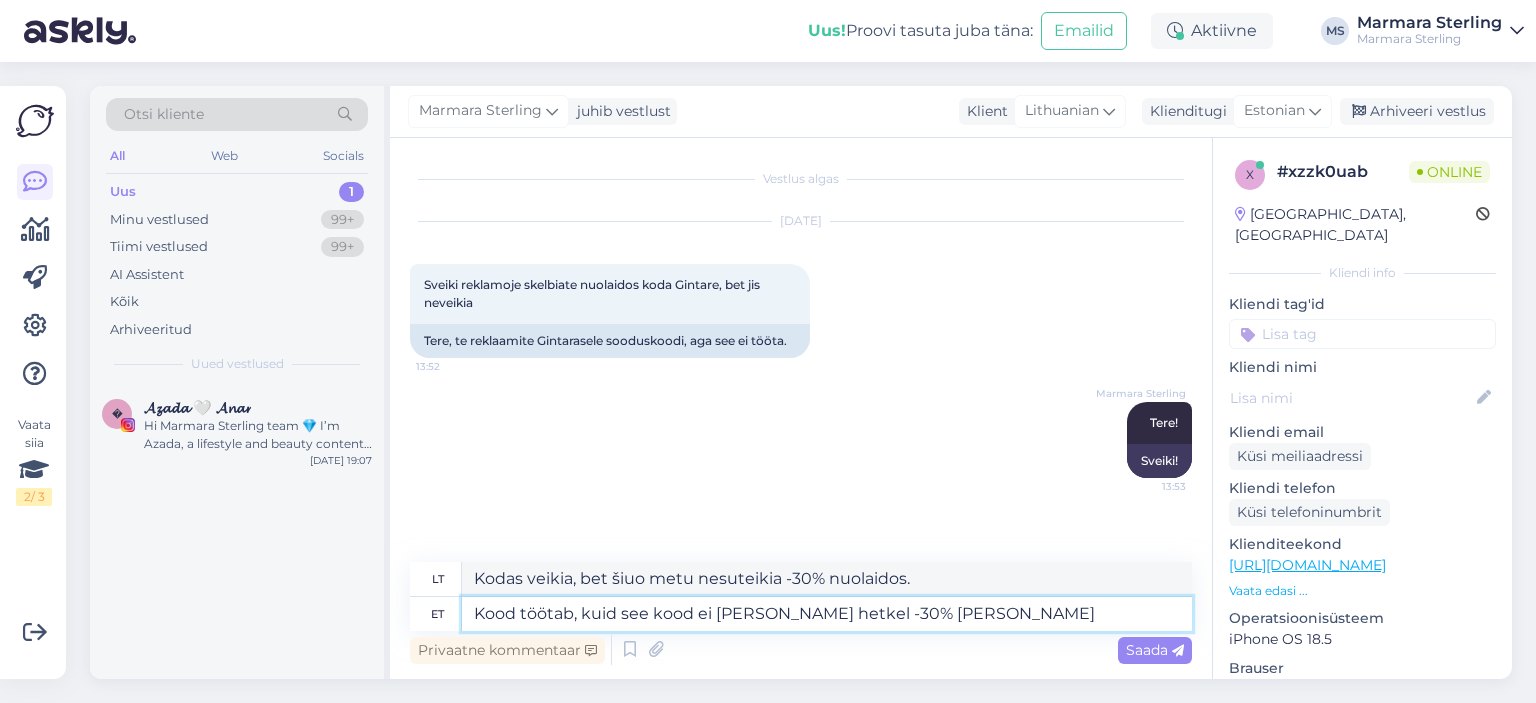 type on "Kood töötab, kuid see kood ei [PERSON_NAME] hetkel -30% [PERSON_NAME] v" 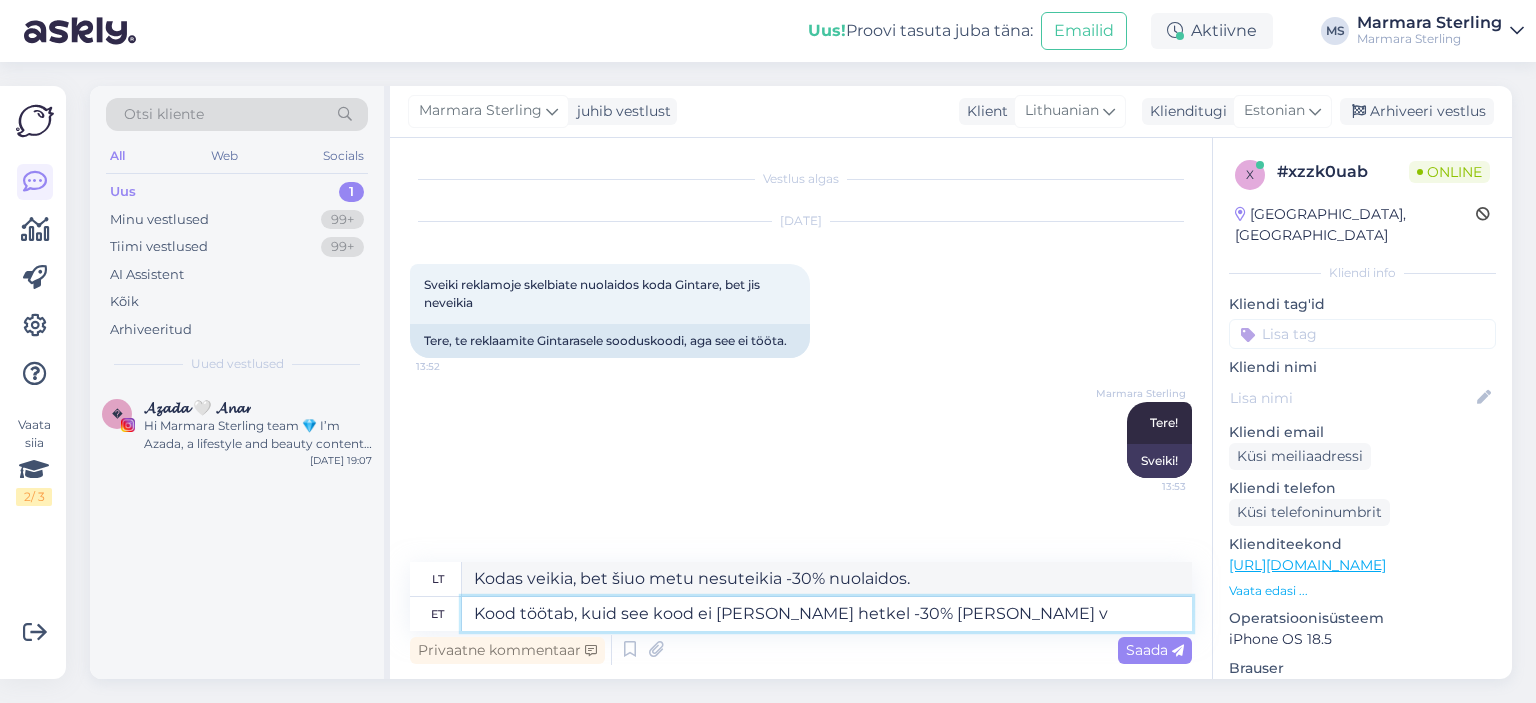 type on "Kodas veikia, bet šiuo metu jis nesuteikia -30%, tik" 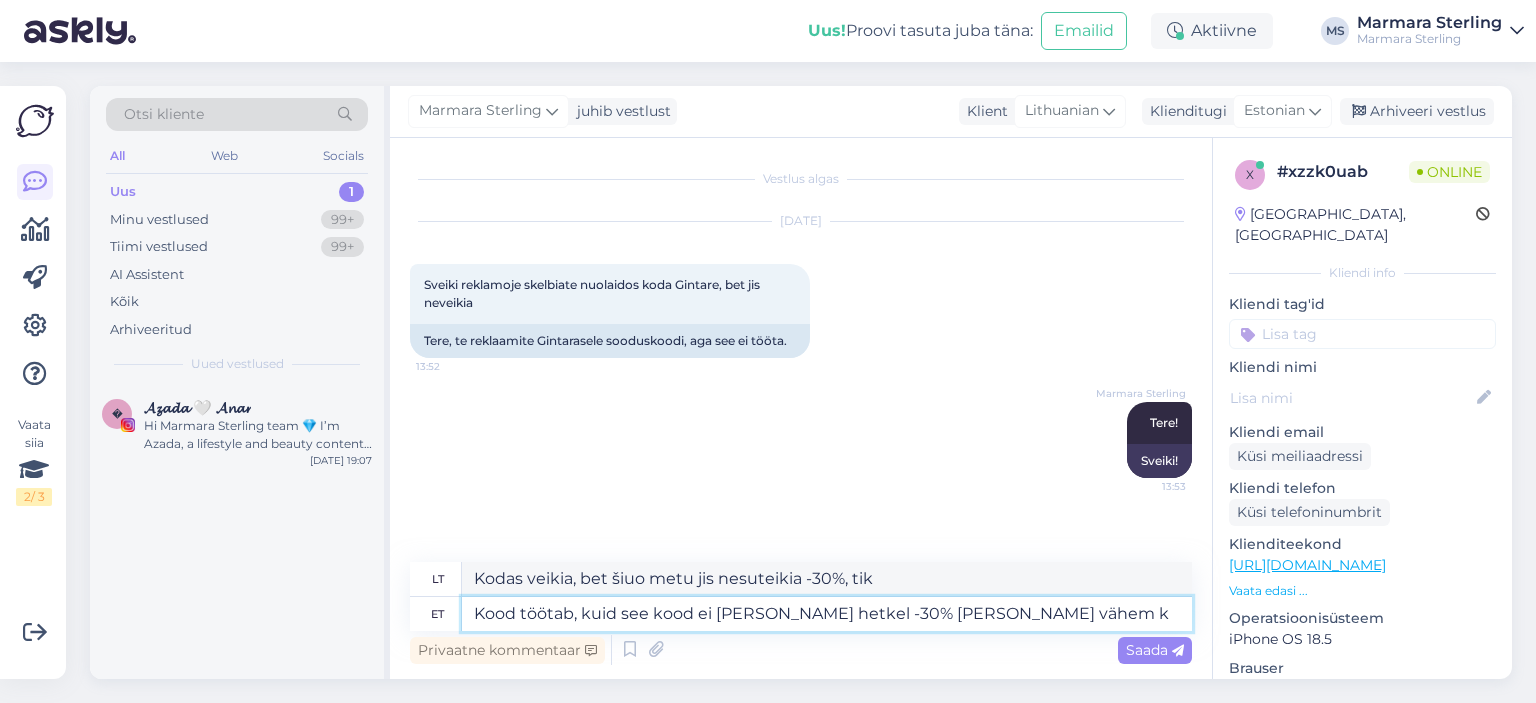 type on "Kood töötab, kuid see kood ei [PERSON_NAME] hetkel -30% [PERSON_NAME] vähem ku" 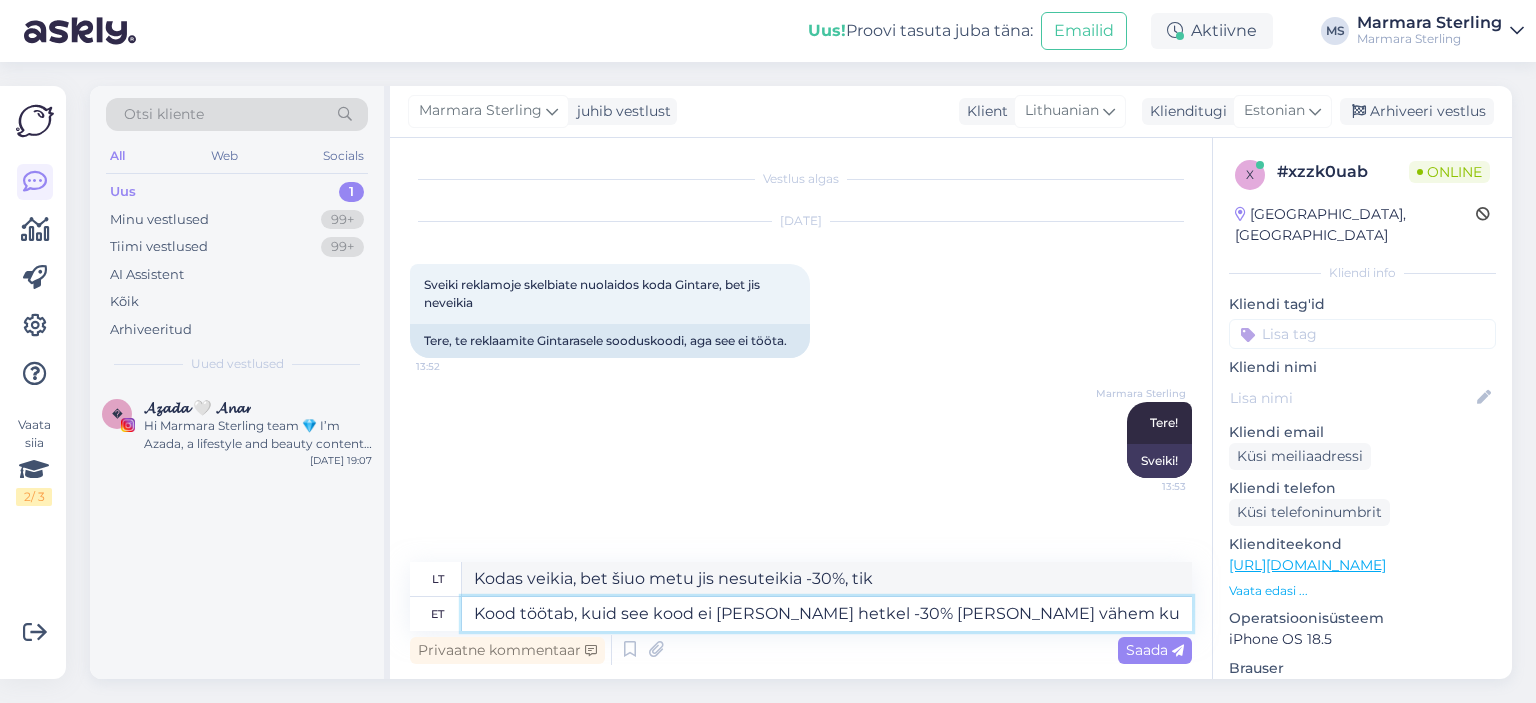 type on "Kodas veikia, bet šiuo metu jis nesuteikia -30%, tik mažiau" 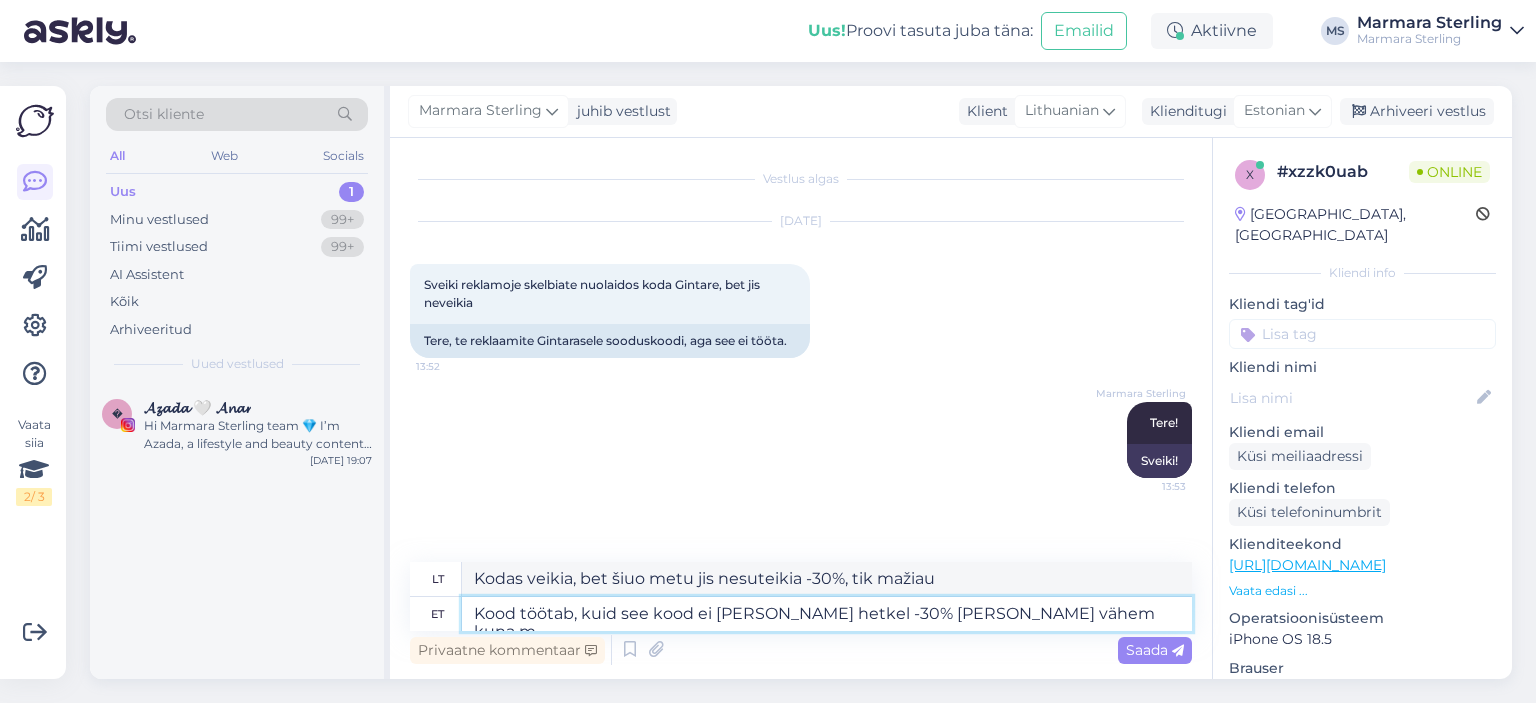 type on "Kood töötab, kuid see kood ei [PERSON_NAME] hetkel -30% [PERSON_NAME] vähem kuna me" 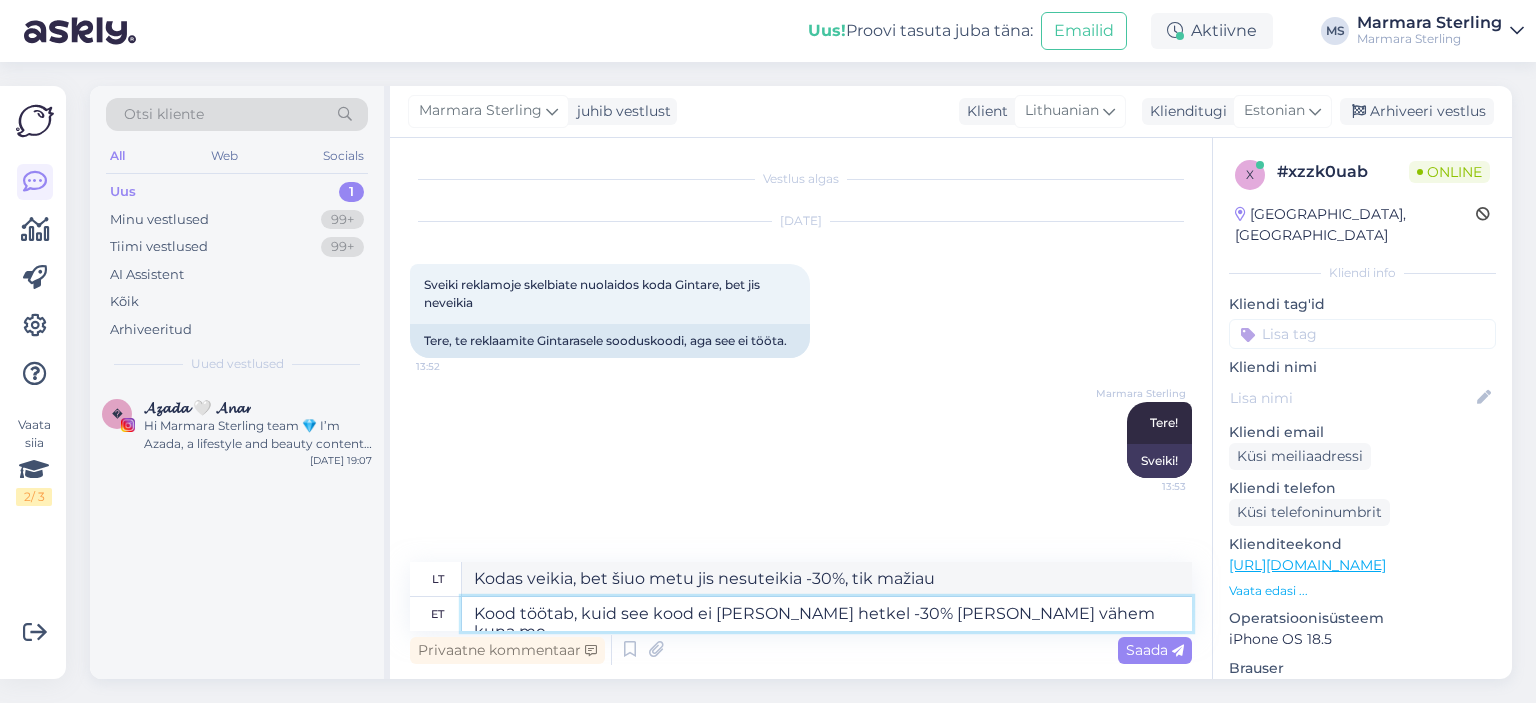 type on "Kodas veikia, bet šiuo metu jis nesuteikia -30%, o mažiau, nes" 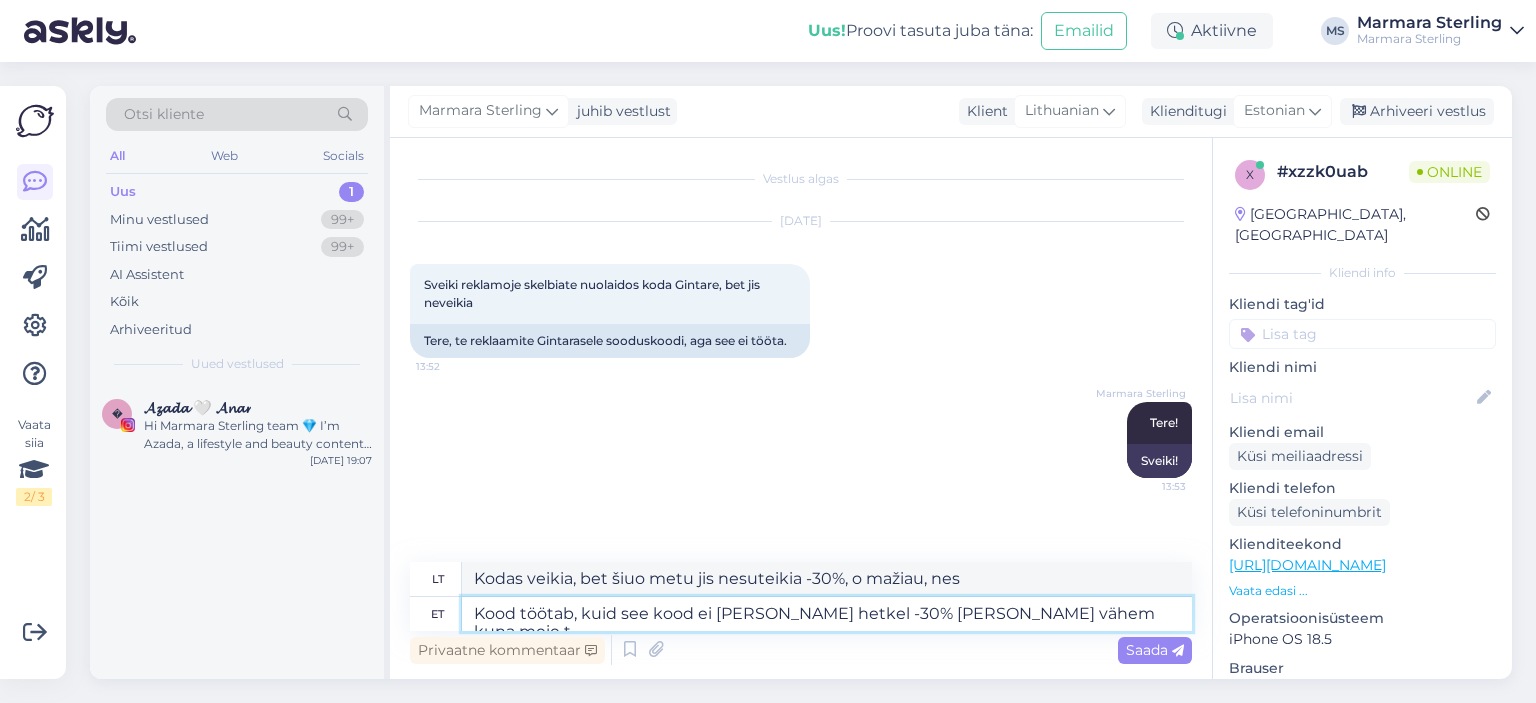 type on "Kood töötab, kuid see kood ei [PERSON_NAME] hetkel -30% [PERSON_NAME] vähem kuna meie to" 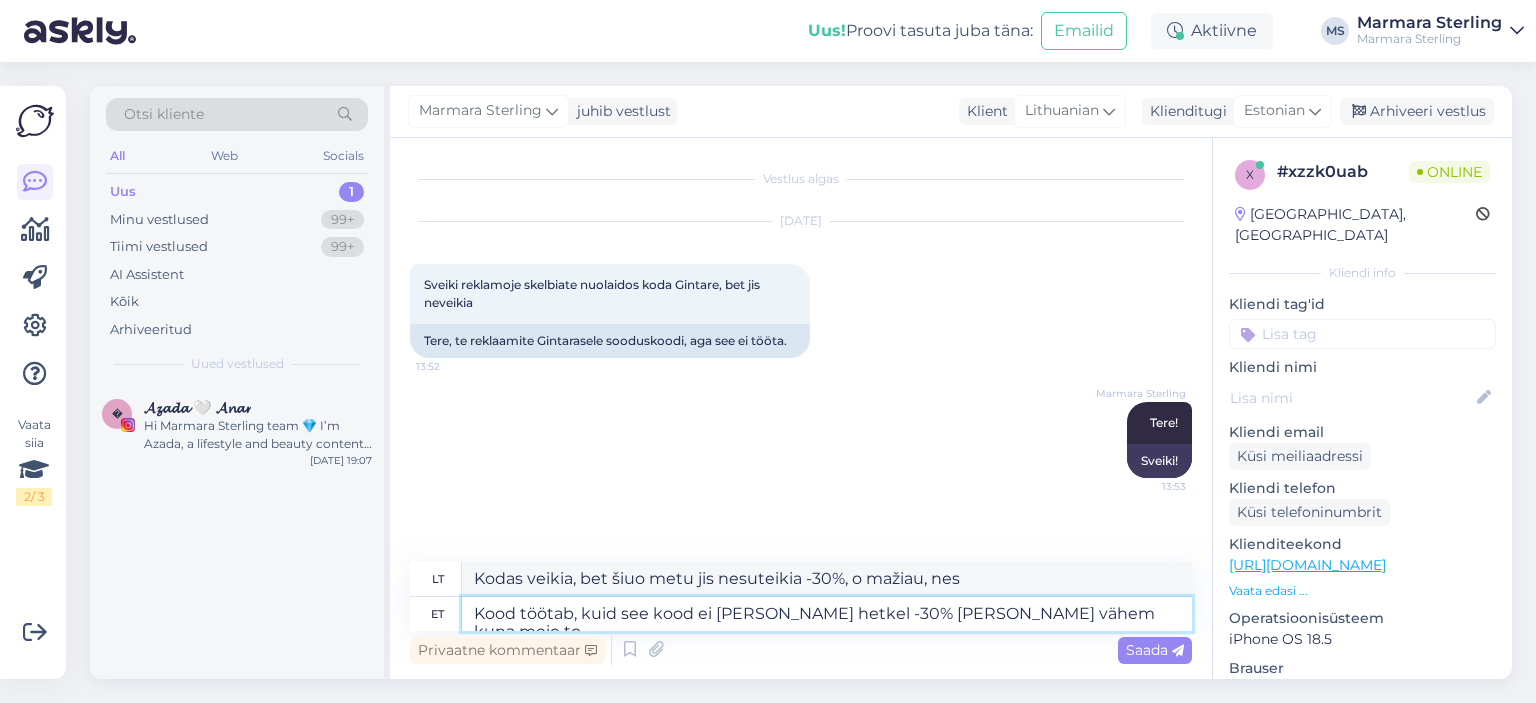 type on "Kodas veikia, bet šiuo metu jis nesuteikia -30%, o mažiau, nes mes" 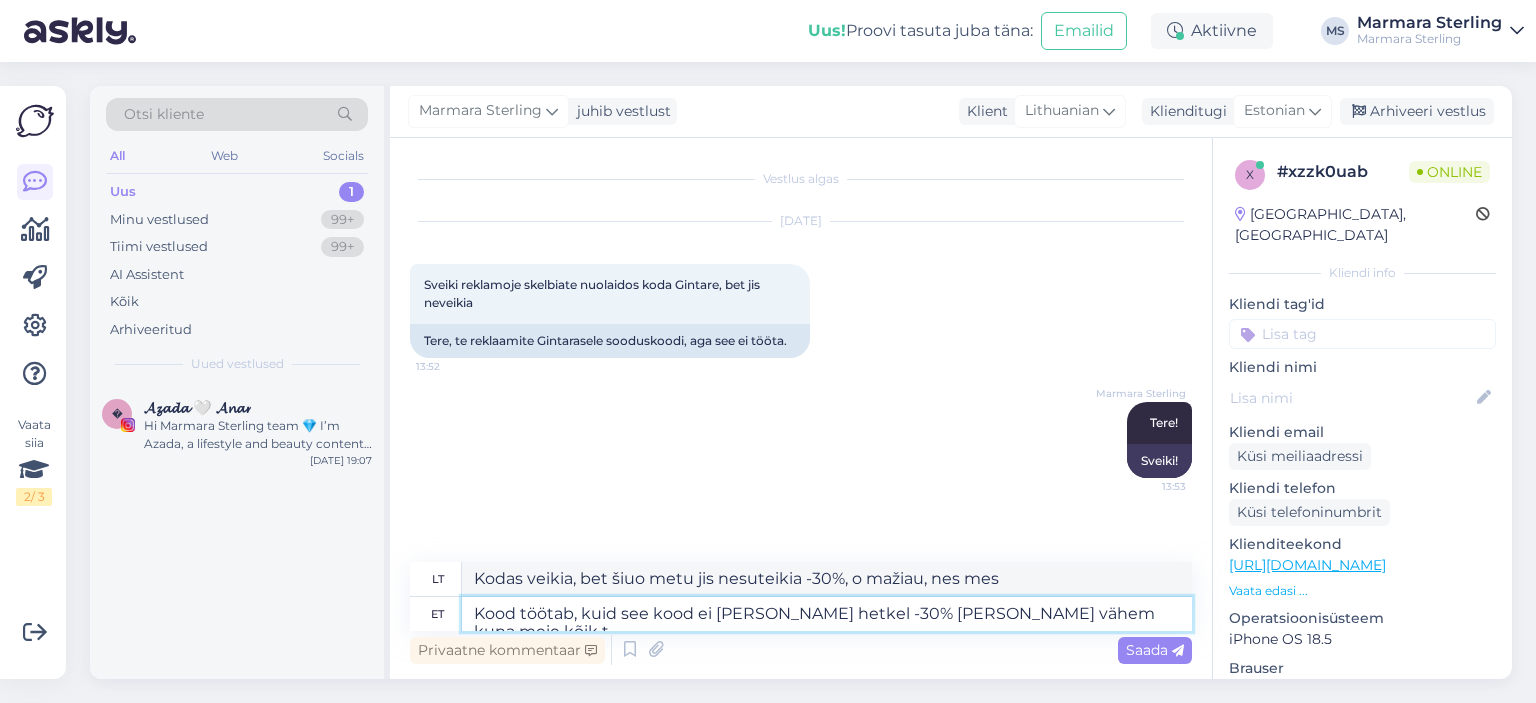 type on "Kood töötab, kuid see kood ei [PERSON_NAME] hetkel -30% [PERSON_NAME] vähem kuna meie kõik to" 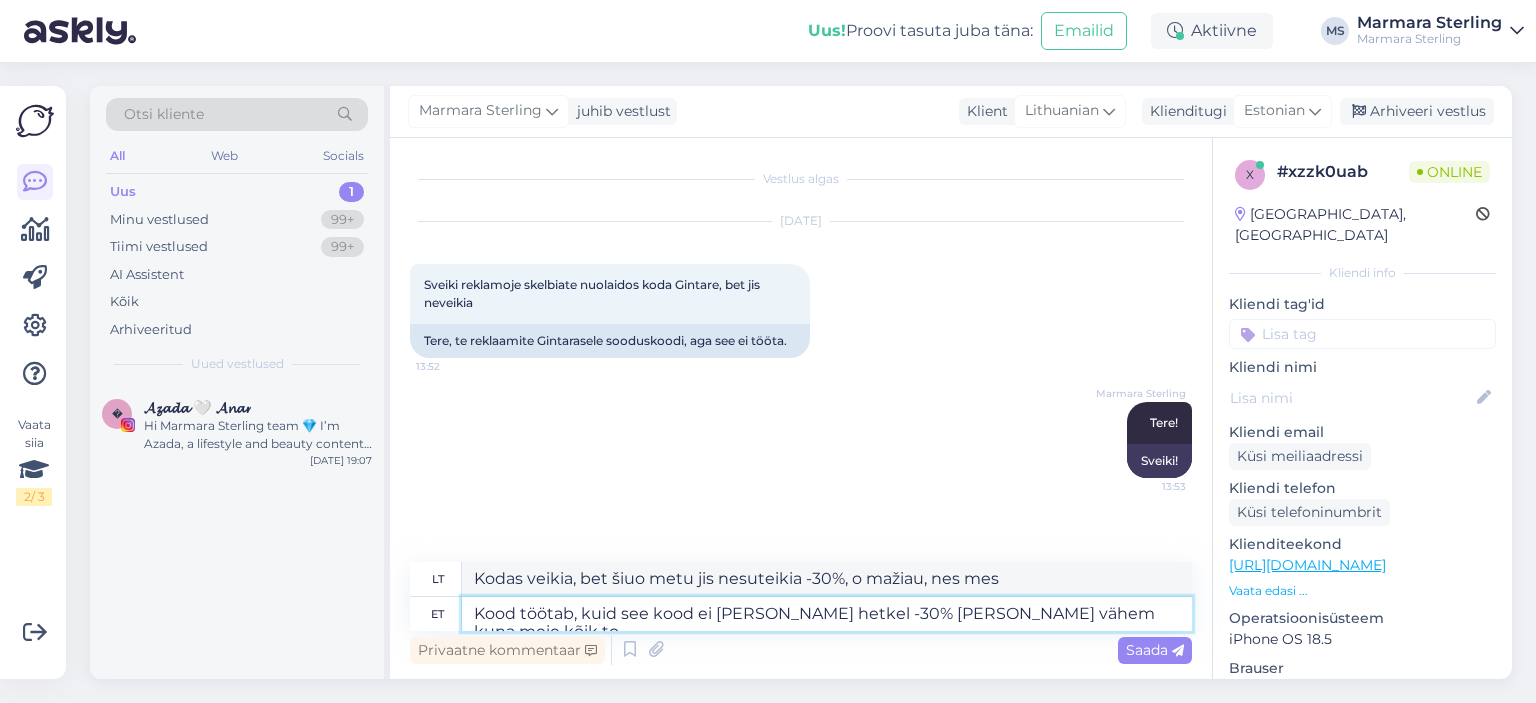 type on "Kodas veikia, bet šiuo metu jis nesuteikia -30%, o mažiau, nes mes visi" 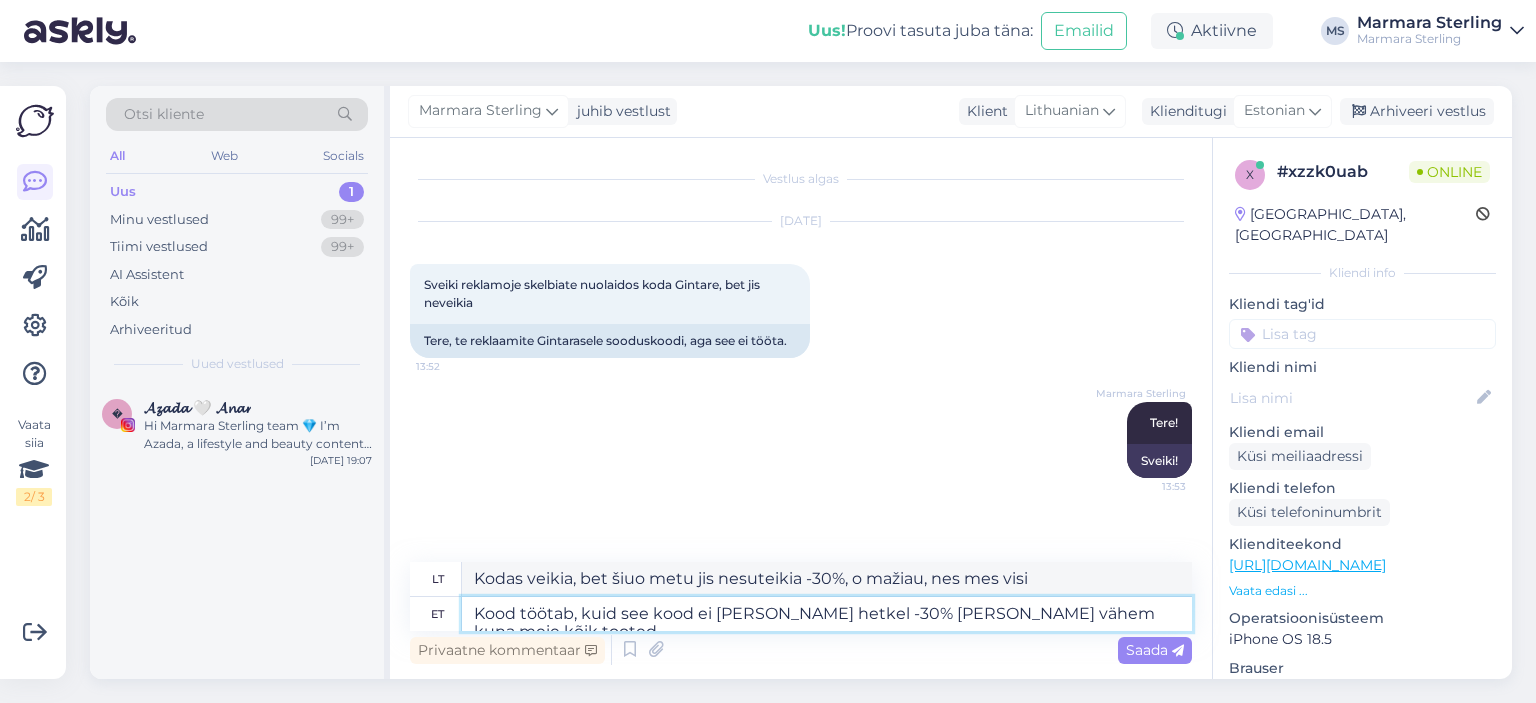type on "Kood töötab, kuid see kood ei [PERSON_NAME] hetkel -30% [PERSON_NAME] vähem kuna meie kõik tooted" 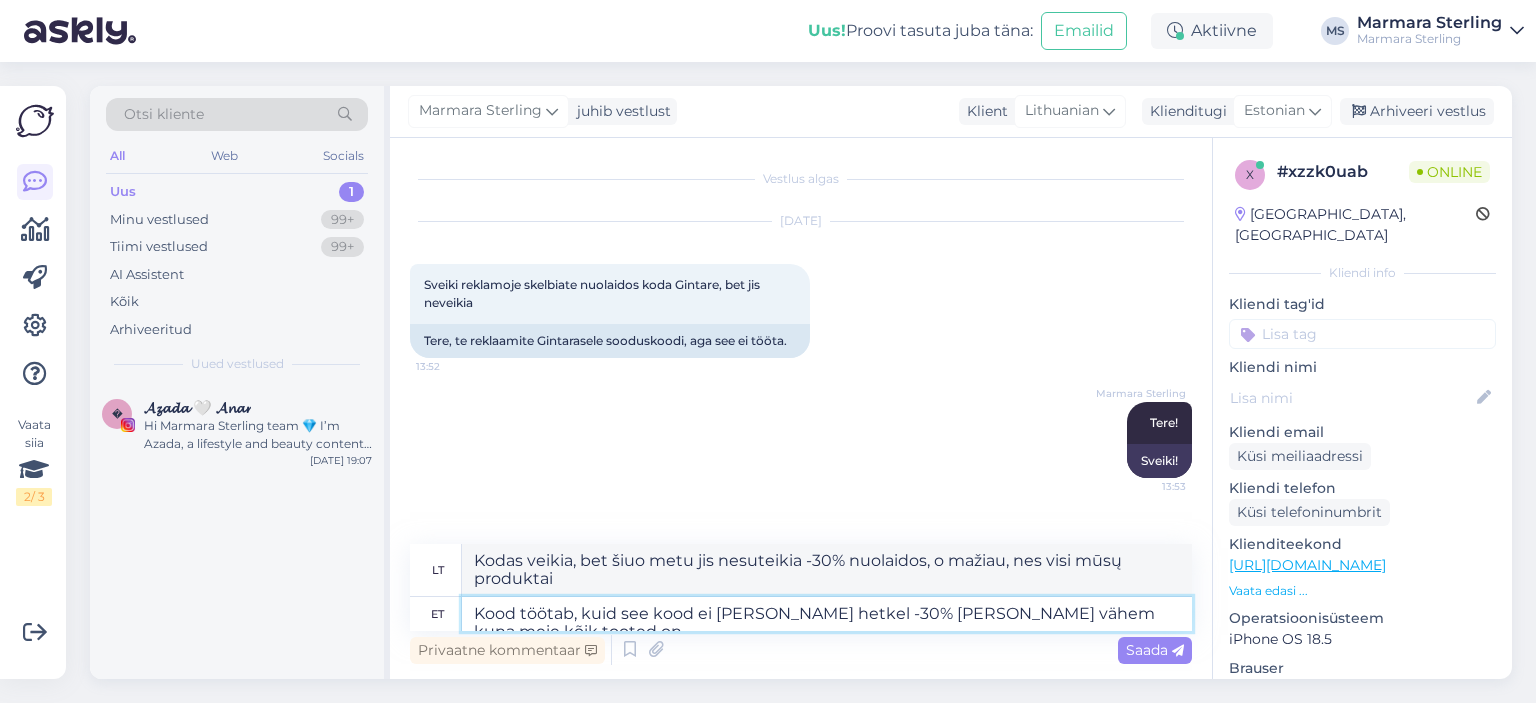type on "Kood töötab, kuid see kood ei [PERSON_NAME] hetkel -30% [PERSON_NAME] vähem kuna meie kõik tooted on h" 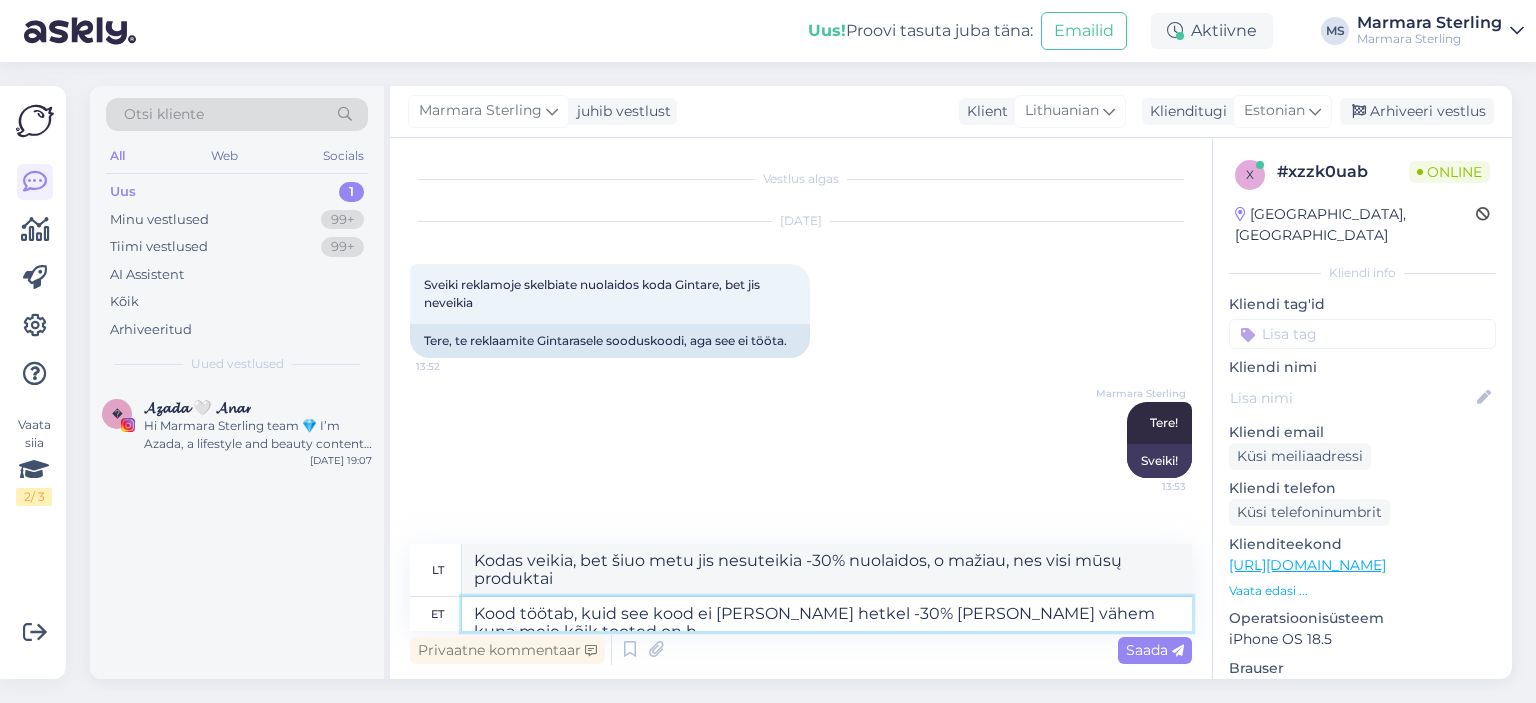 type on "Kodas veikia, bet šiuo metu jis nesuteikia -30% nuolaidos, o mažiau, nes visi mūsų produktai yra" 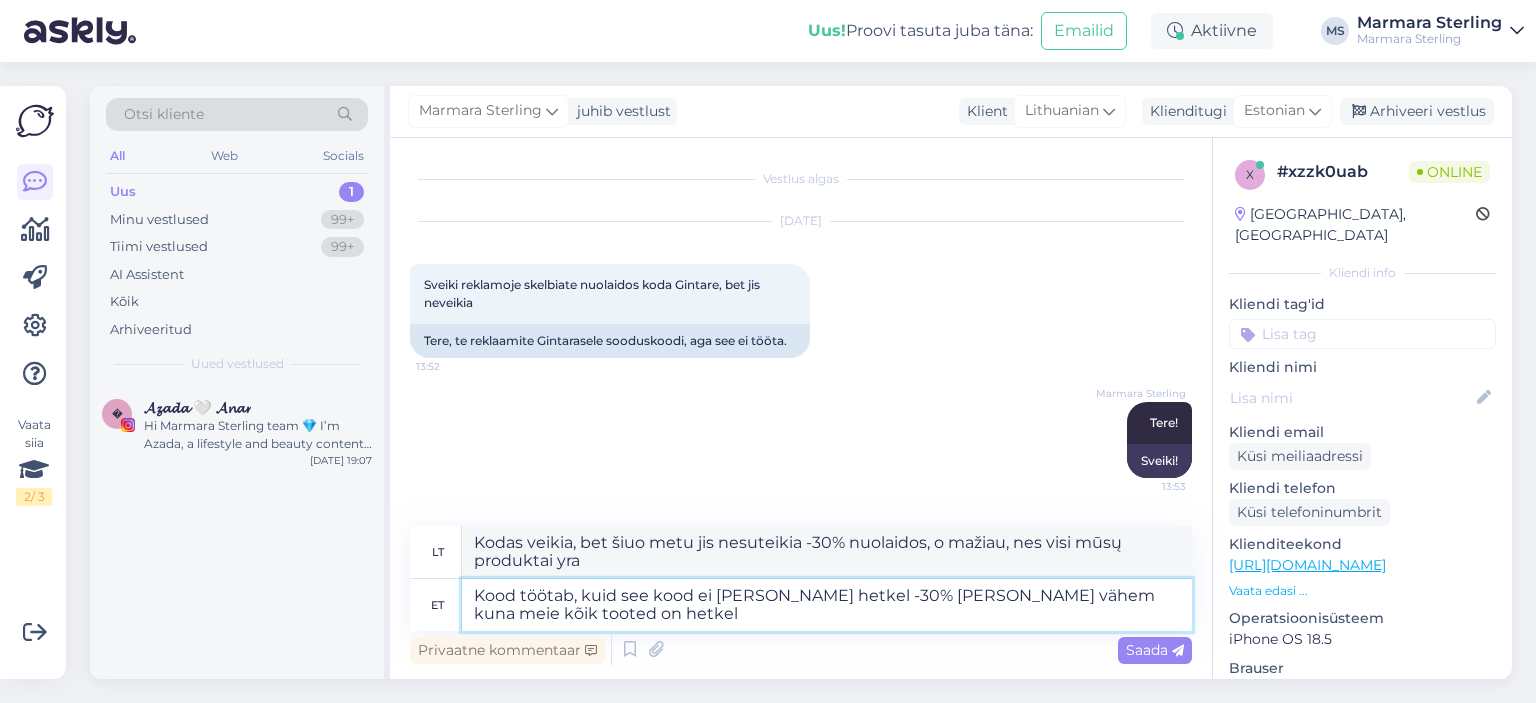 type on "Kood töötab, kuid see kood ei [PERSON_NAME] hetkel -30% [PERSON_NAME] vähem kuna meie kõik tooted on hetkel" 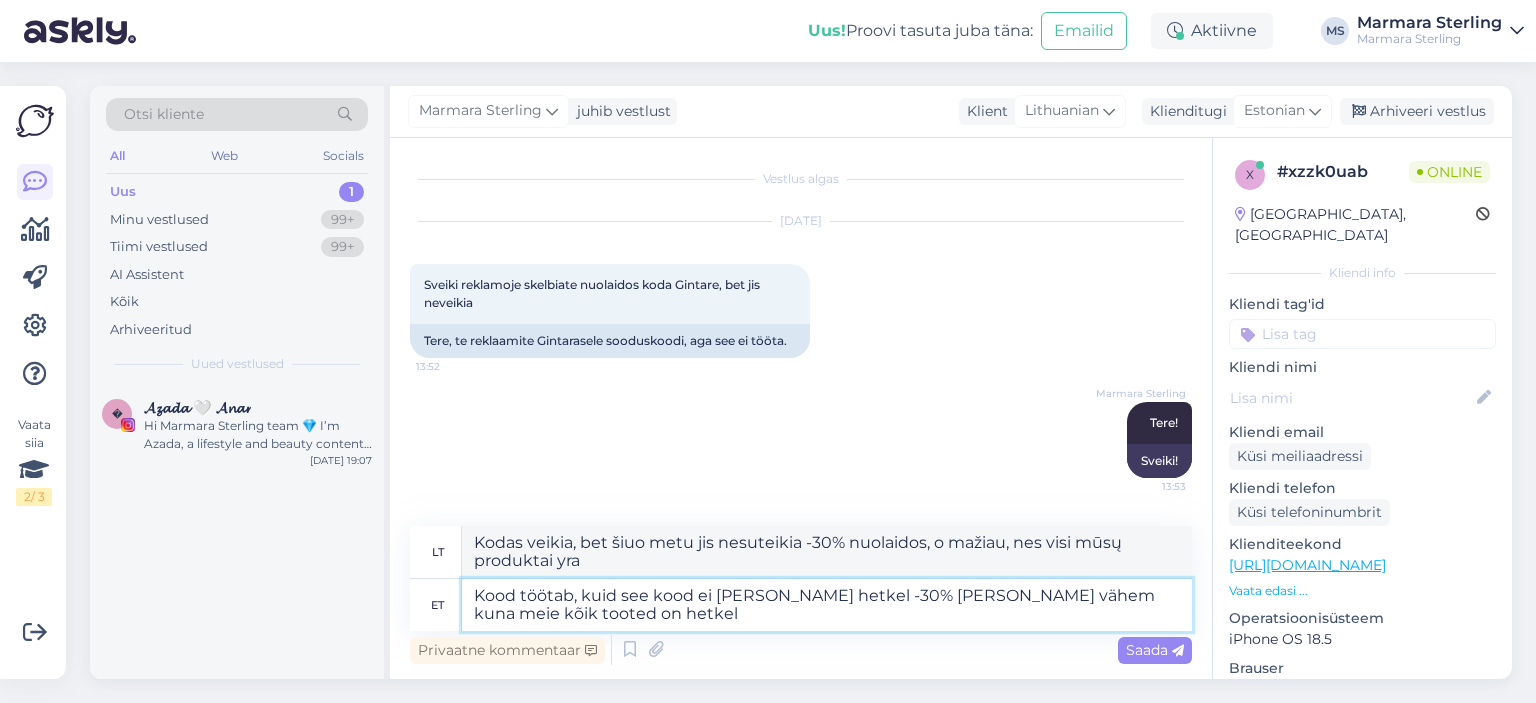 type on "Kodas veikia, bet šiuo metu jis nesuteikia -30% nuolaidos, o mažiau, nes visi mūsų produktai šiuo metu yra" 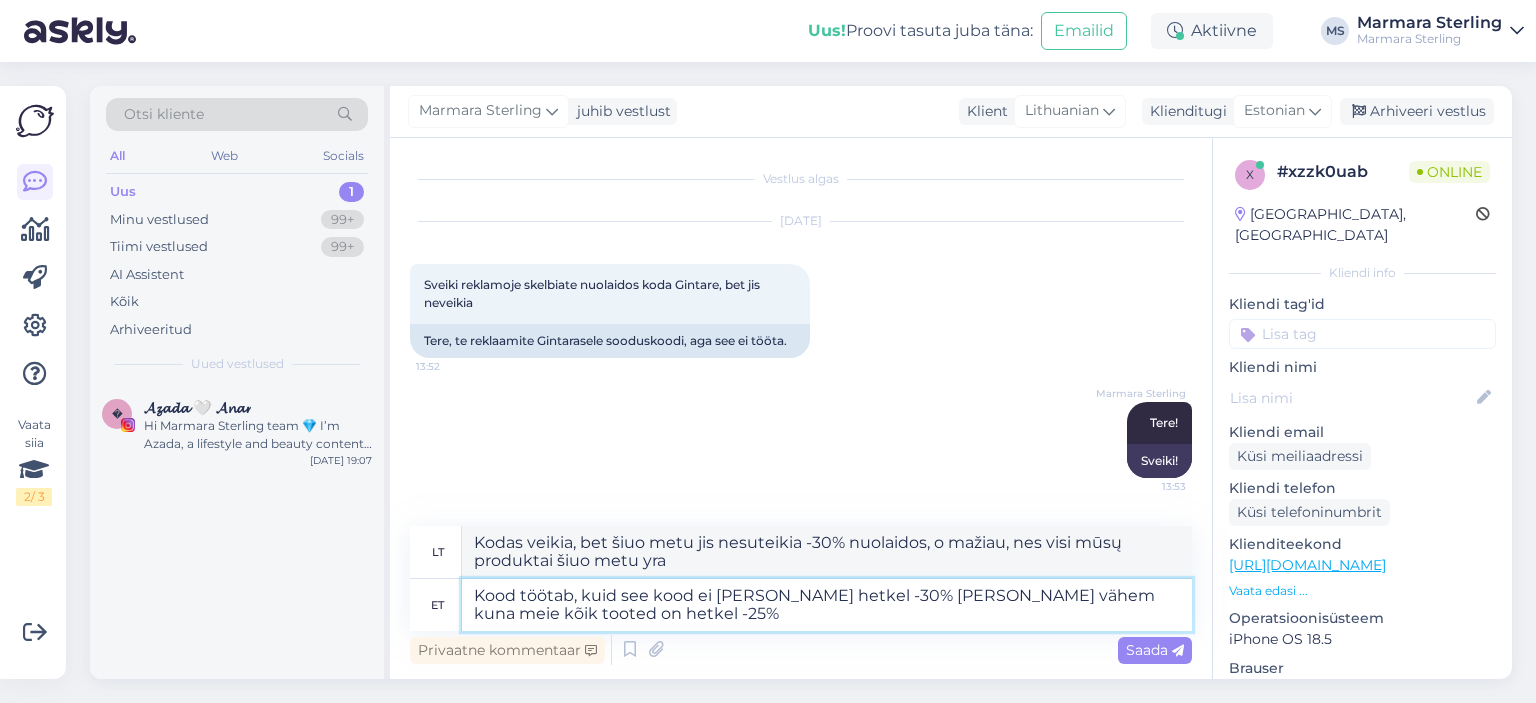 type on "Kood töötab, kuid see kood ei [PERSON_NAME] hetkel -30% [PERSON_NAME] vähem kuna meie kõik tooted on hetkel -25%" 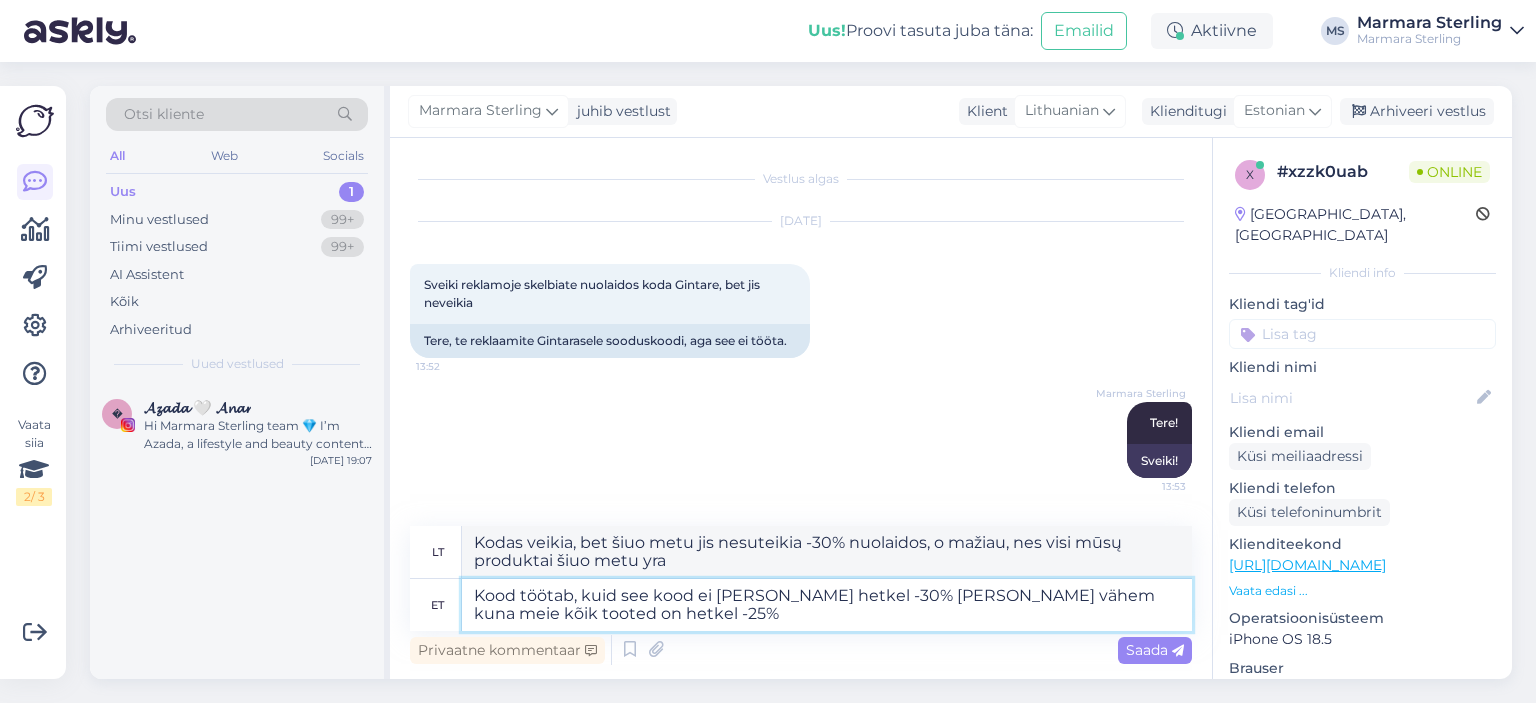 type on "Kodas veikia, bet šiuo metu jis suteikia ne -30%, o mažiau, nes visoms mūsų prekėms šiuo metu taikoma -25%." 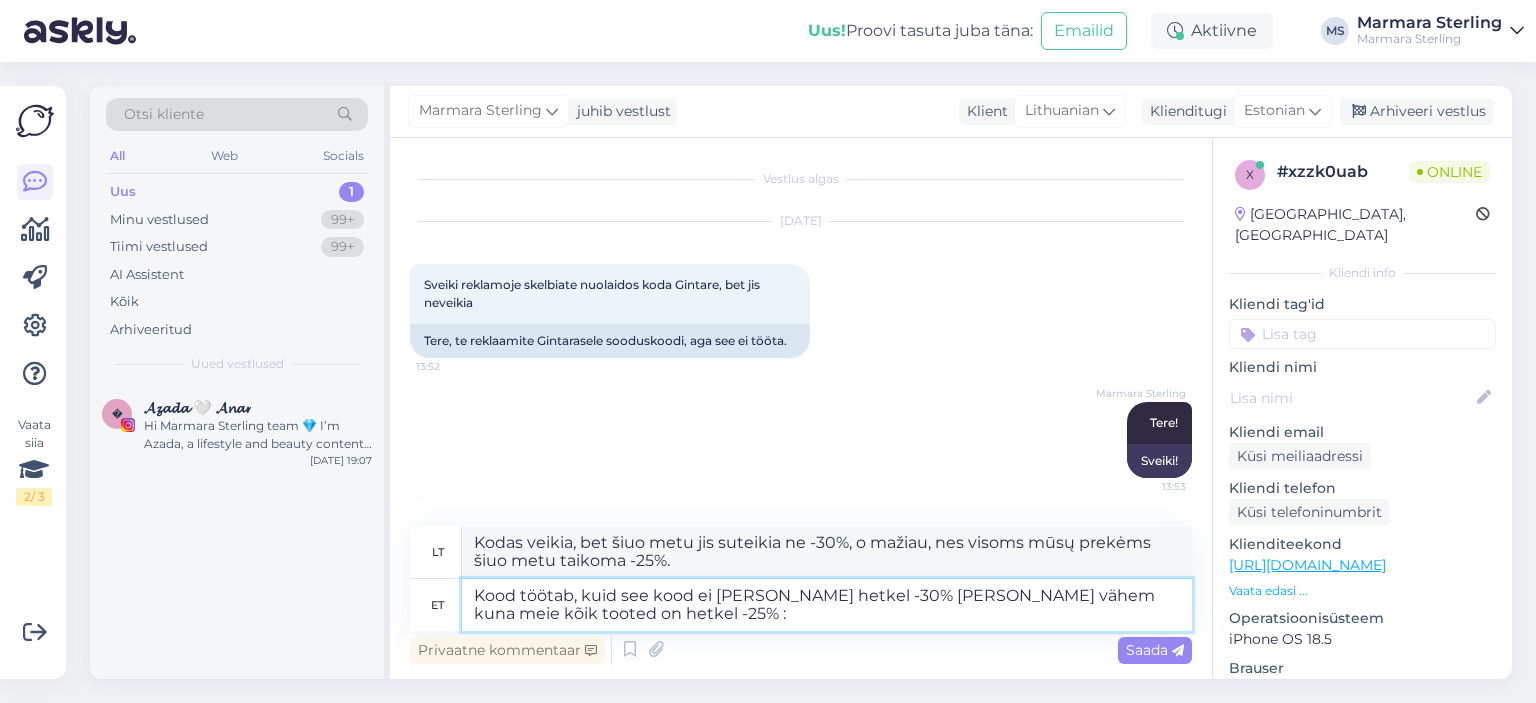 type on "Kood töötab, kuid see kood ei [PERSON_NAME] hetkel -30% [PERSON_NAME] vähem kuna meie kõik tooted on hetkel -25% :)" 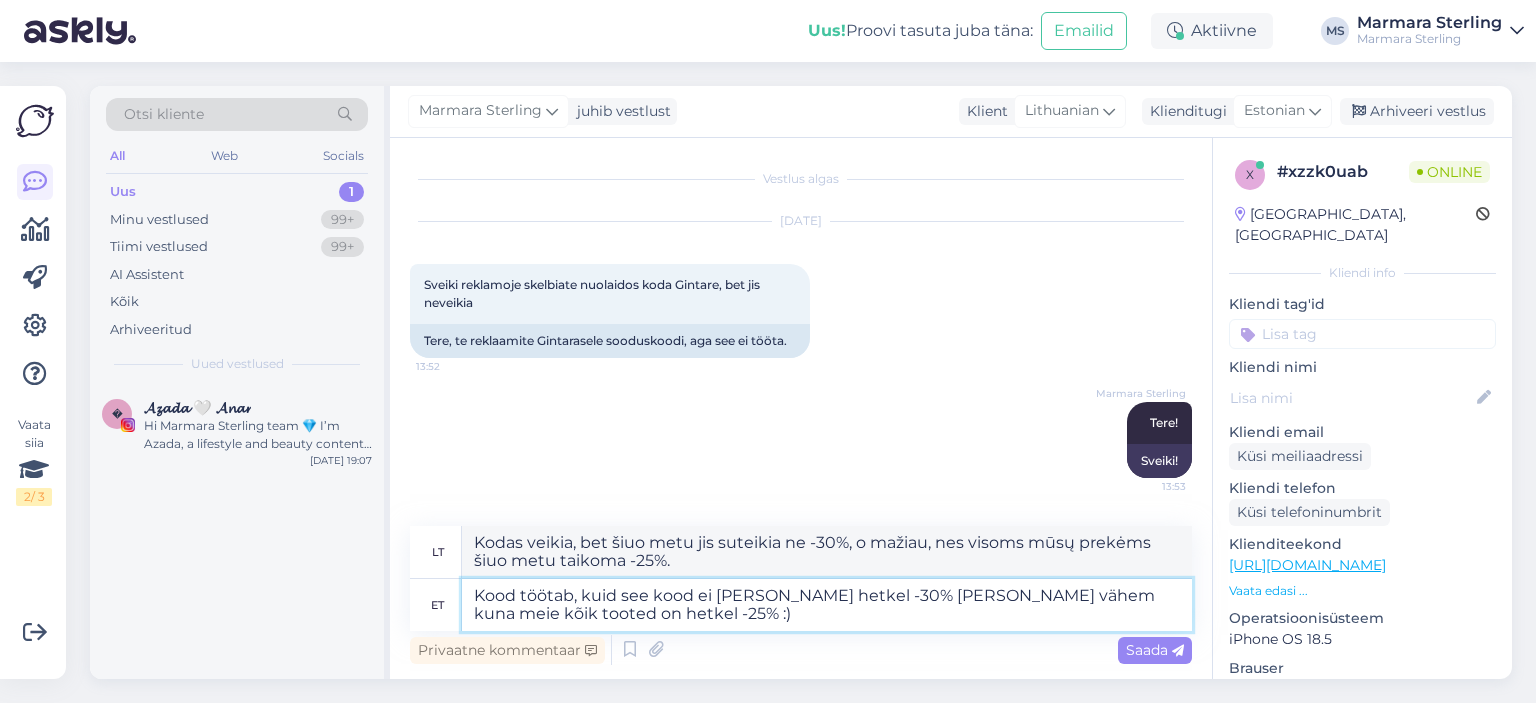 type on "Kodas veikia, bet šiuo metu jis nesuteikia -30% nuolaidos, o mažiau, nes visoms mūsų prekėms šiuo metu taikoma -25% nuolaida :)" 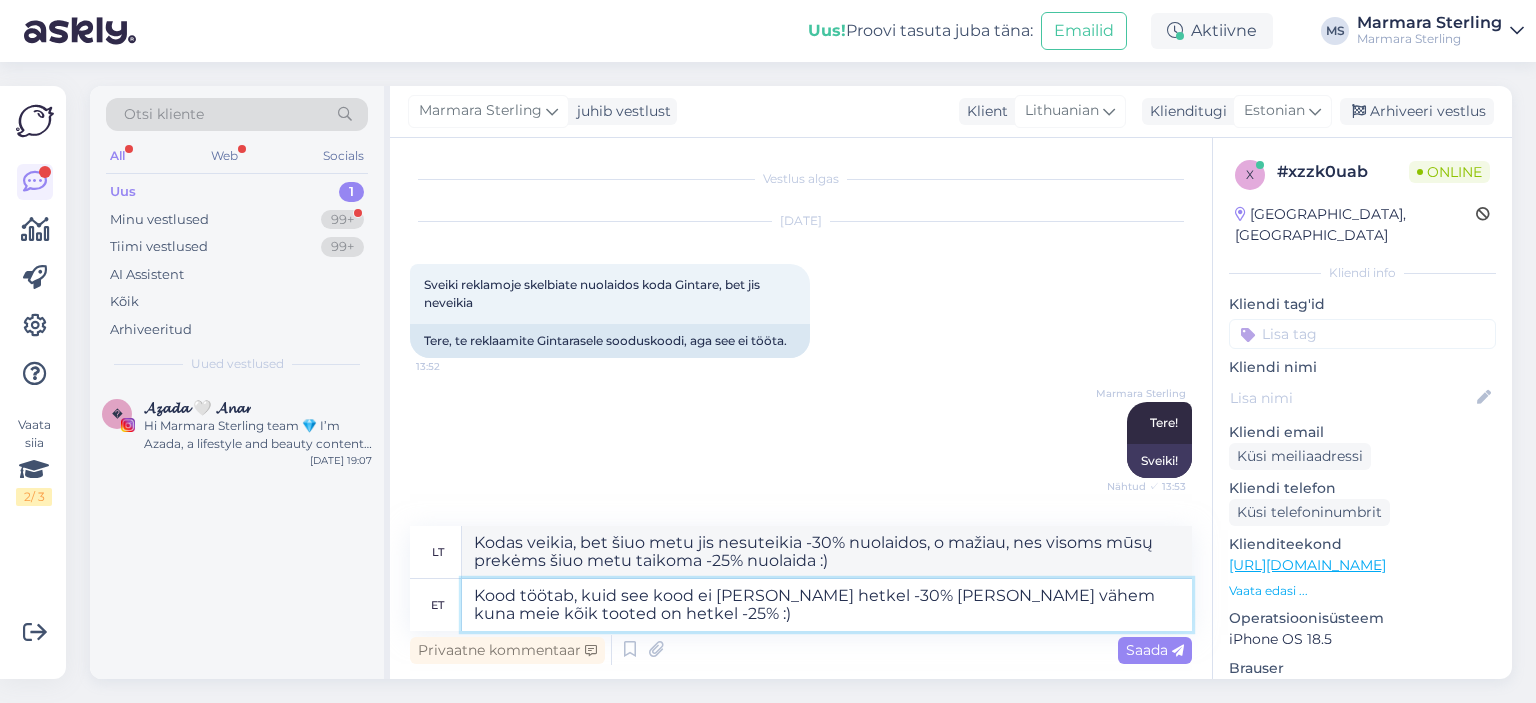 scroll, scrollTop: 148, scrollLeft: 0, axis: vertical 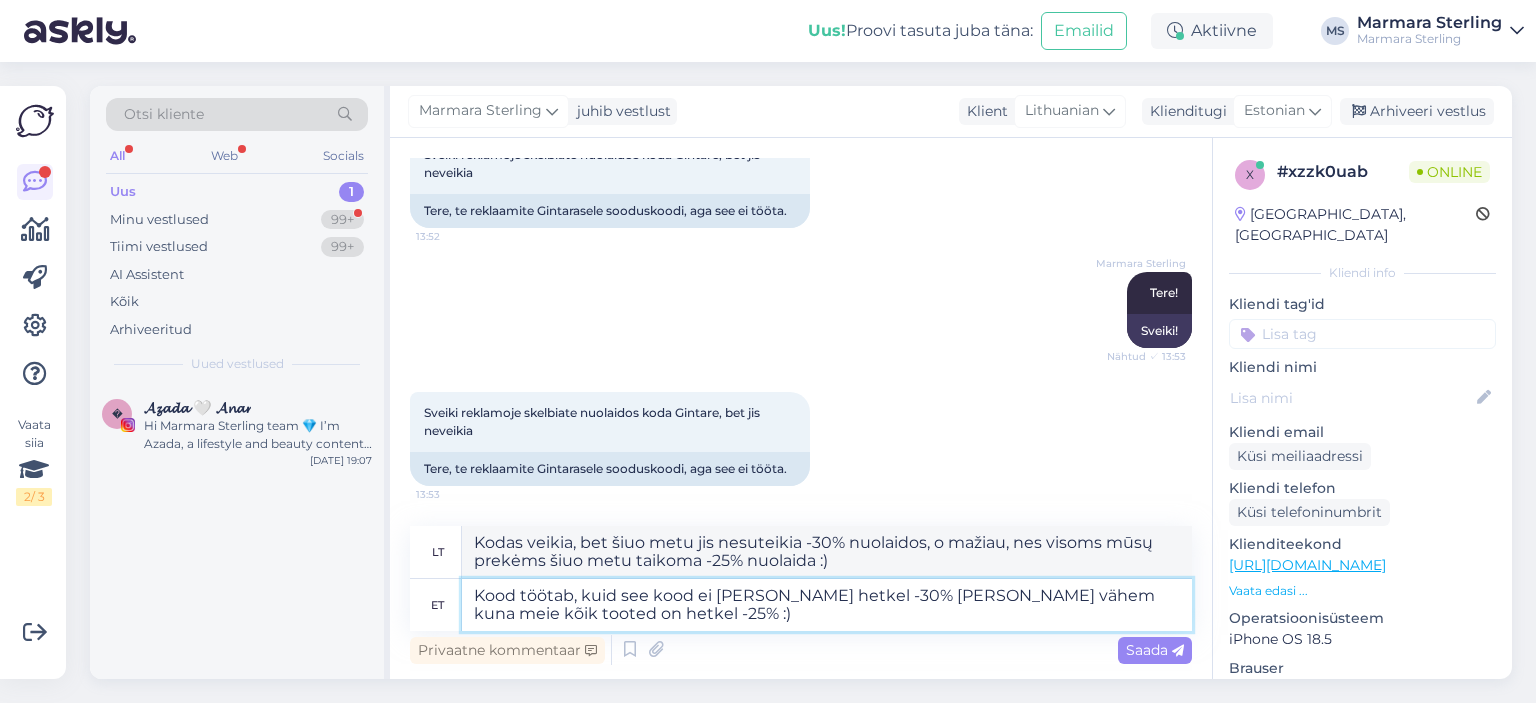 click on "Kood töötab, kuid see kood ei [PERSON_NAME] hetkel -30% [PERSON_NAME] vähem kuna meie kõik tooted on hetkel -25% :)" at bounding box center [827, 605] 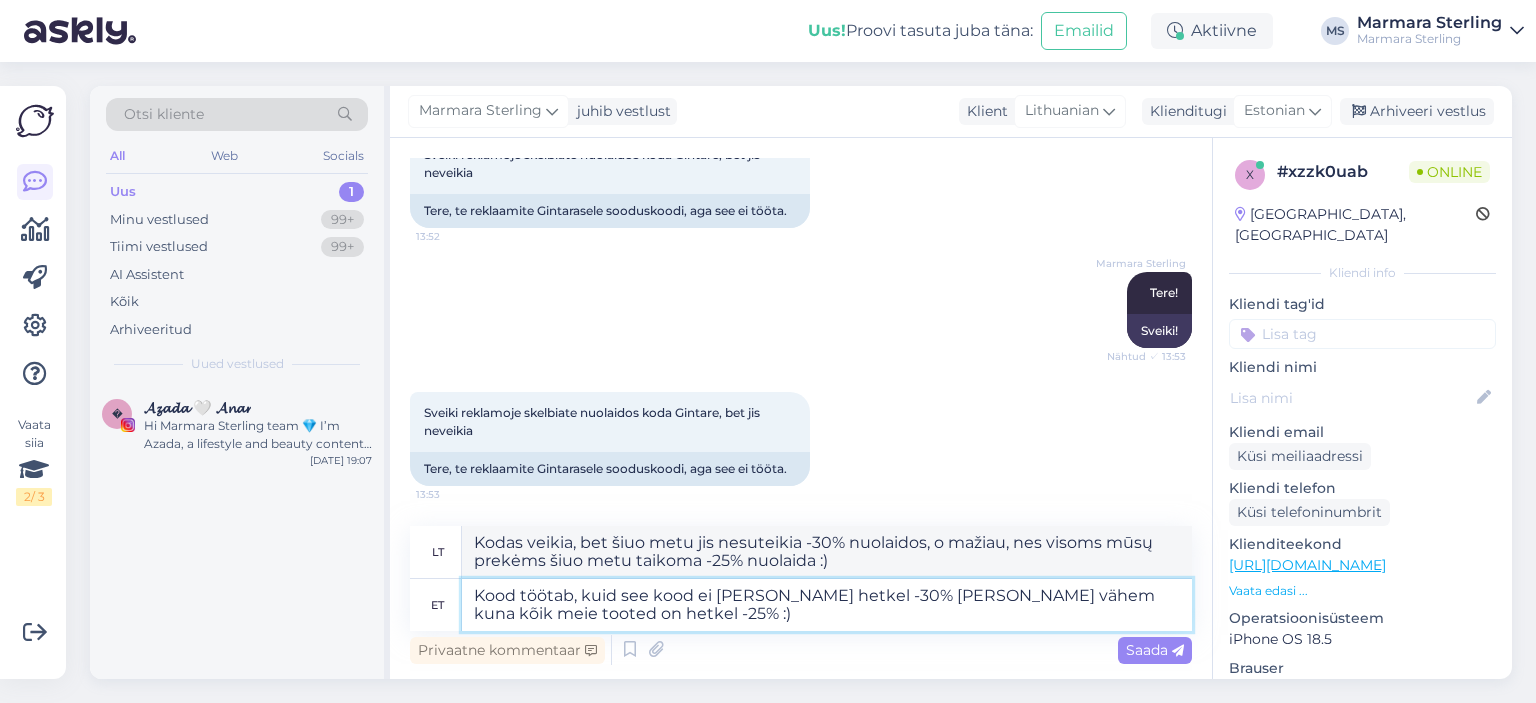 click on "Kood töötab, kuid see kood ei [PERSON_NAME] hetkel -30% [PERSON_NAME] vähem kuna kõik meie tooted on hetkel -25% :)" at bounding box center (827, 605) 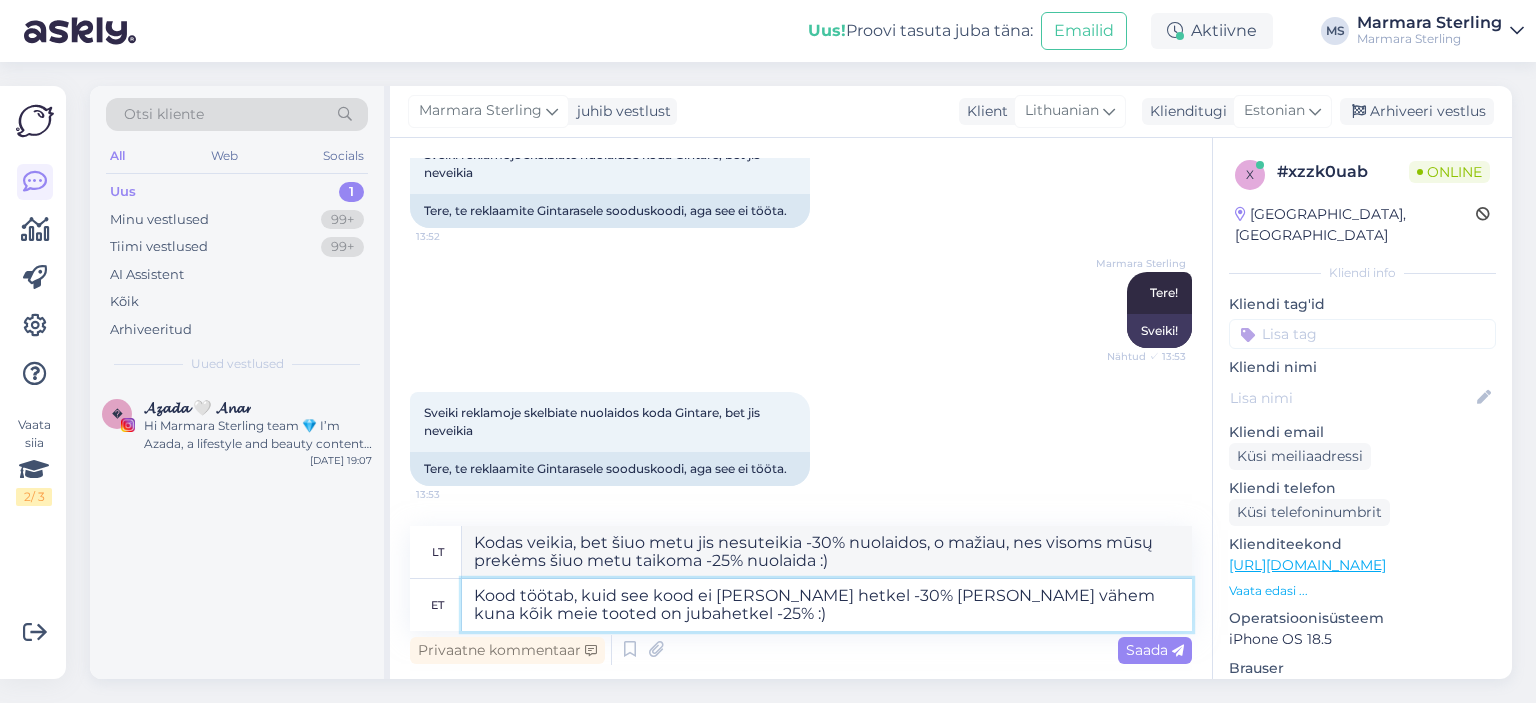 type on "Kood töötab, kuid see kood ei [PERSON_NAME] hetkel -30% [PERSON_NAME] vähem kuna kõik meie tooted on juba hetkel -25% :)" 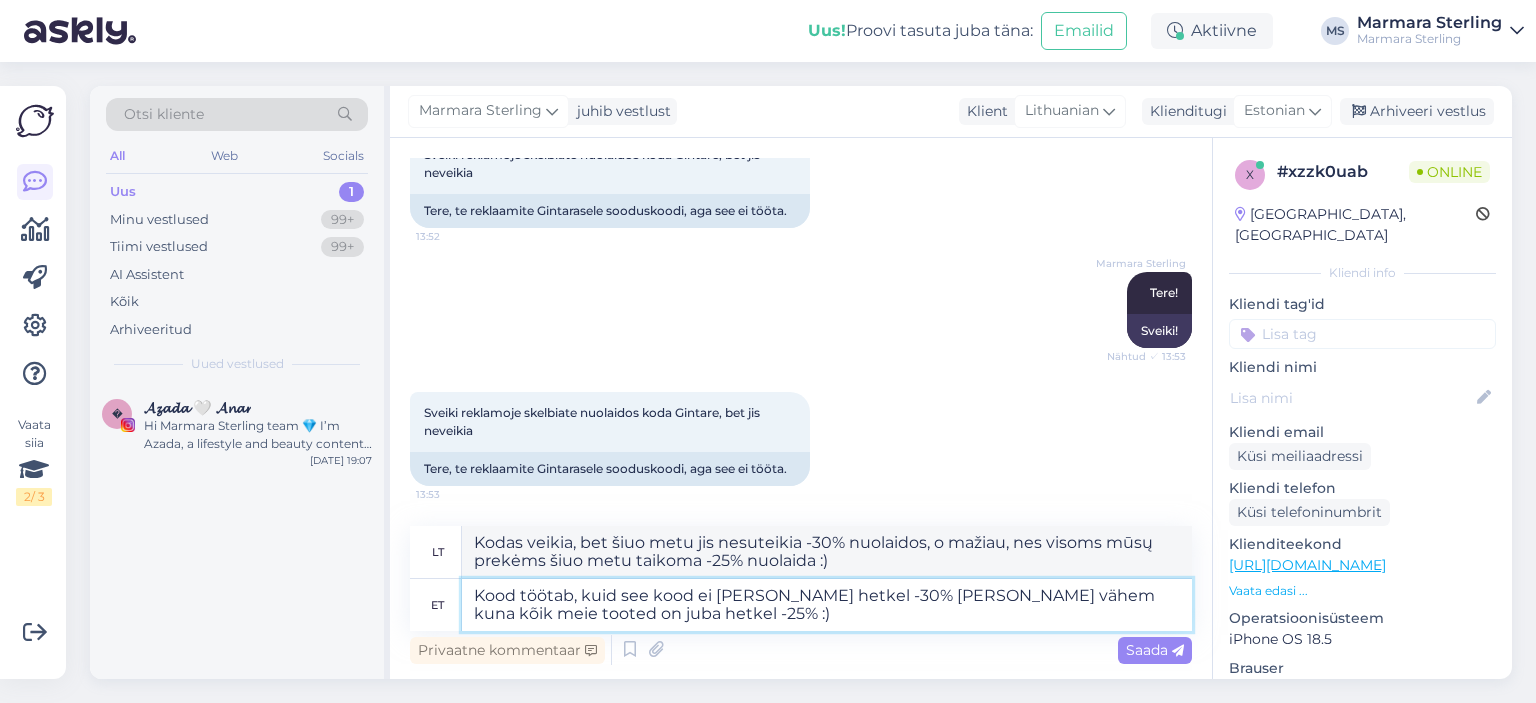 type on "Kodas veikia, bet šiuo metu jis nesuteikia -30% nuolaidos, o mažiau, nes visoms mūsų prekėms jau taikoma -25% nuolaida :)" 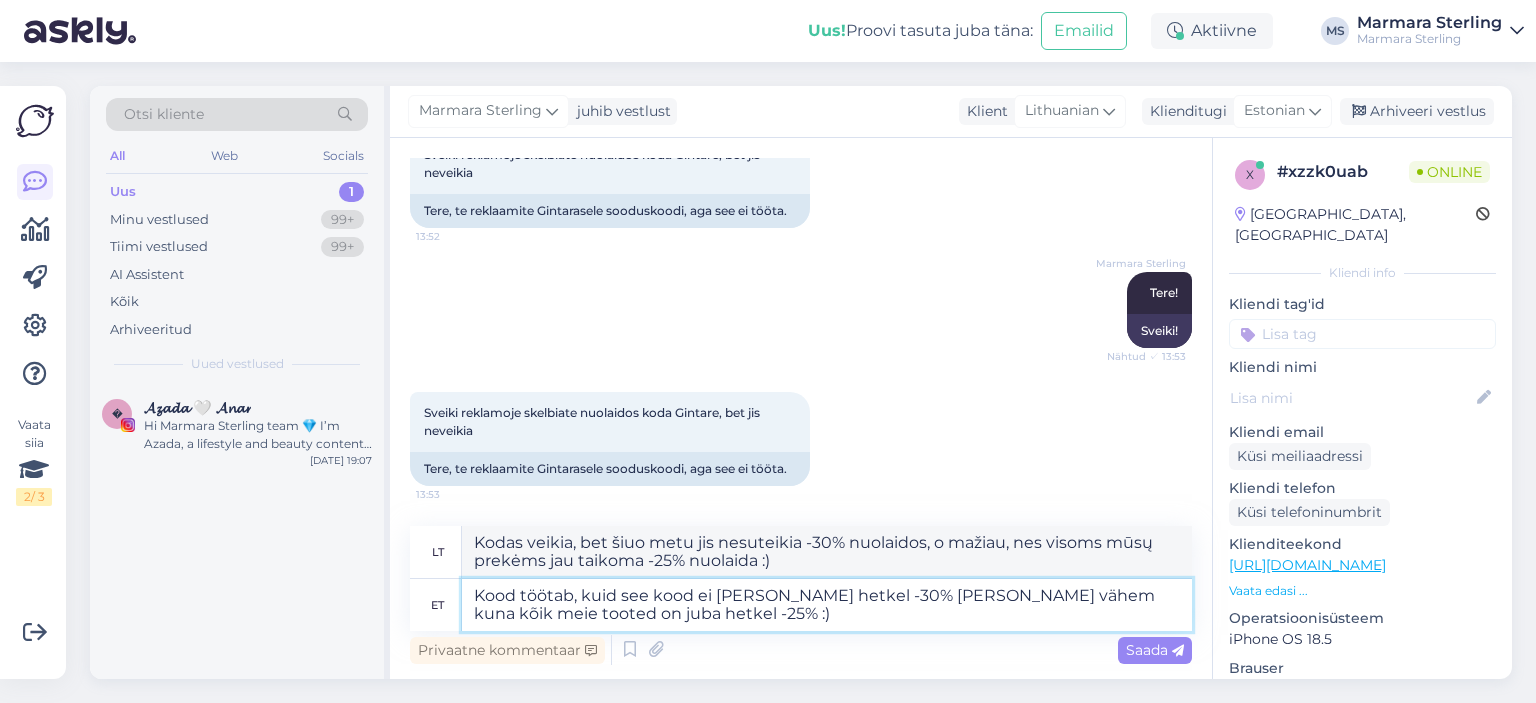 click on "Kood töötab, kuid see kood ei [PERSON_NAME] hetkel -30% [PERSON_NAME] vähem kuna kõik meie tooted on juba hetkel -25% :)" at bounding box center [827, 605] 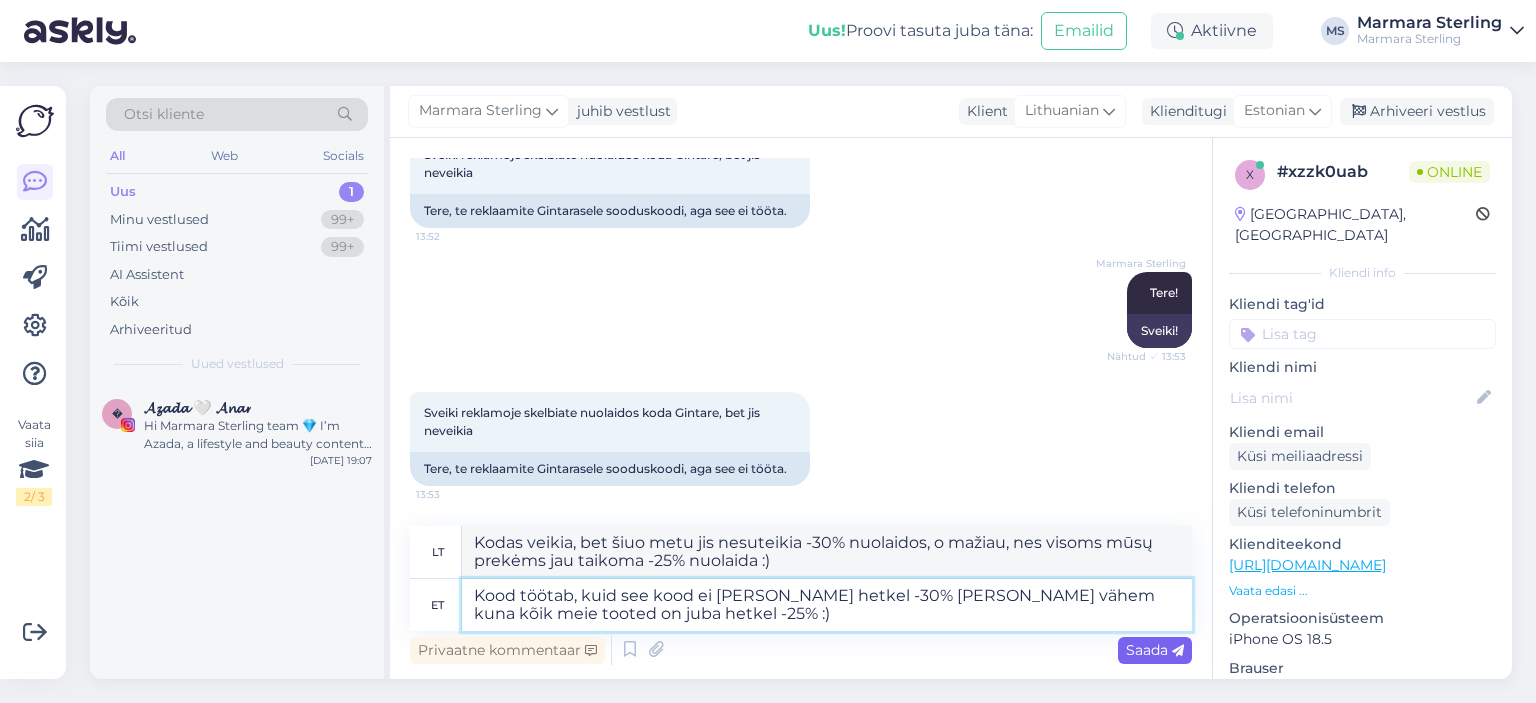type on "Kood töötab, kuid see kood ei [PERSON_NAME] hetkel -30% [PERSON_NAME] vähem kuna kõik meie tooted on juba hetkel -25% :)" 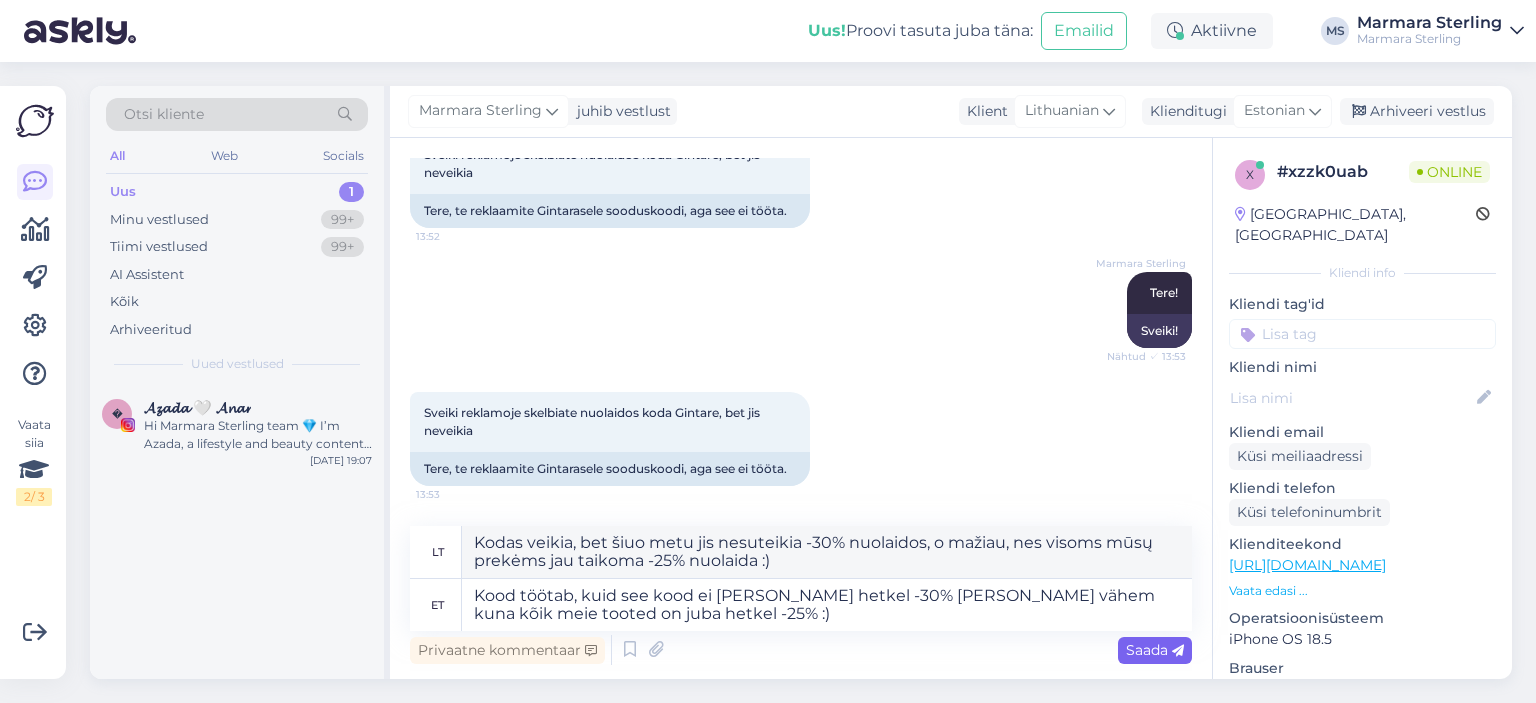 click on "Saada" at bounding box center [1155, 650] 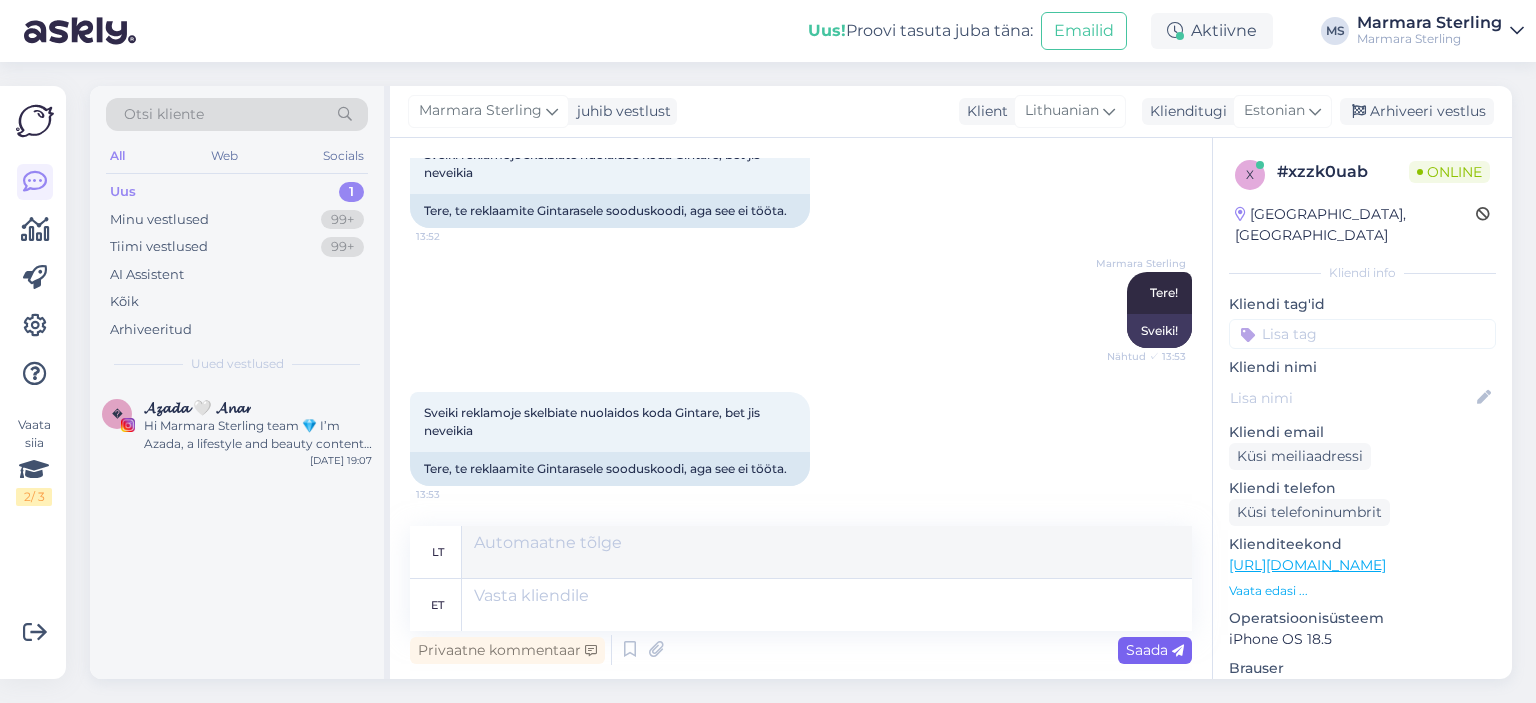 scroll, scrollTop: 285, scrollLeft: 0, axis: vertical 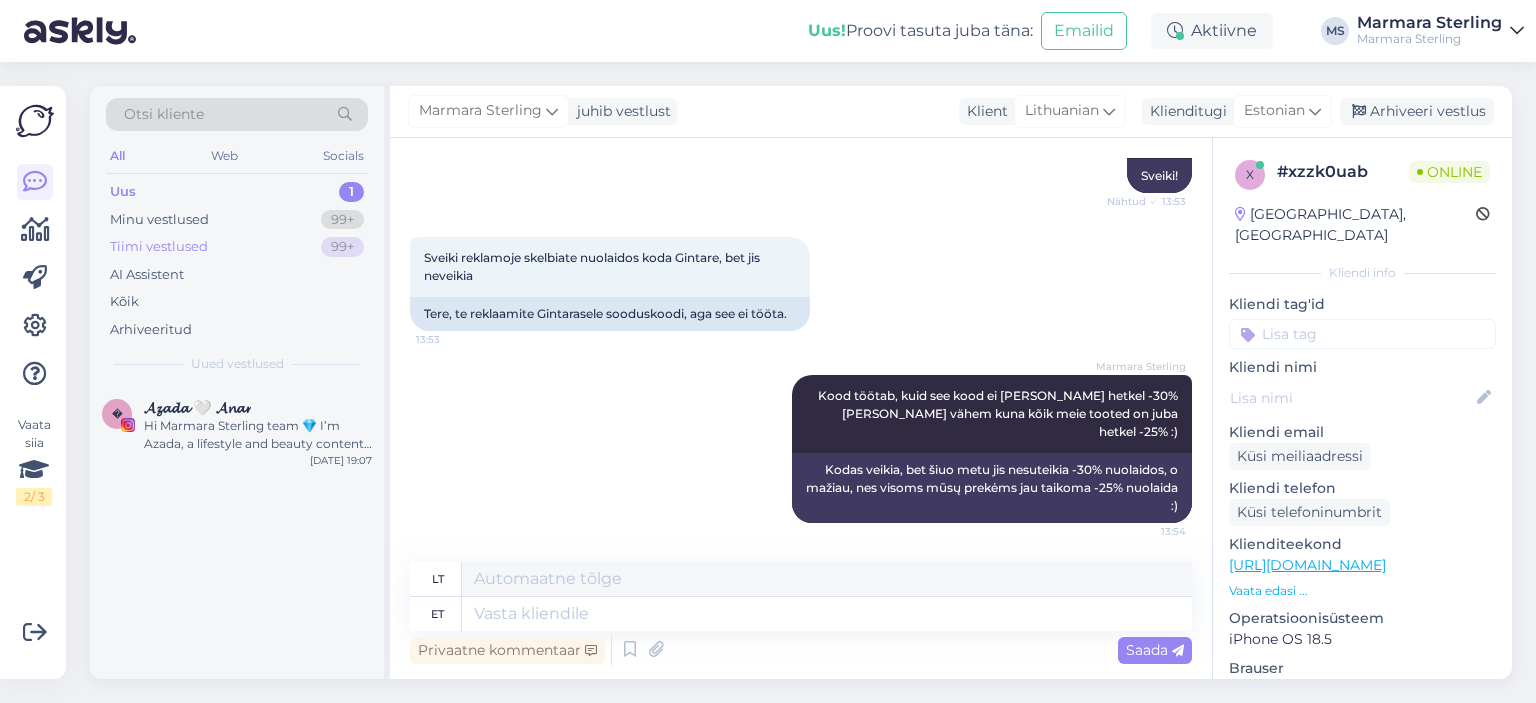 click on "Tiimi vestlused 99+" at bounding box center (237, 247) 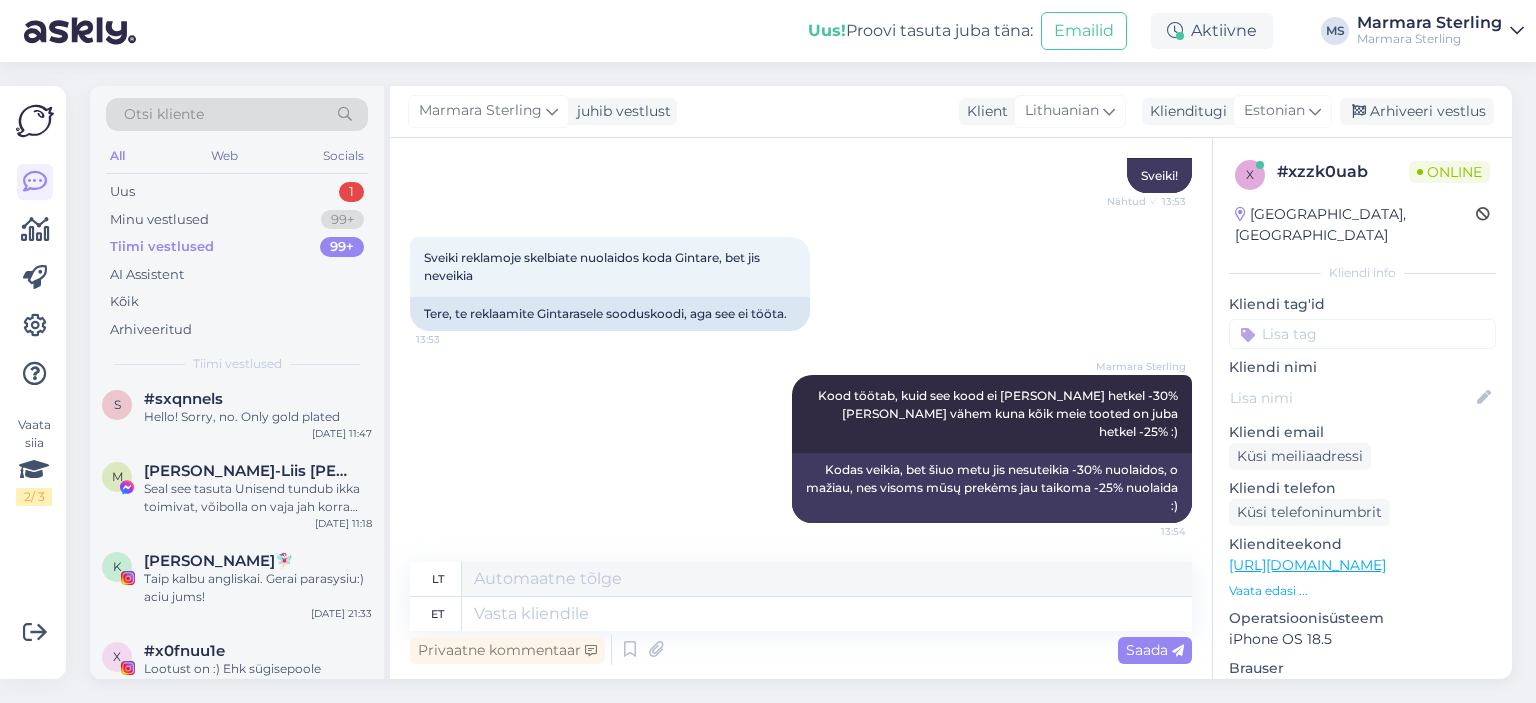 scroll, scrollTop: 200, scrollLeft: 0, axis: vertical 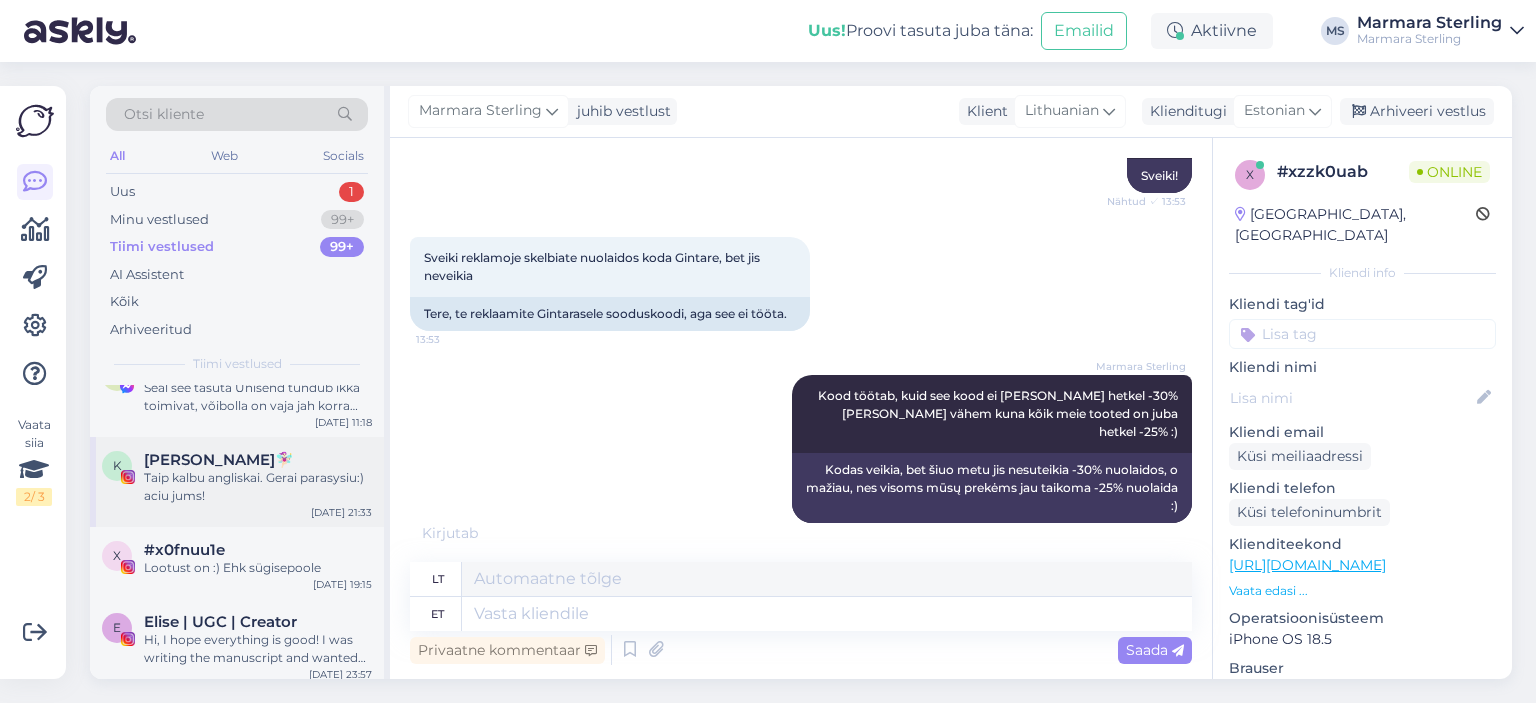 click on "Taip kalbu angliskai. Gerai parasysiu:) aciu jums!" at bounding box center (258, 487) 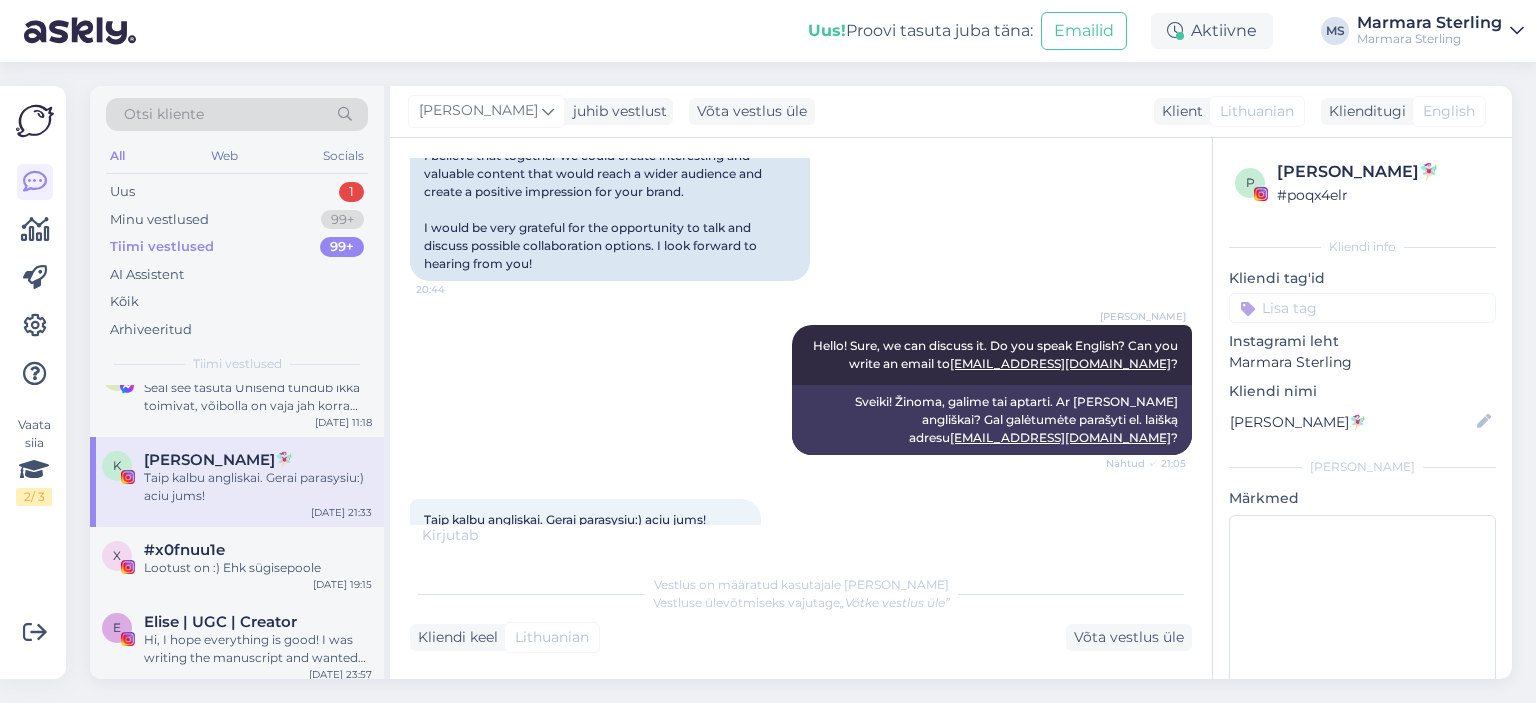 scroll, scrollTop: 616, scrollLeft: 0, axis: vertical 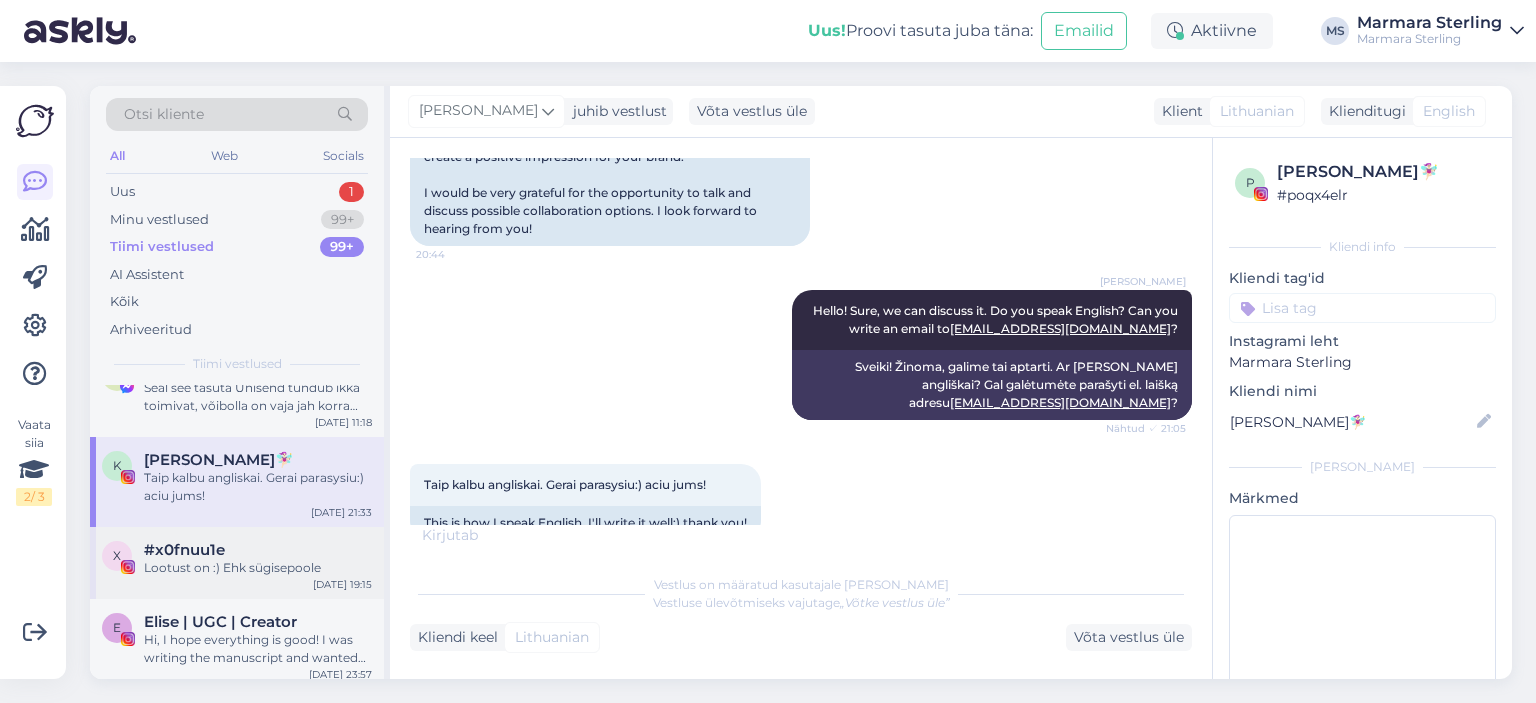 click on "Lootust on :) Ehk sügisepoole" at bounding box center [258, 568] 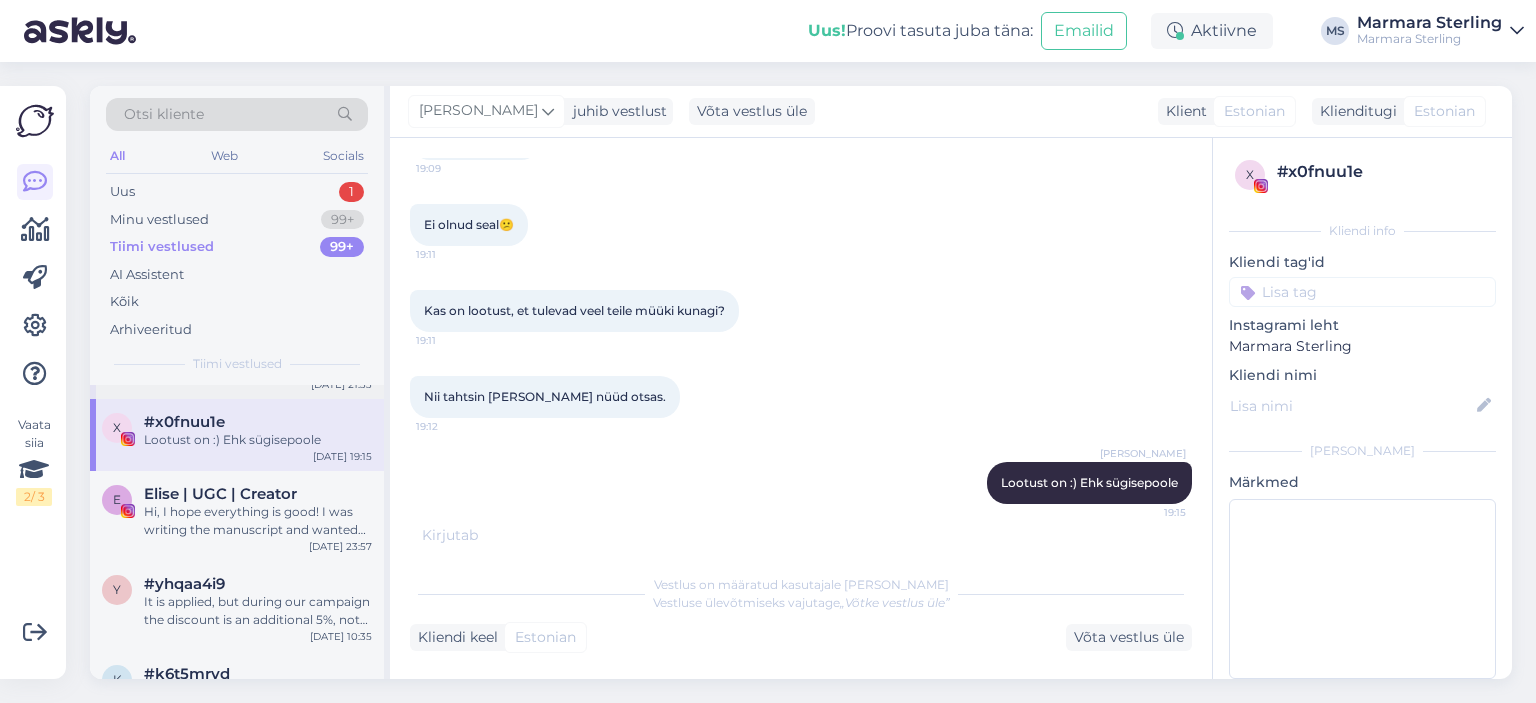 scroll, scrollTop: 400, scrollLeft: 0, axis: vertical 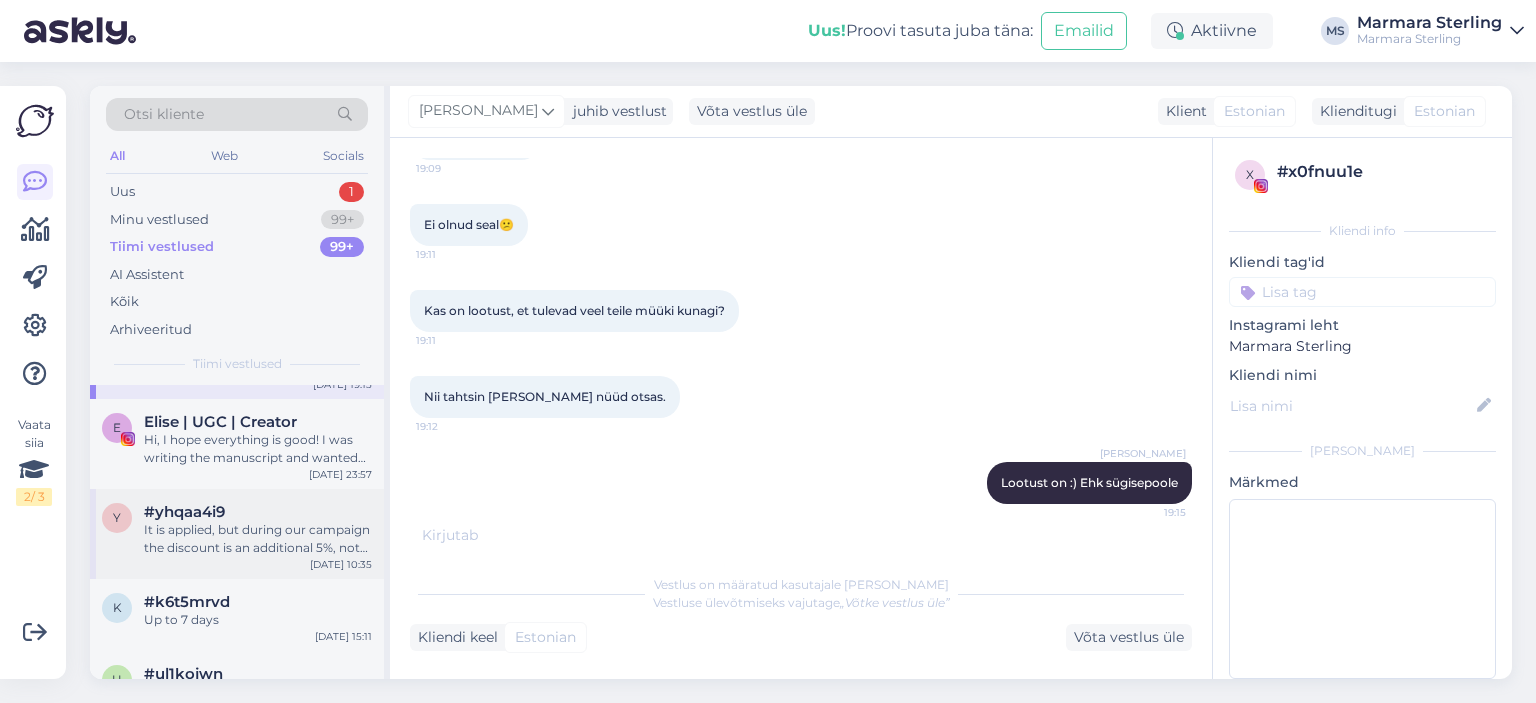 click on "It is applied, but during our campaign the discount is an additional 5%, not 25%" at bounding box center (258, 539) 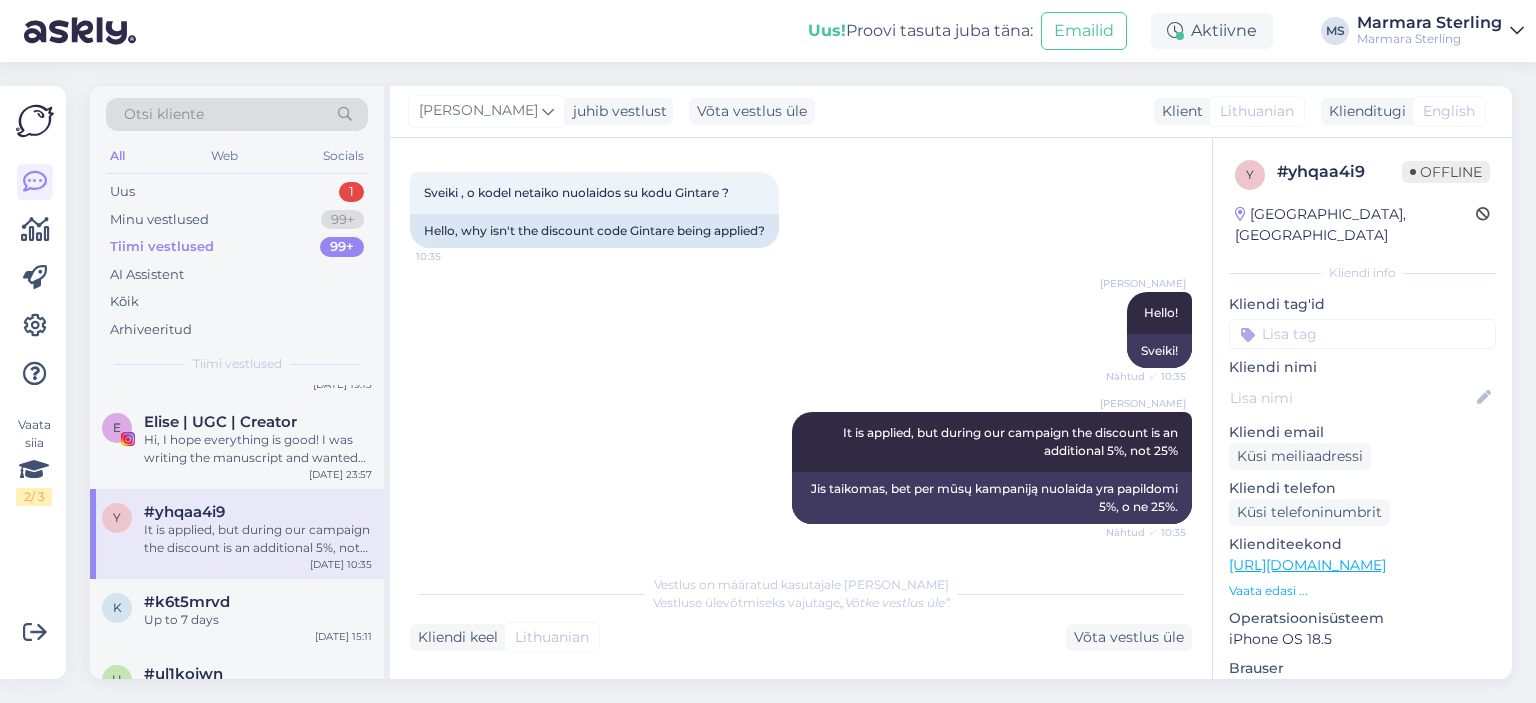 scroll, scrollTop: 92, scrollLeft: 0, axis: vertical 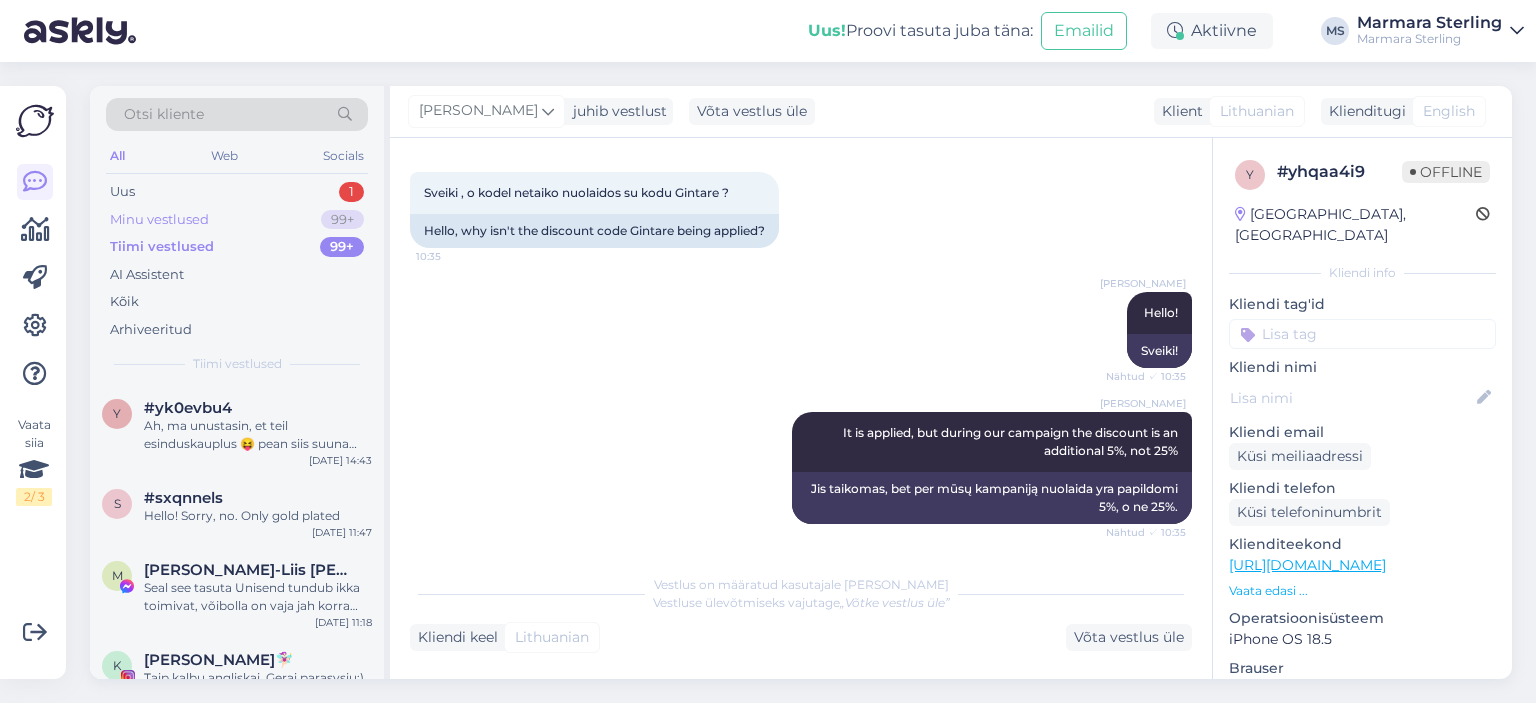 click on "99+" at bounding box center [342, 220] 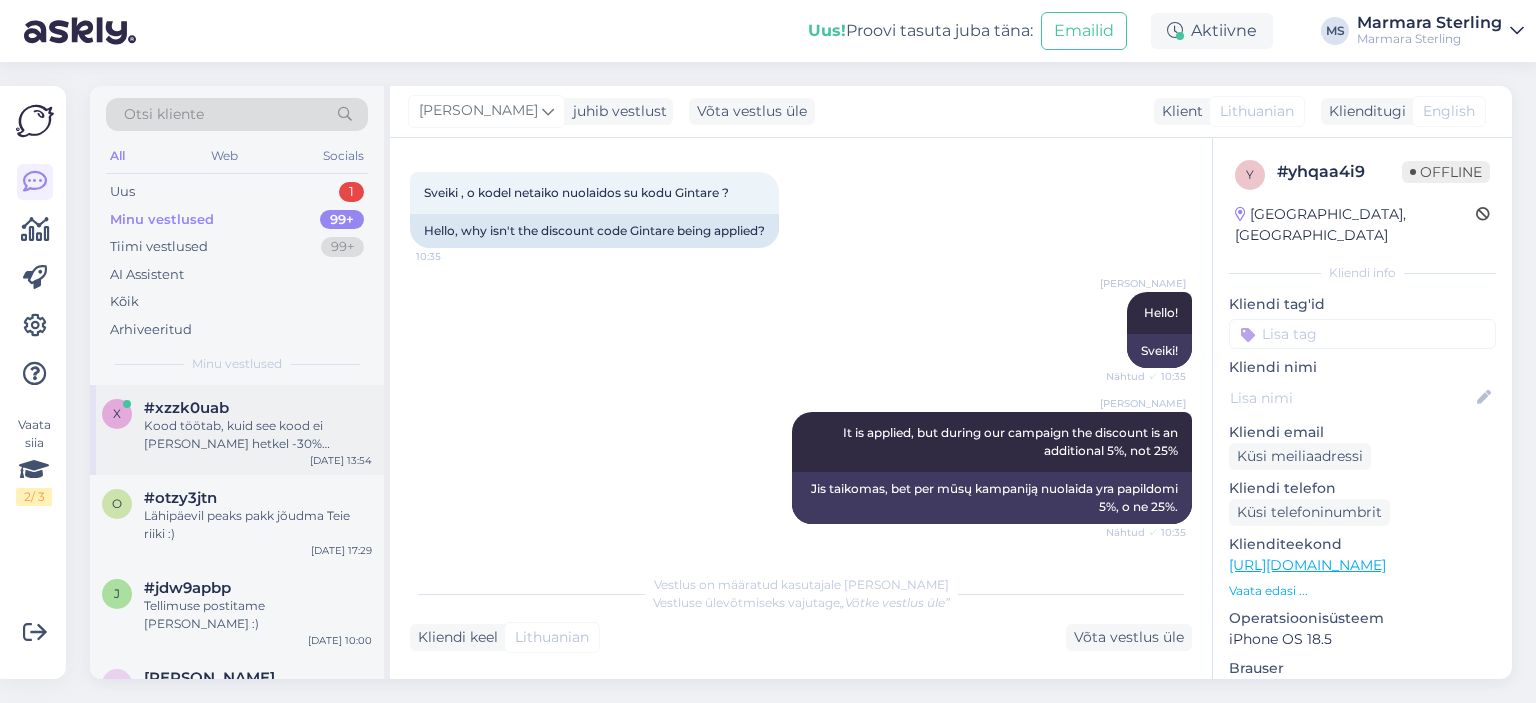 click on "x #xzzk0uab Kood töötab, kuid see kood ei [PERSON_NAME] hetkel -30% [PERSON_NAME] vähem kuna kõik meie tooted on juba hetkel -25% :) [DATE] 13:54" at bounding box center (237, 430) 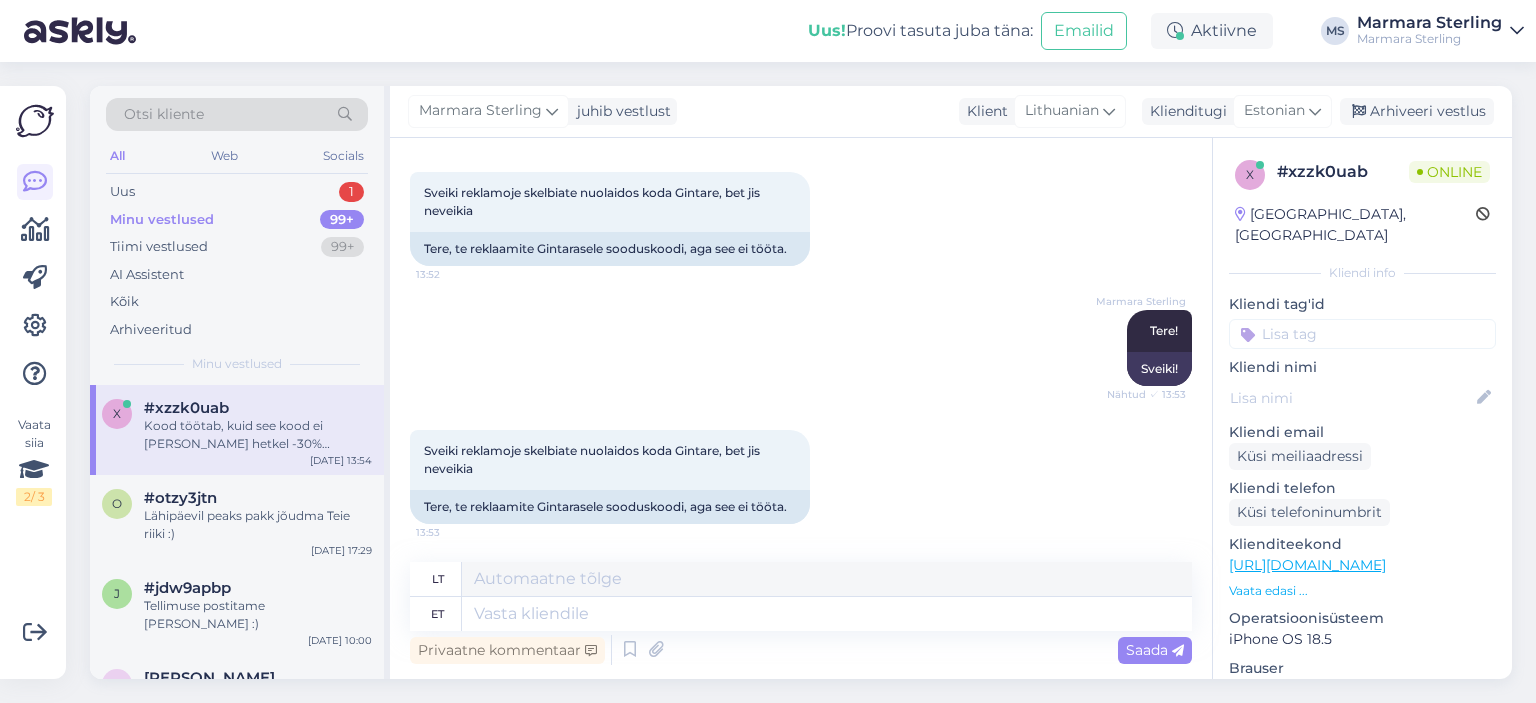 scroll, scrollTop: 285, scrollLeft: 0, axis: vertical 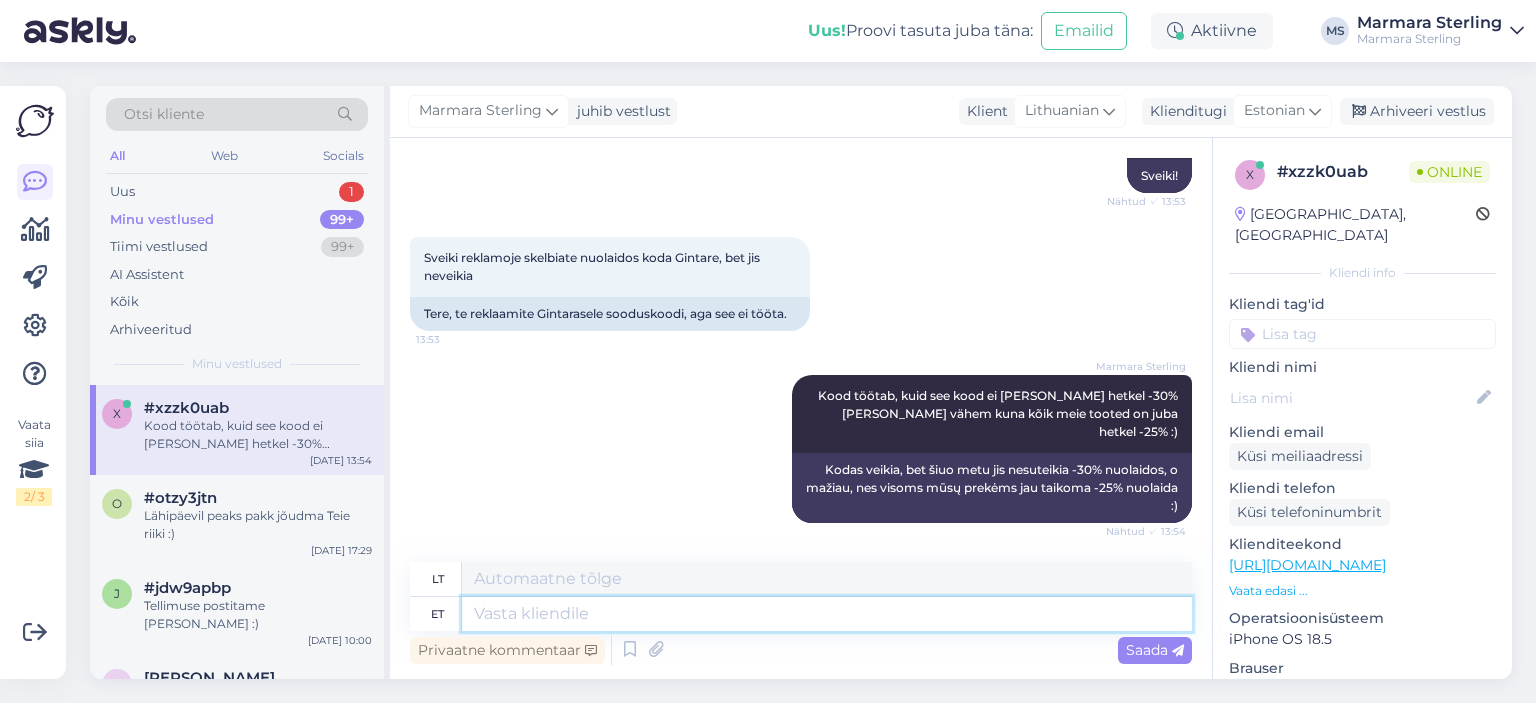 click at bounding box center (827, 614) 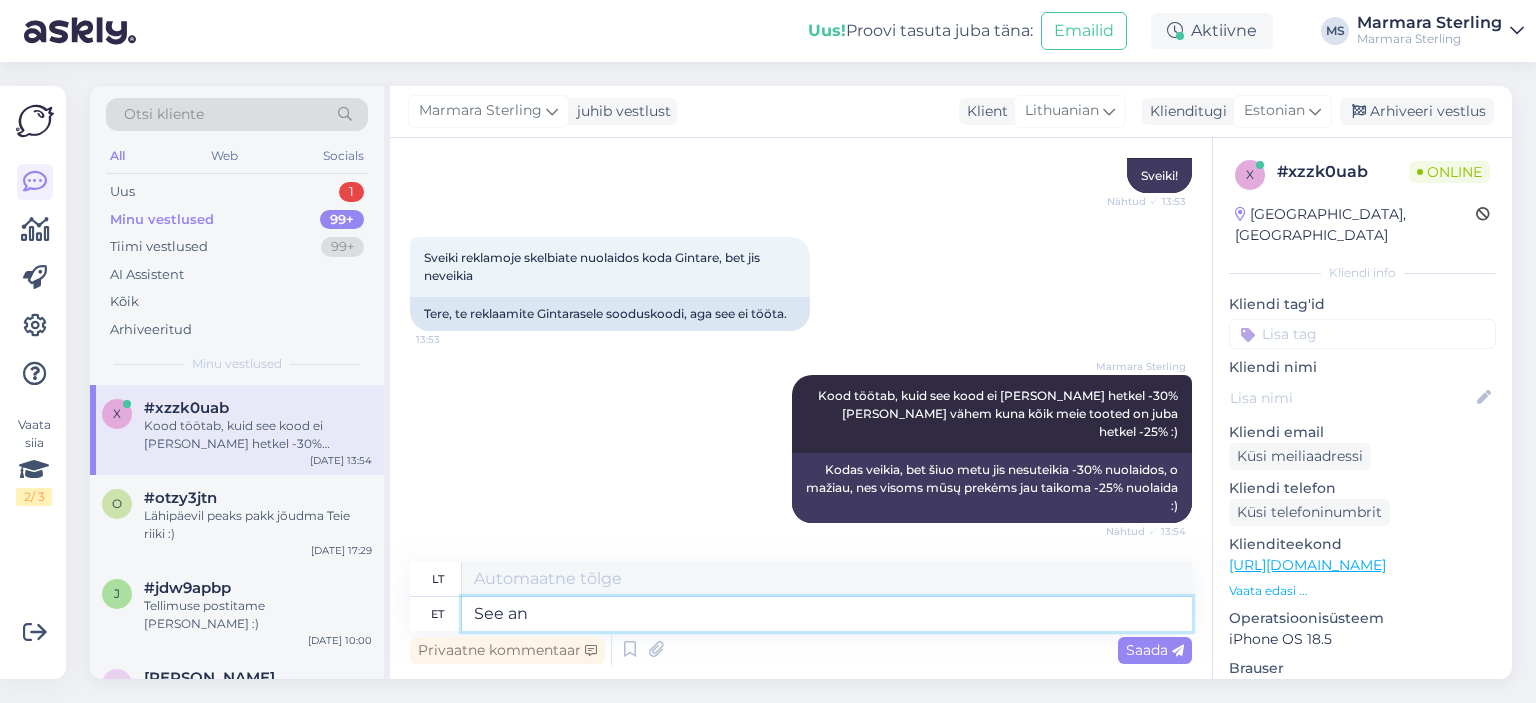 type on "See [PERSON_NAME]" 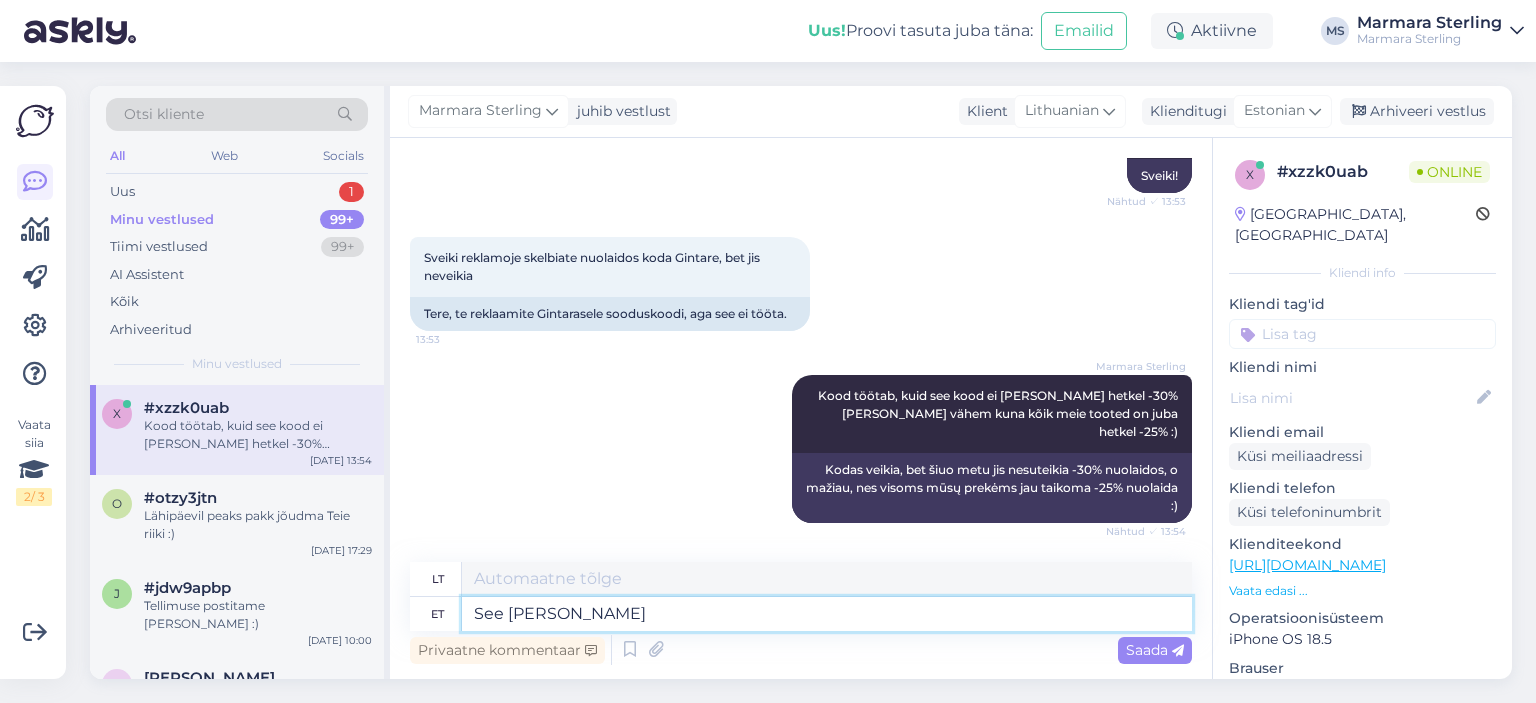 type on "Tai" 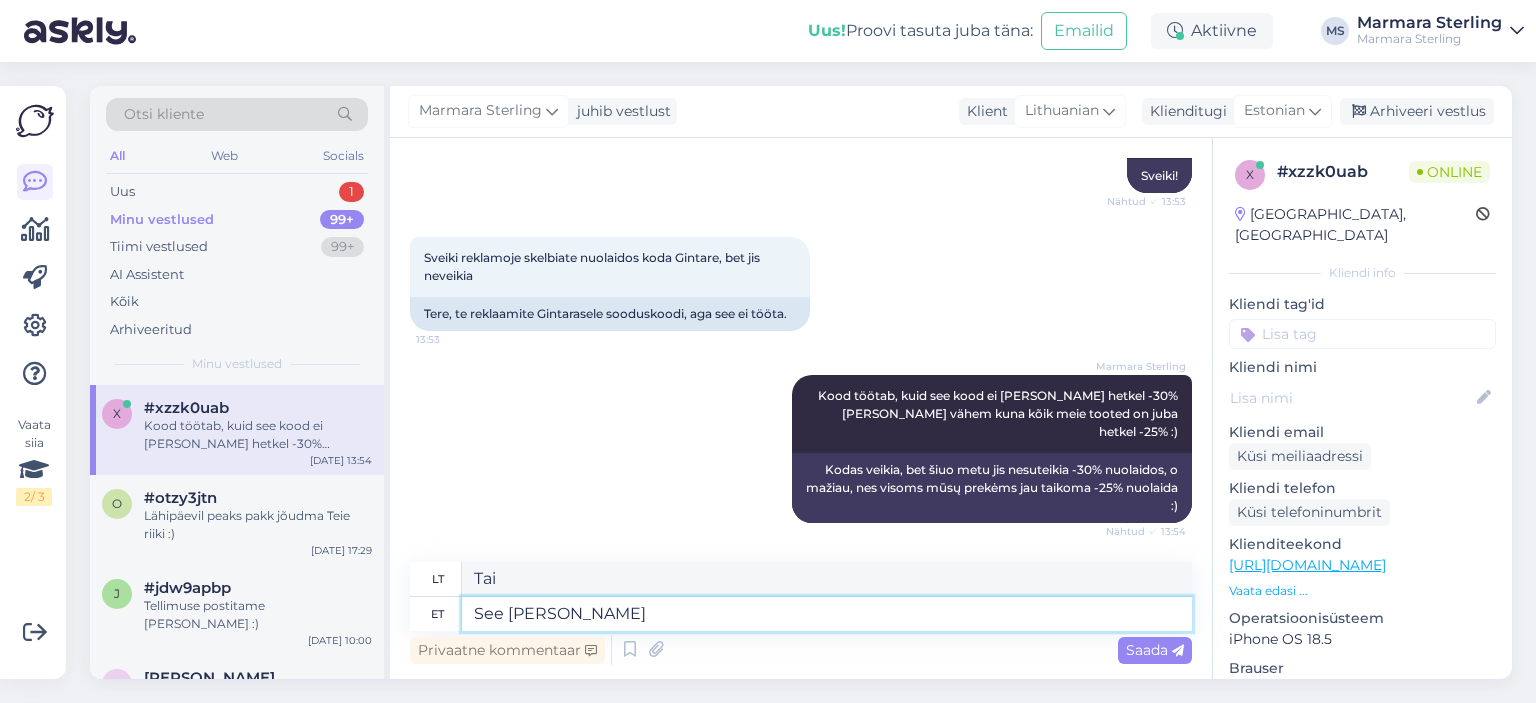 type on "See annab e" 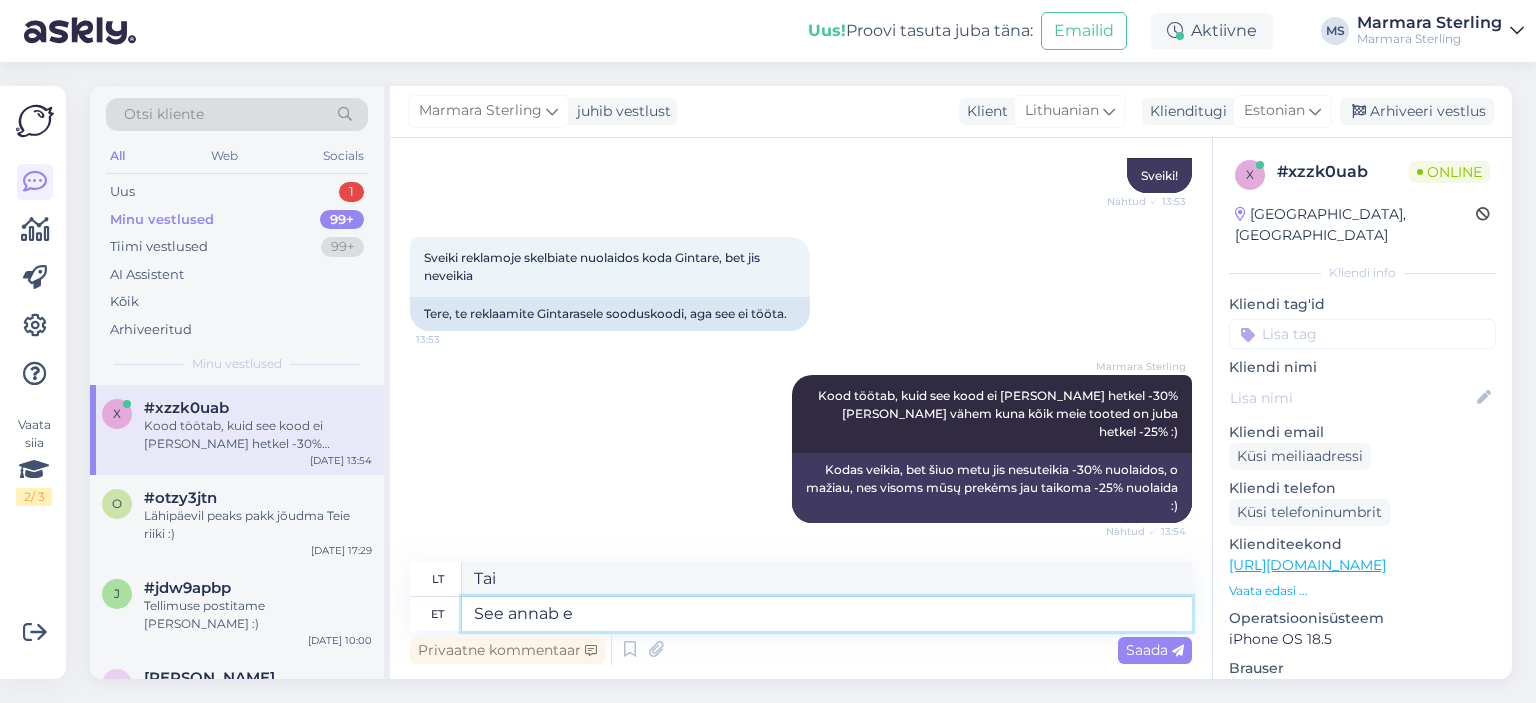 type on "Tai suteikia" 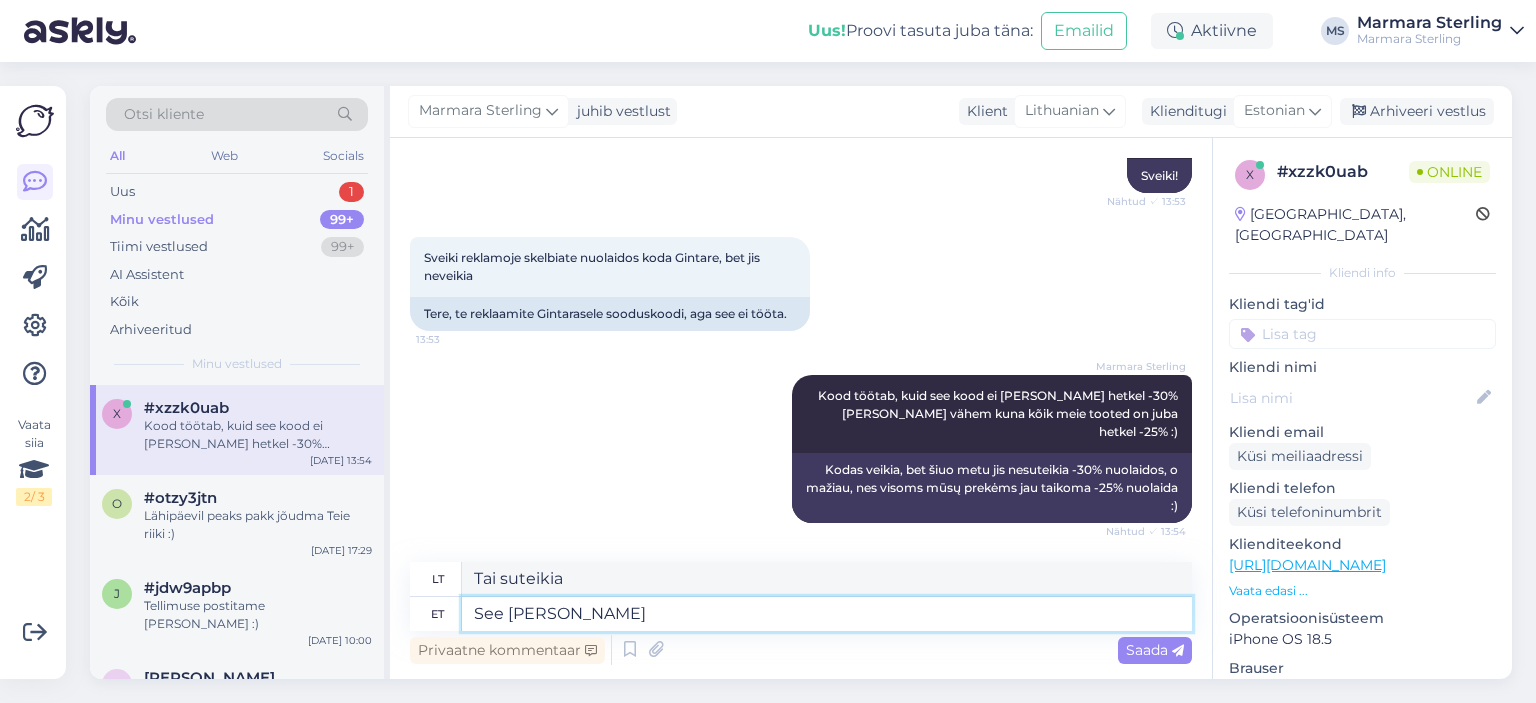 type on "See annab hetkel l" 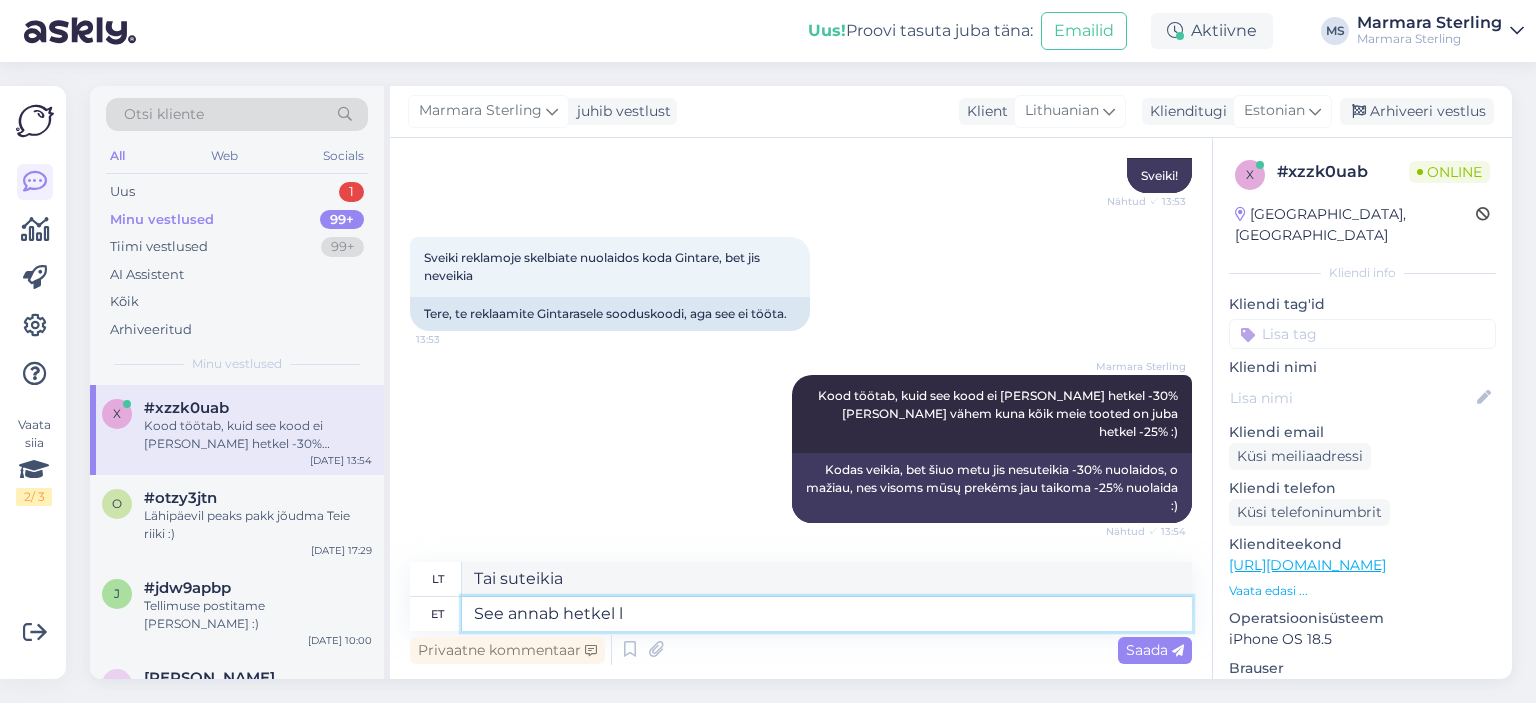 type on "[PERSON_NAME] akimirką" 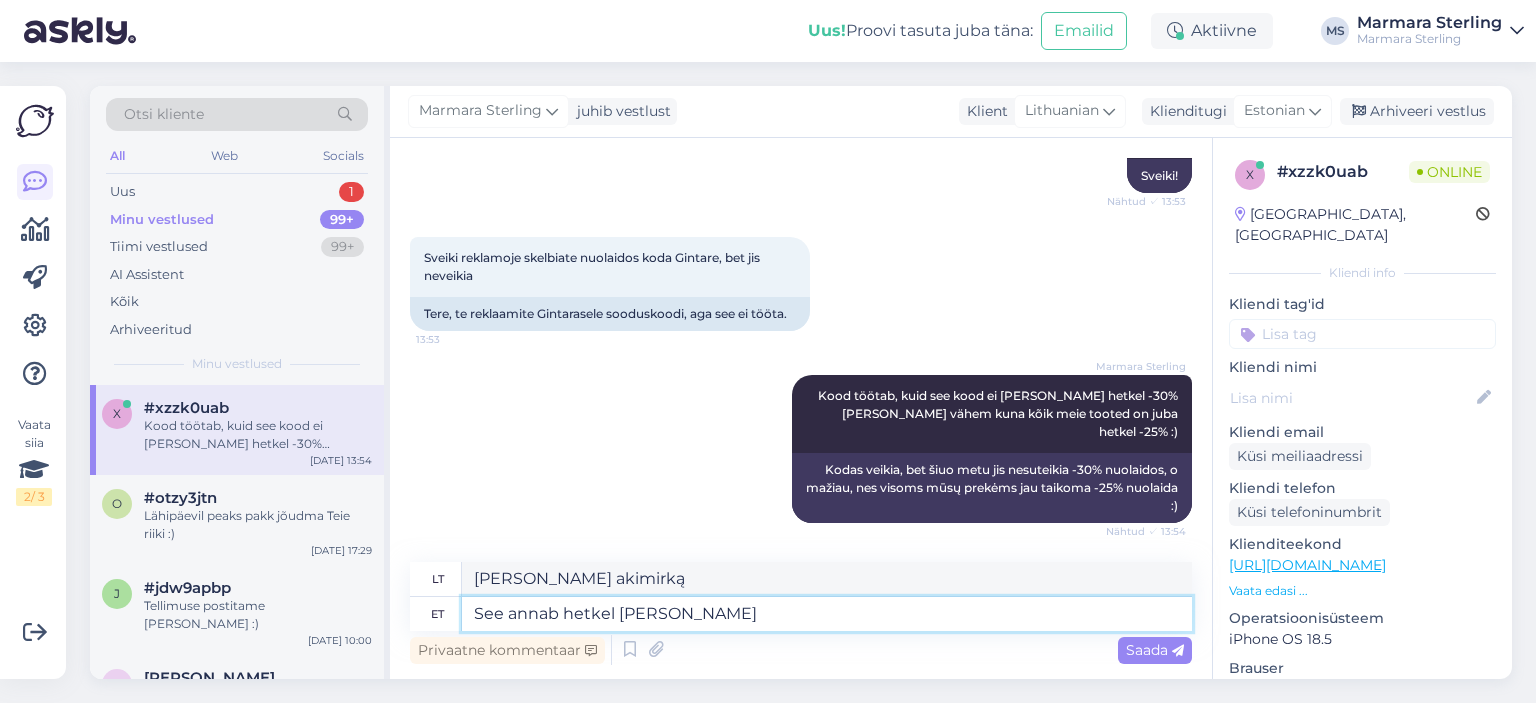 type on "See annab hetkel [PERSON_NAME]" 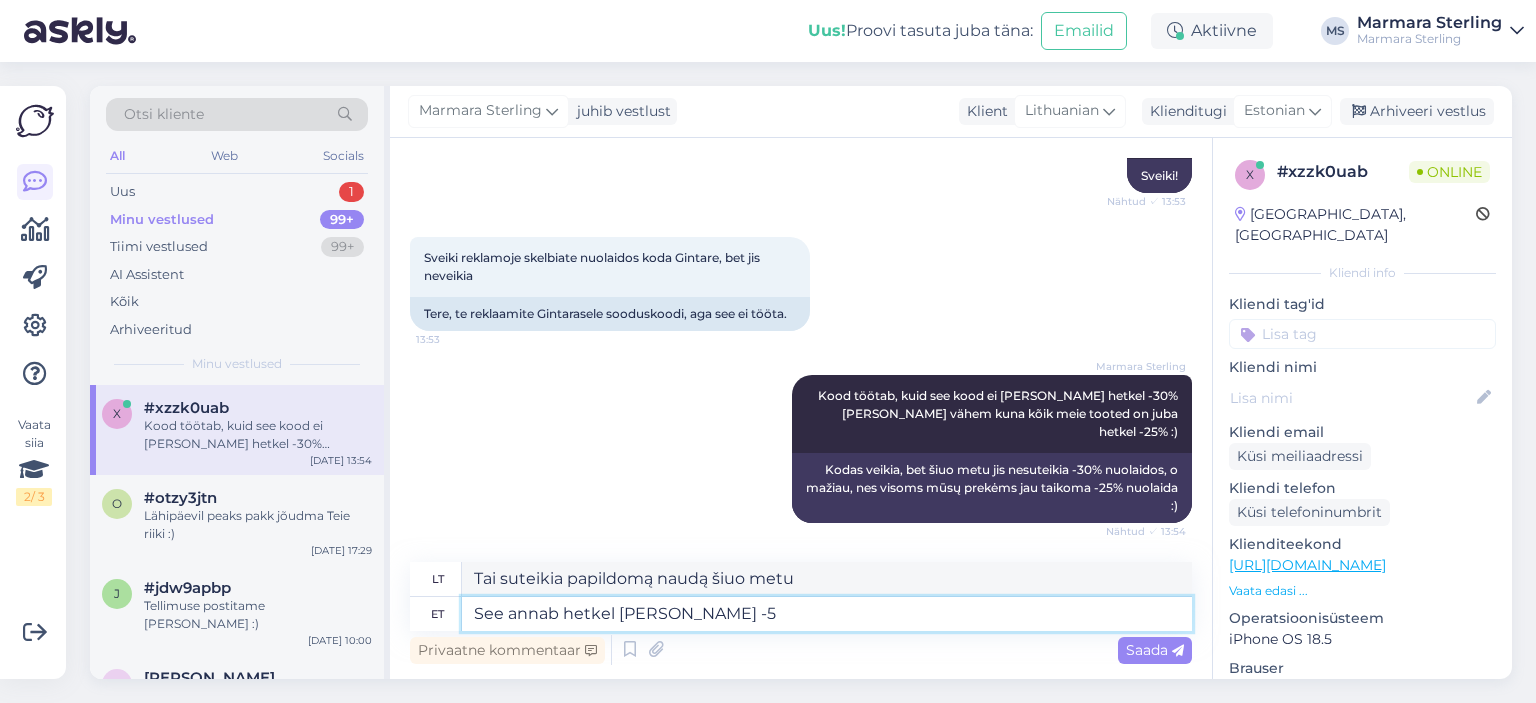 type on "See annab hetkel [PERSON_NAME] -5%" 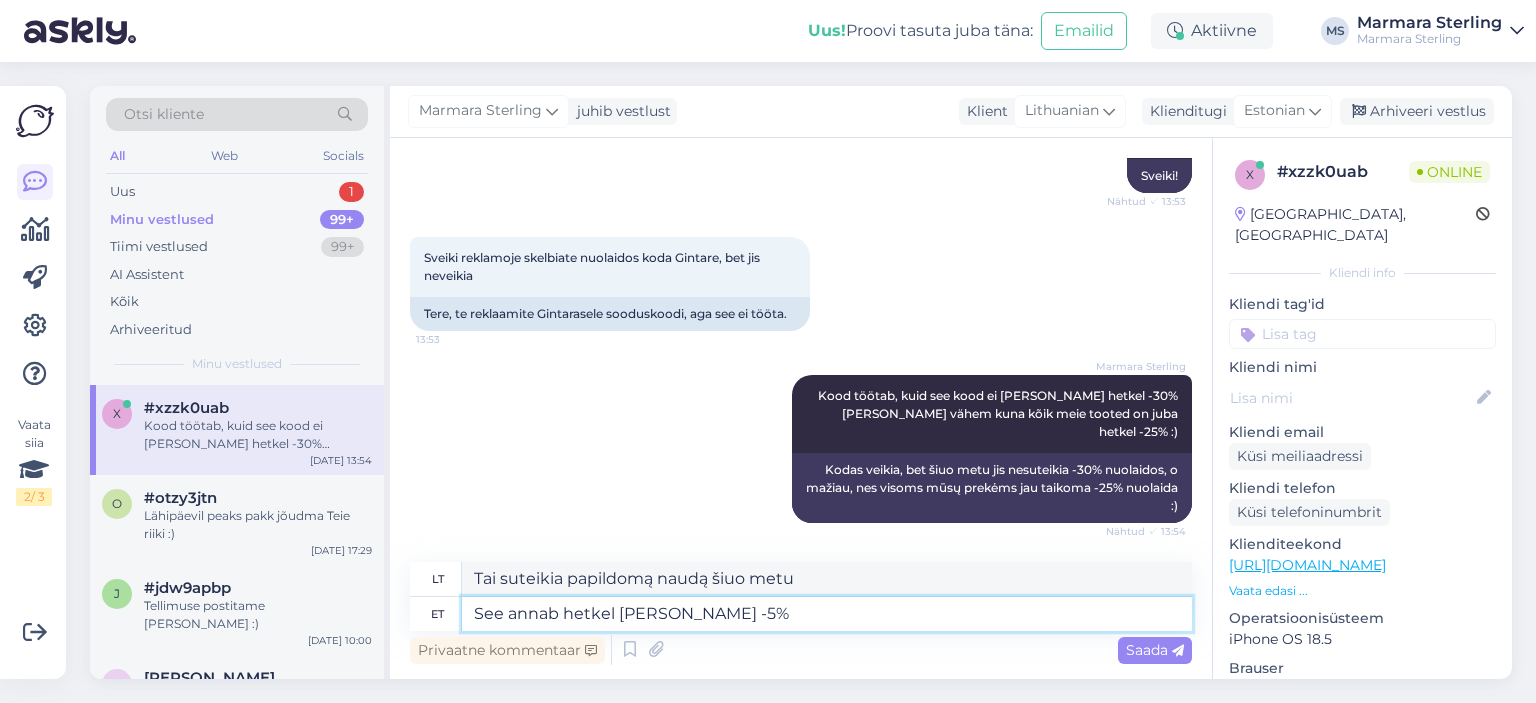 type on "Šiuo metu tai suteikia papildomus 5 %." 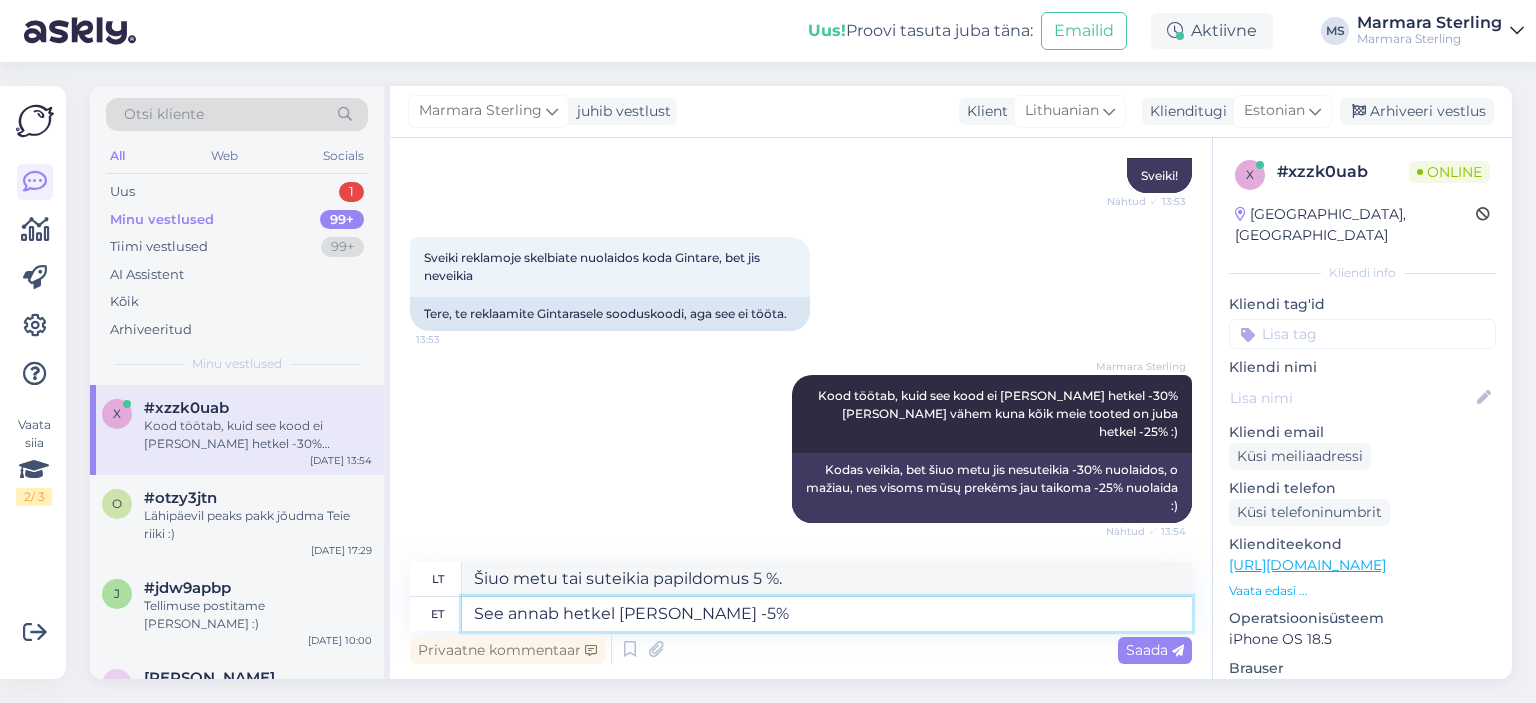 type 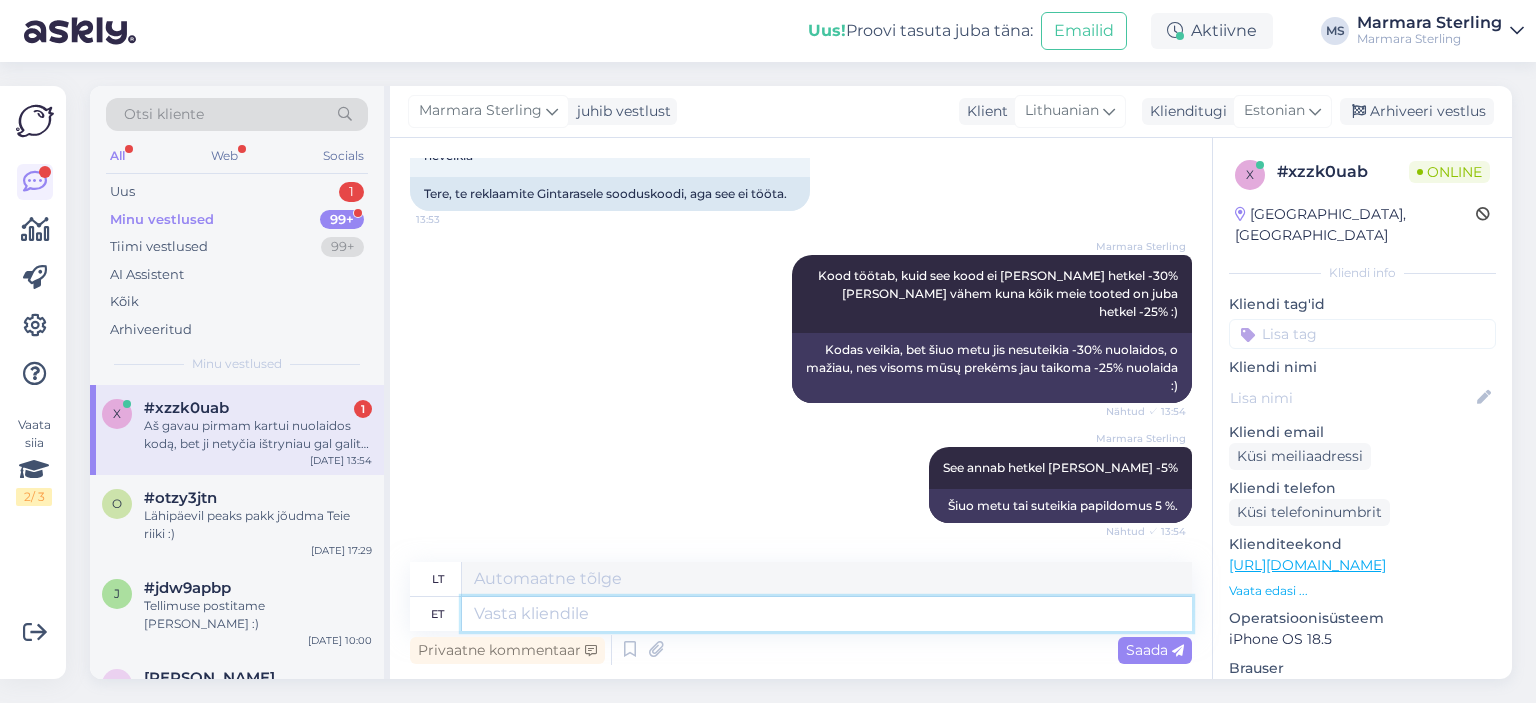 scroll, scrollTop: 561, scrollLeft: 0, axis: vertical 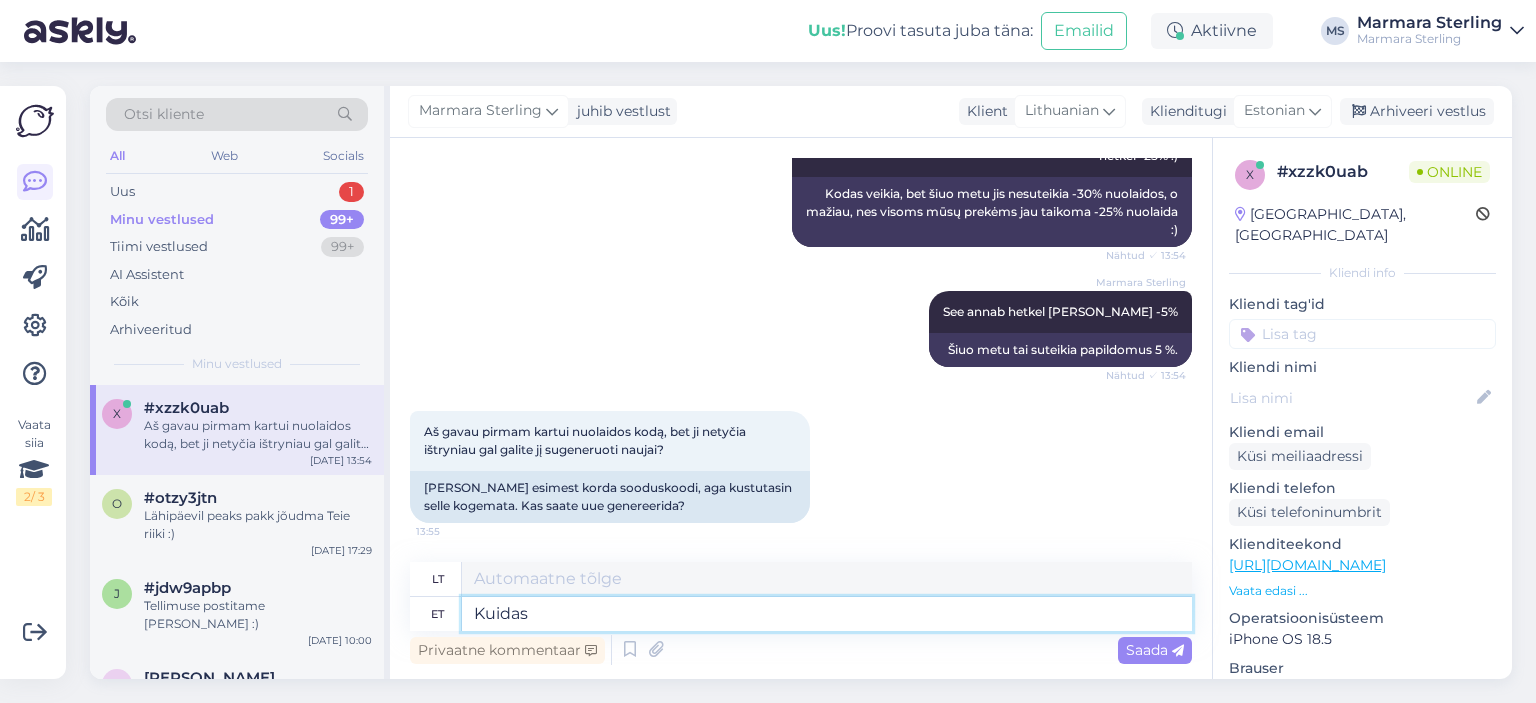 type on "Kuidas T" 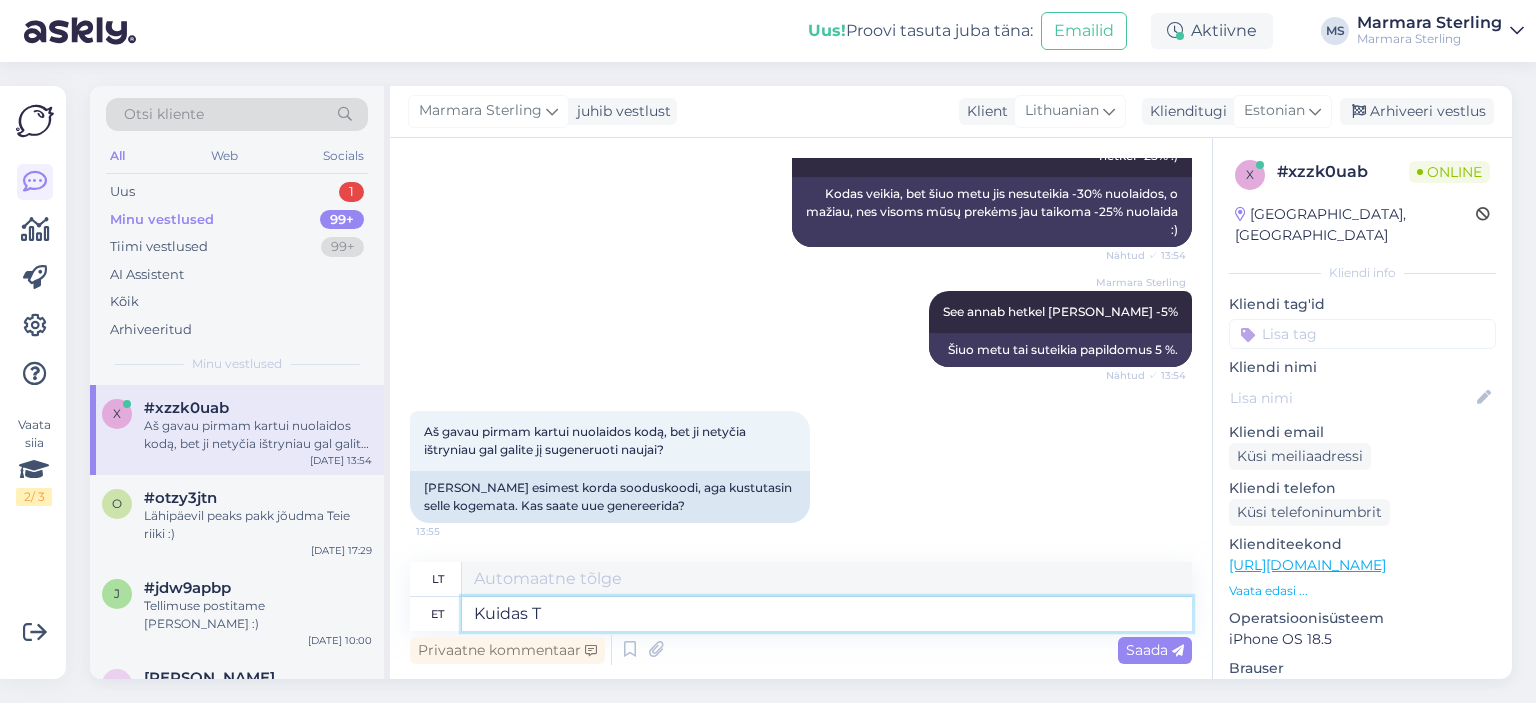 type on "Kaip" 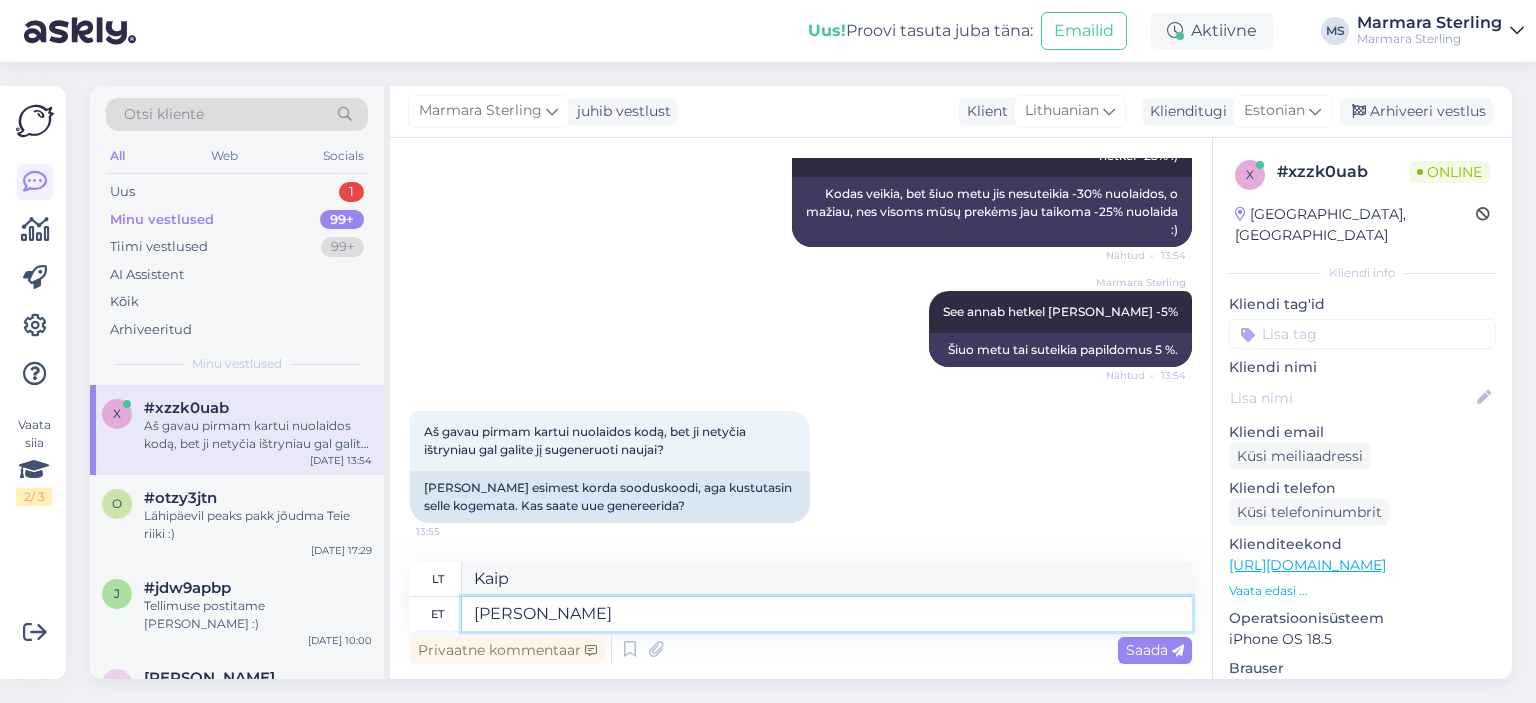 type on "[PERSON_NAME]" 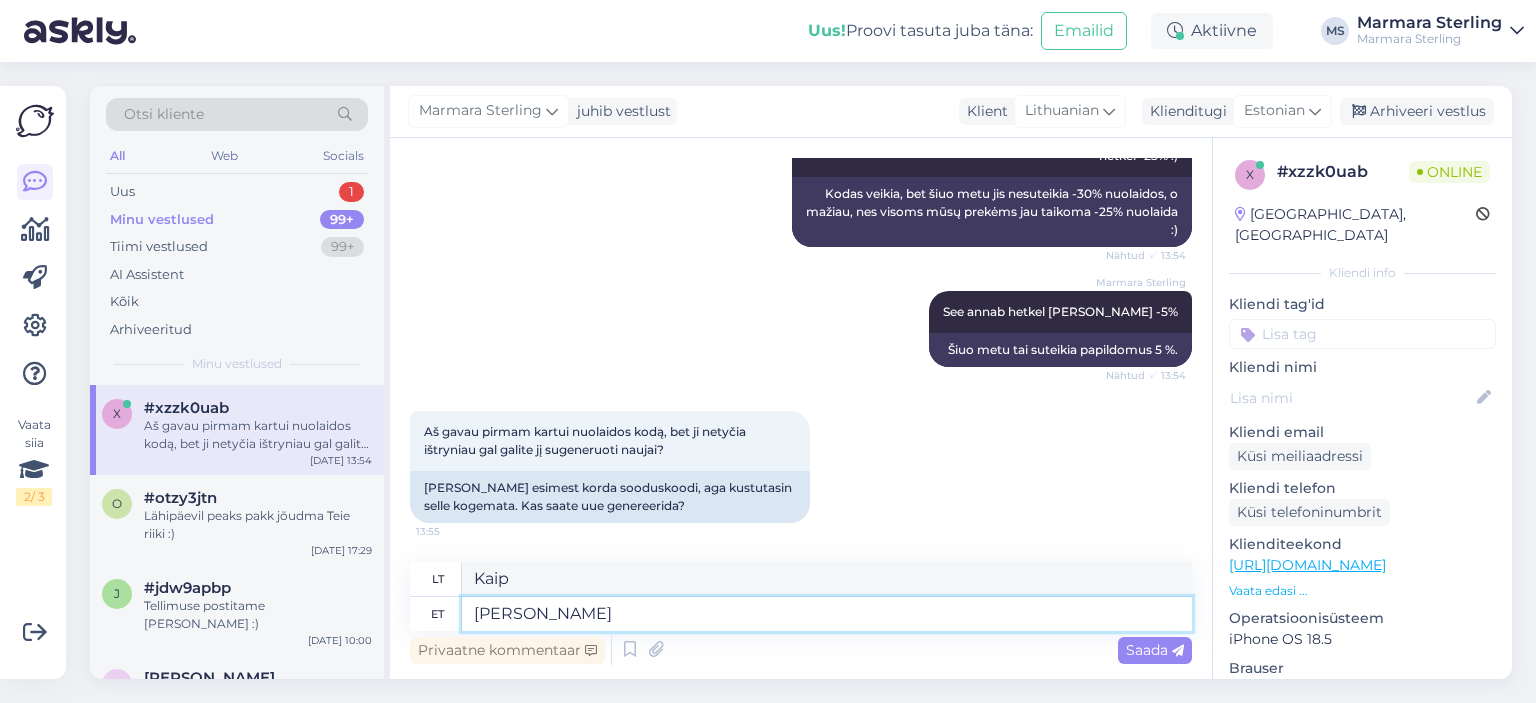 type on "Kaip laikaisi?" 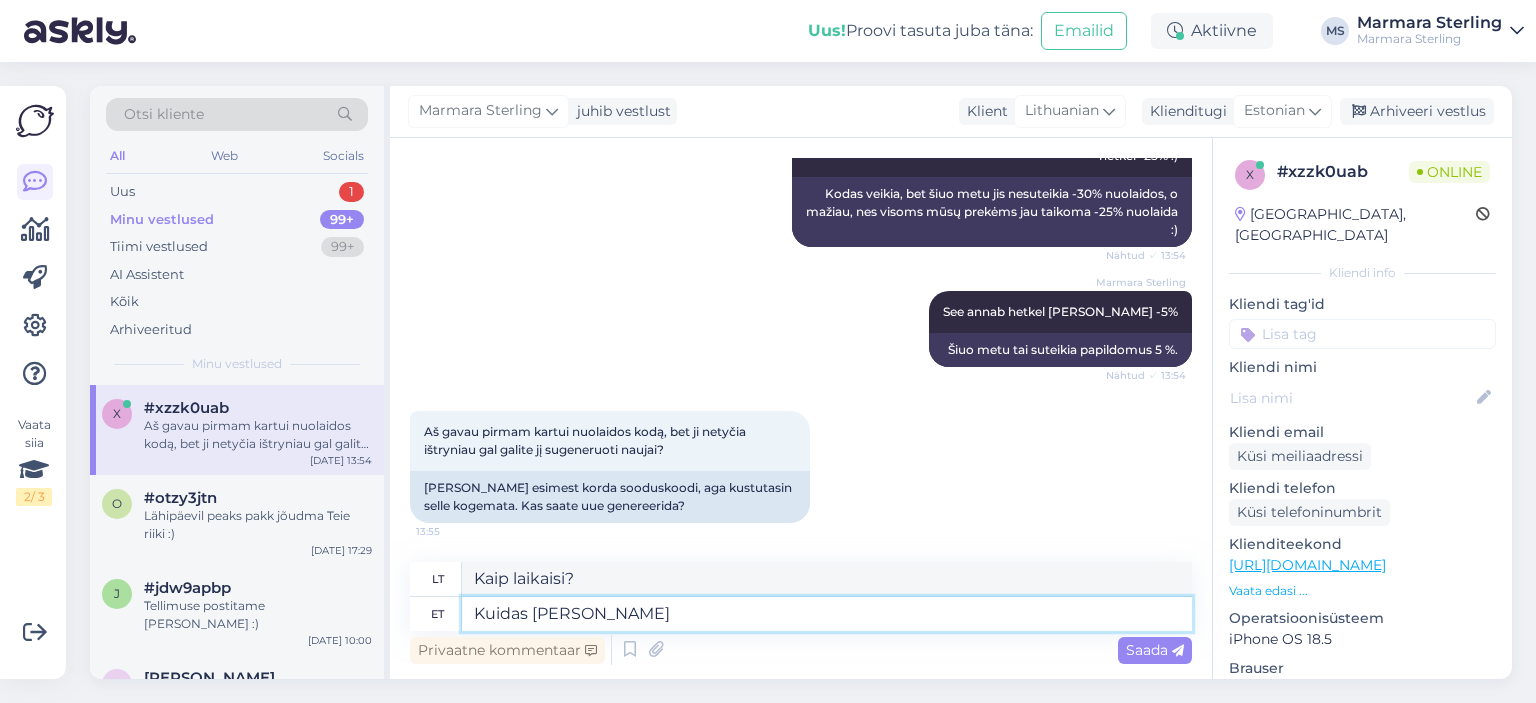 type on "Kuidas [PERSON_NAME] o" 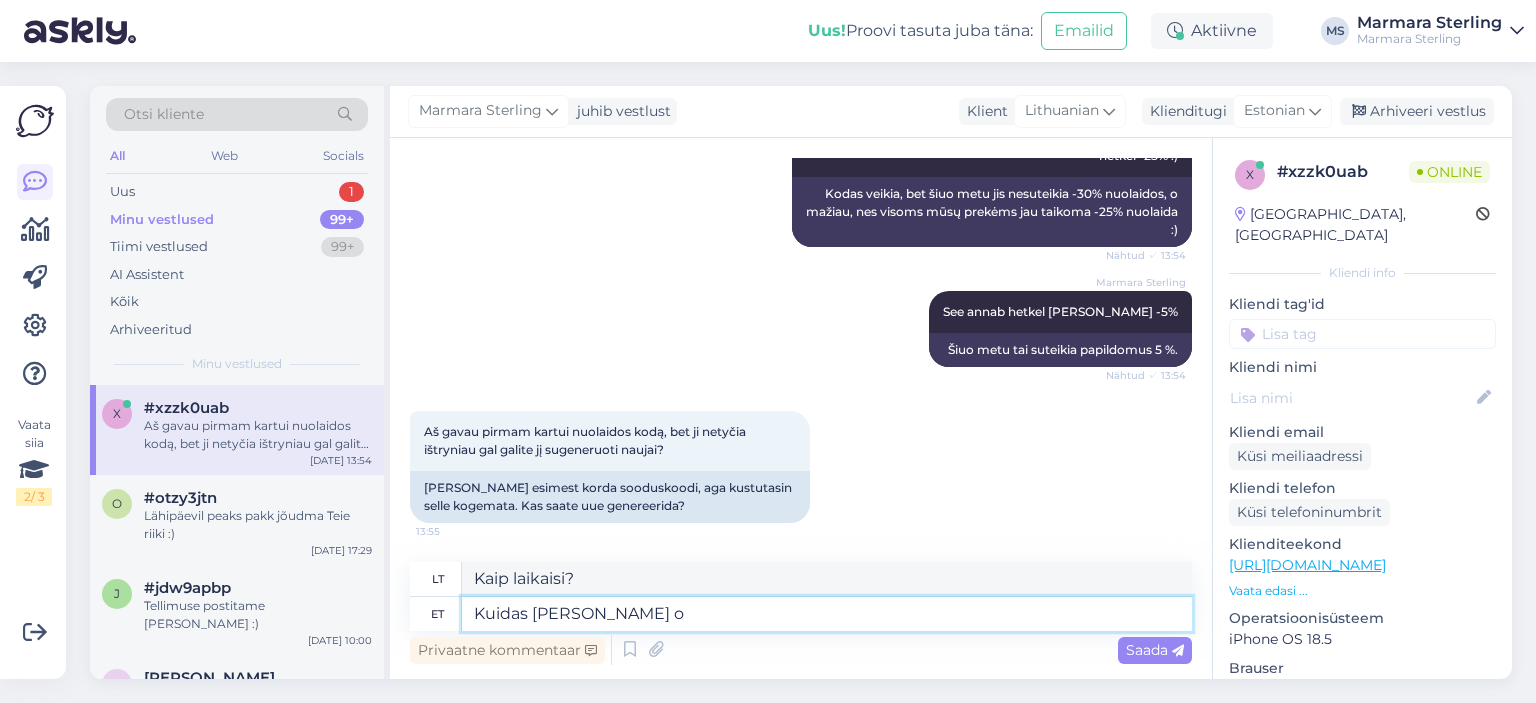 type on "Koks [PERSON_NAME]?" 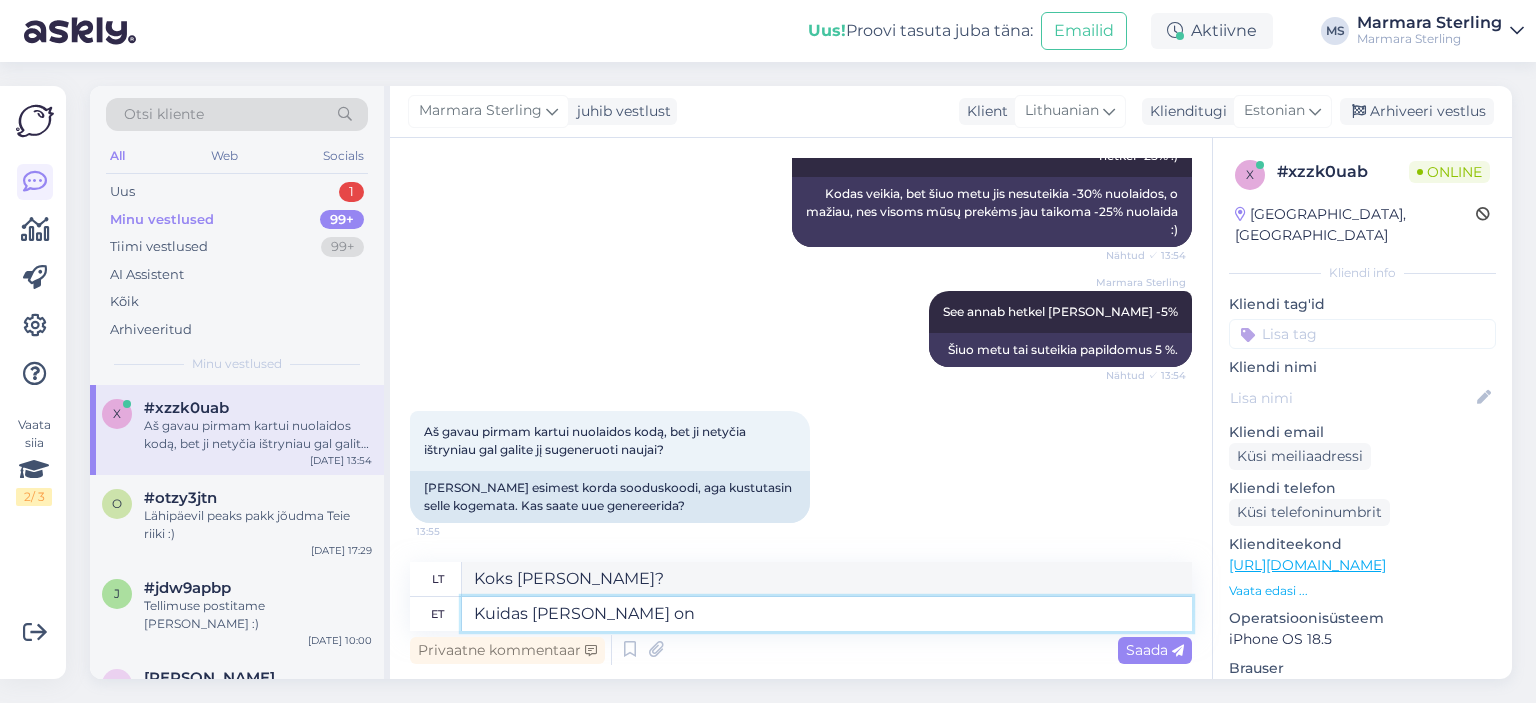 type on "Kuidas [PERSON_NAME] on?" 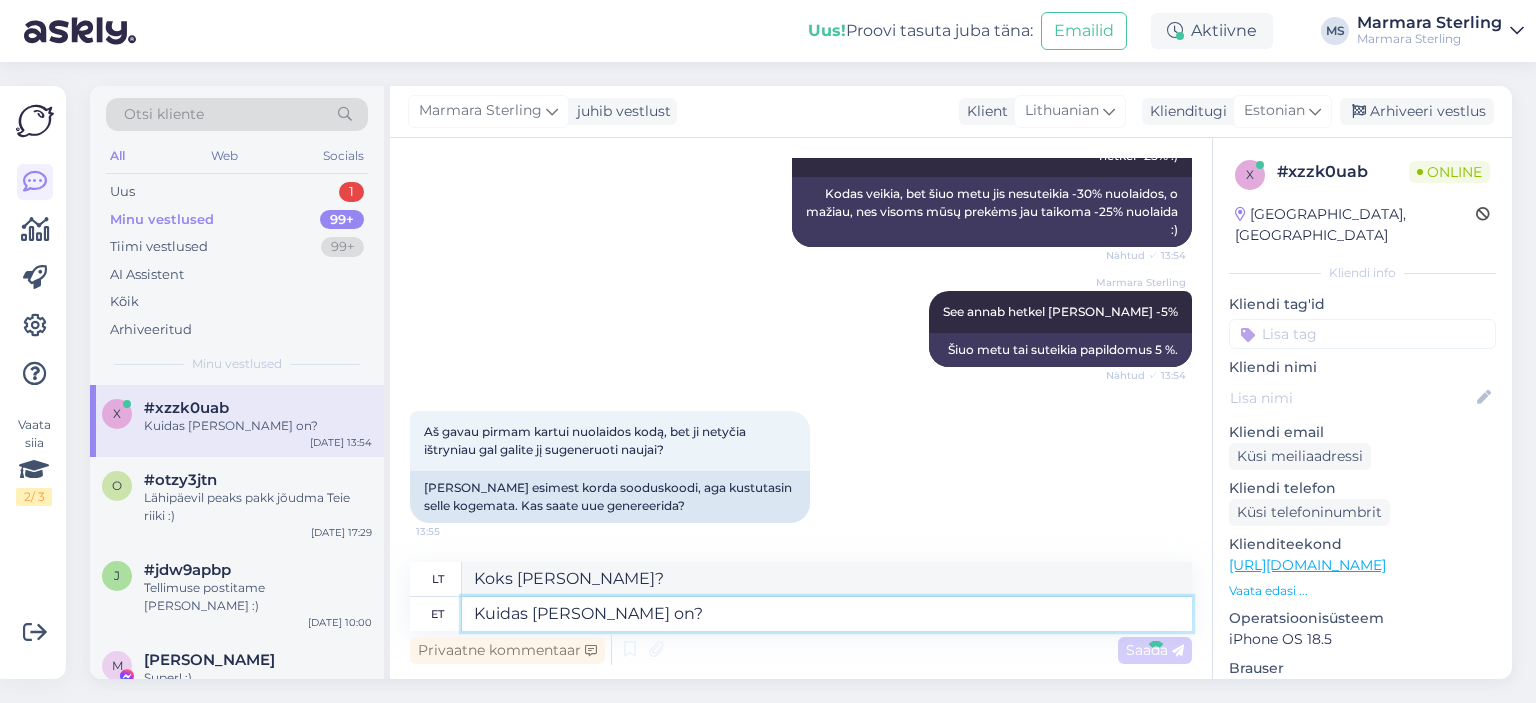 type 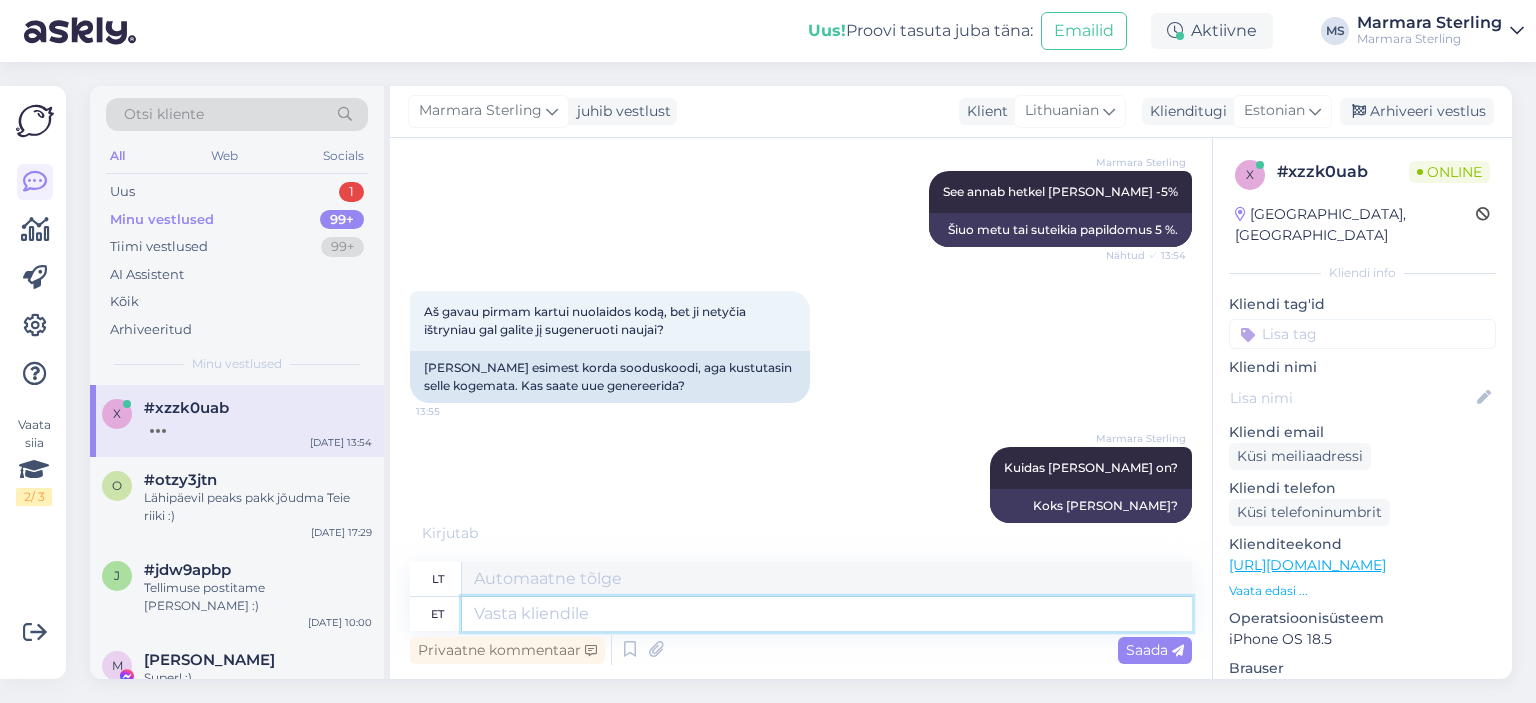 scroll, scrollTop: 801, scrollLeft: 0, axis: vertical 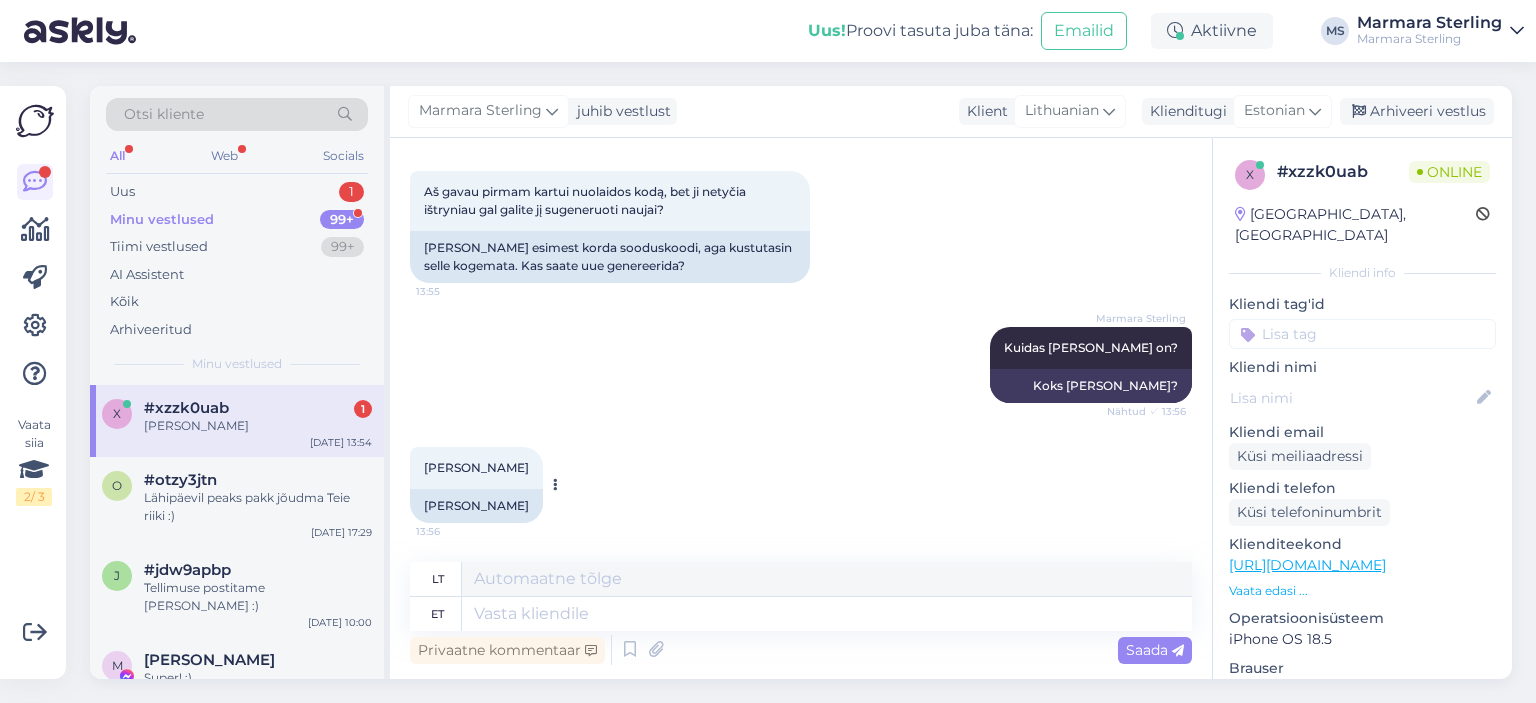 drag, startPoint x: 417, startPoint y: 498, endPoint x: 538, endPoint y: 504, distance: 121.14867 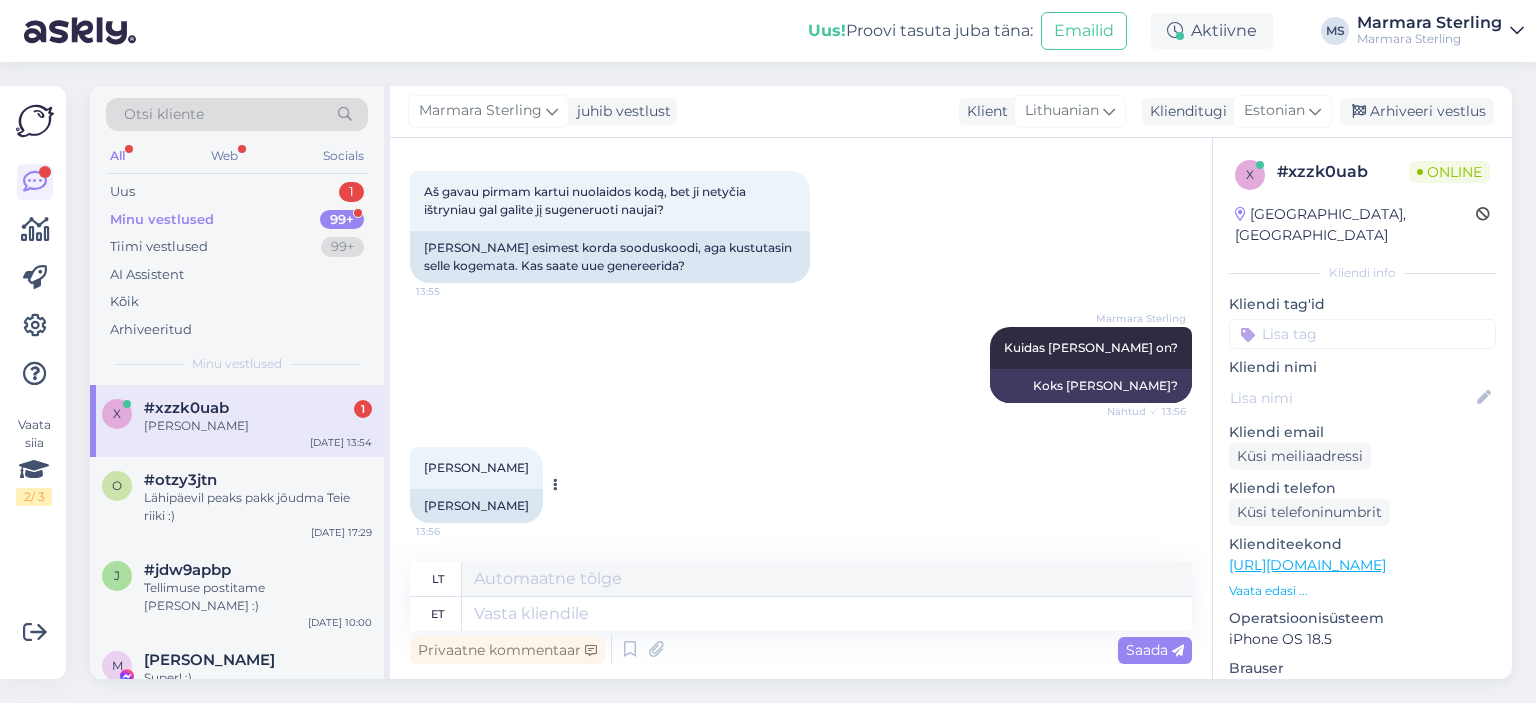 click on "[PERSON_NAME]" at bounding box center (476, 506) 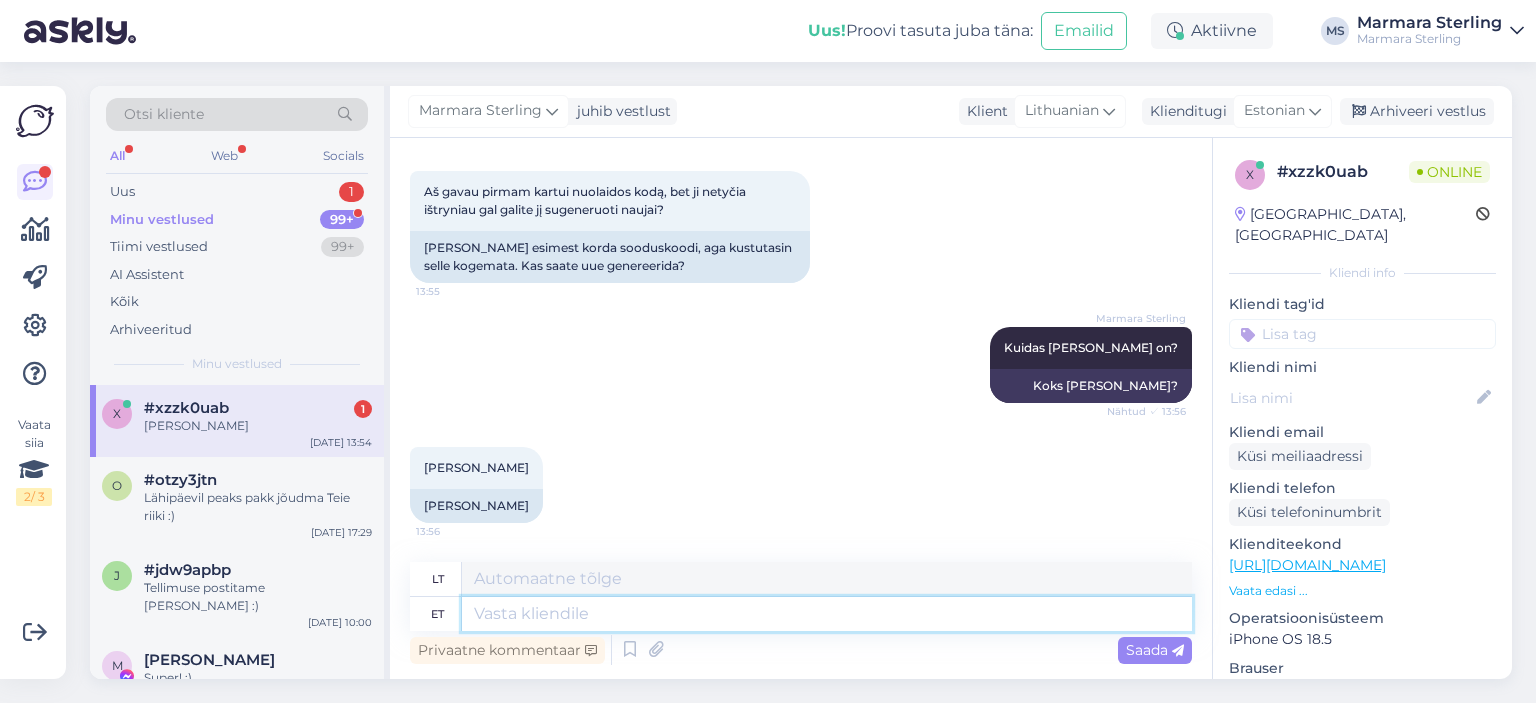 click at bounding box center (827, 614) 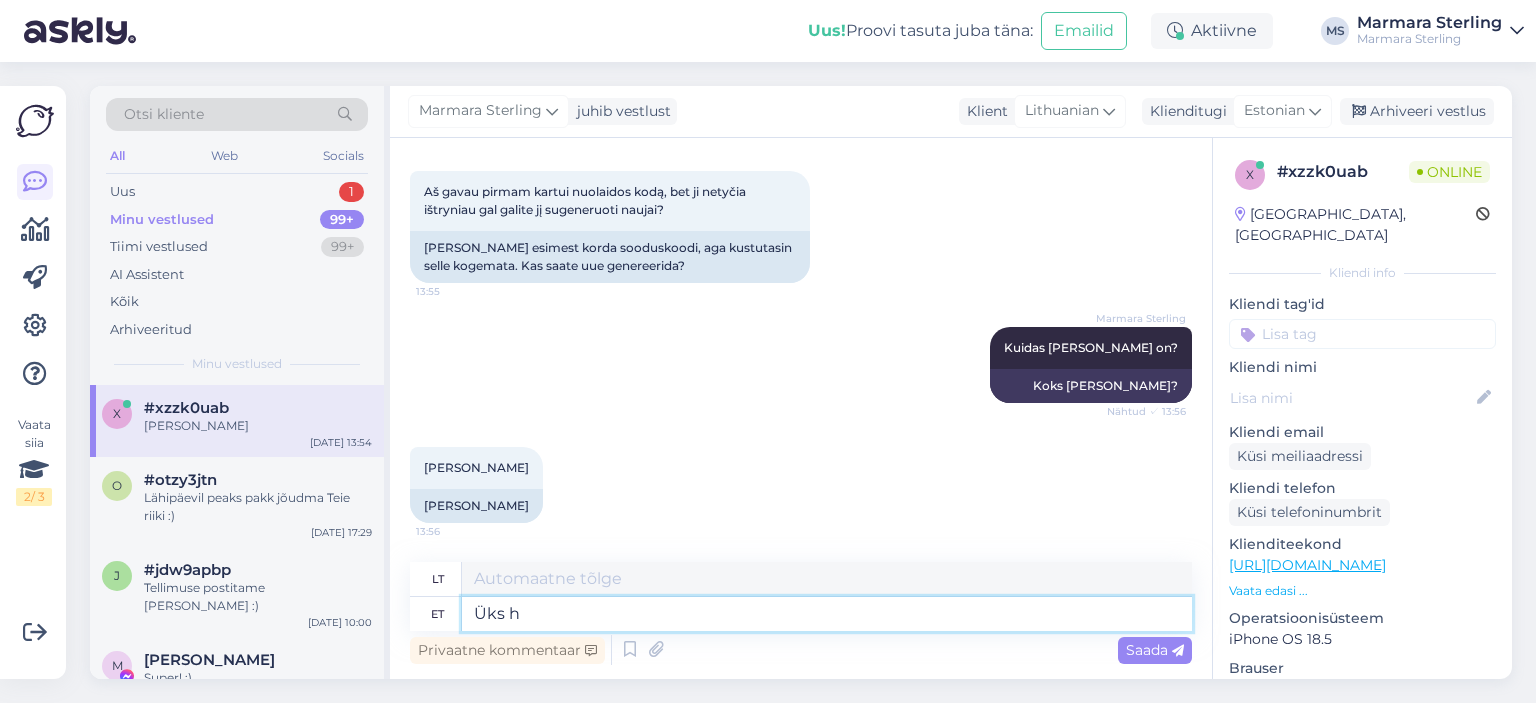 type on "Üks he" 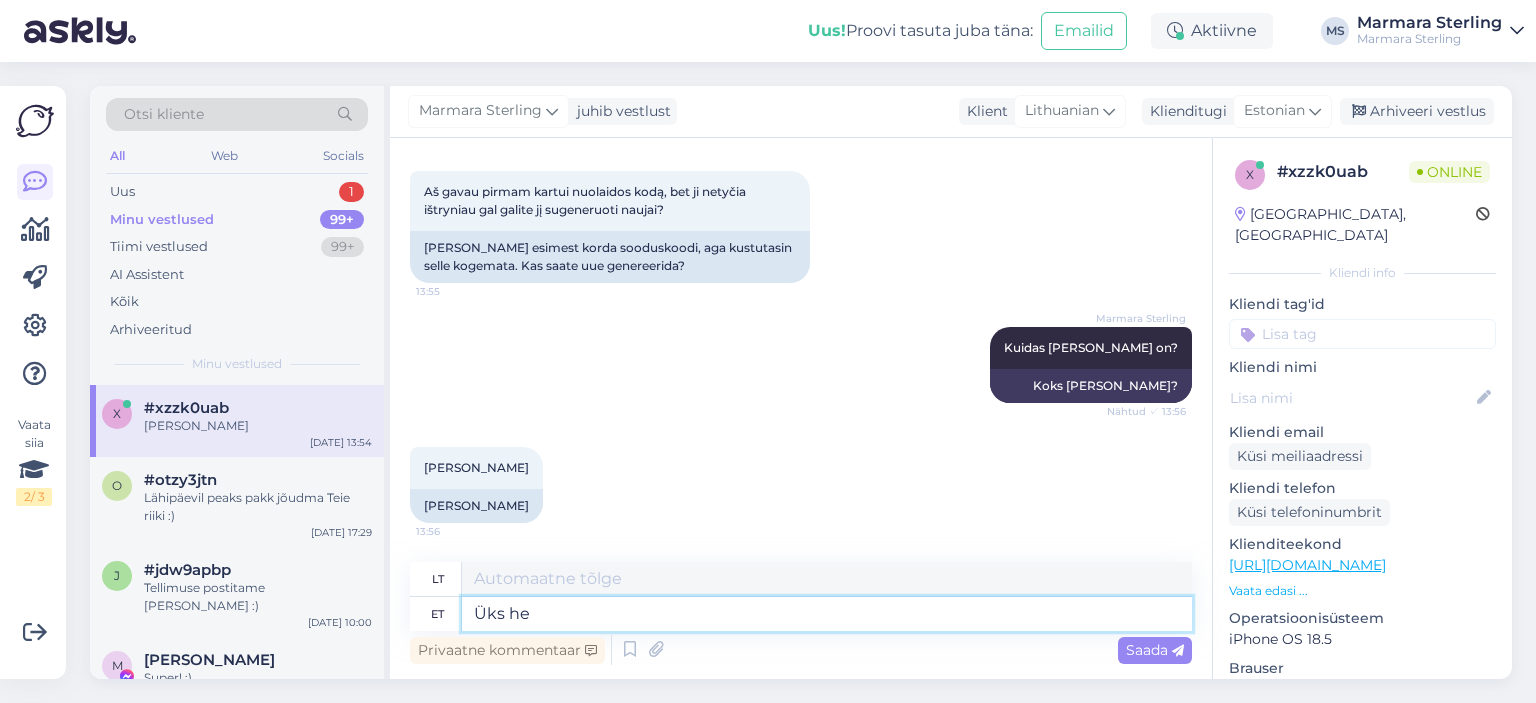 type on "Vienas" 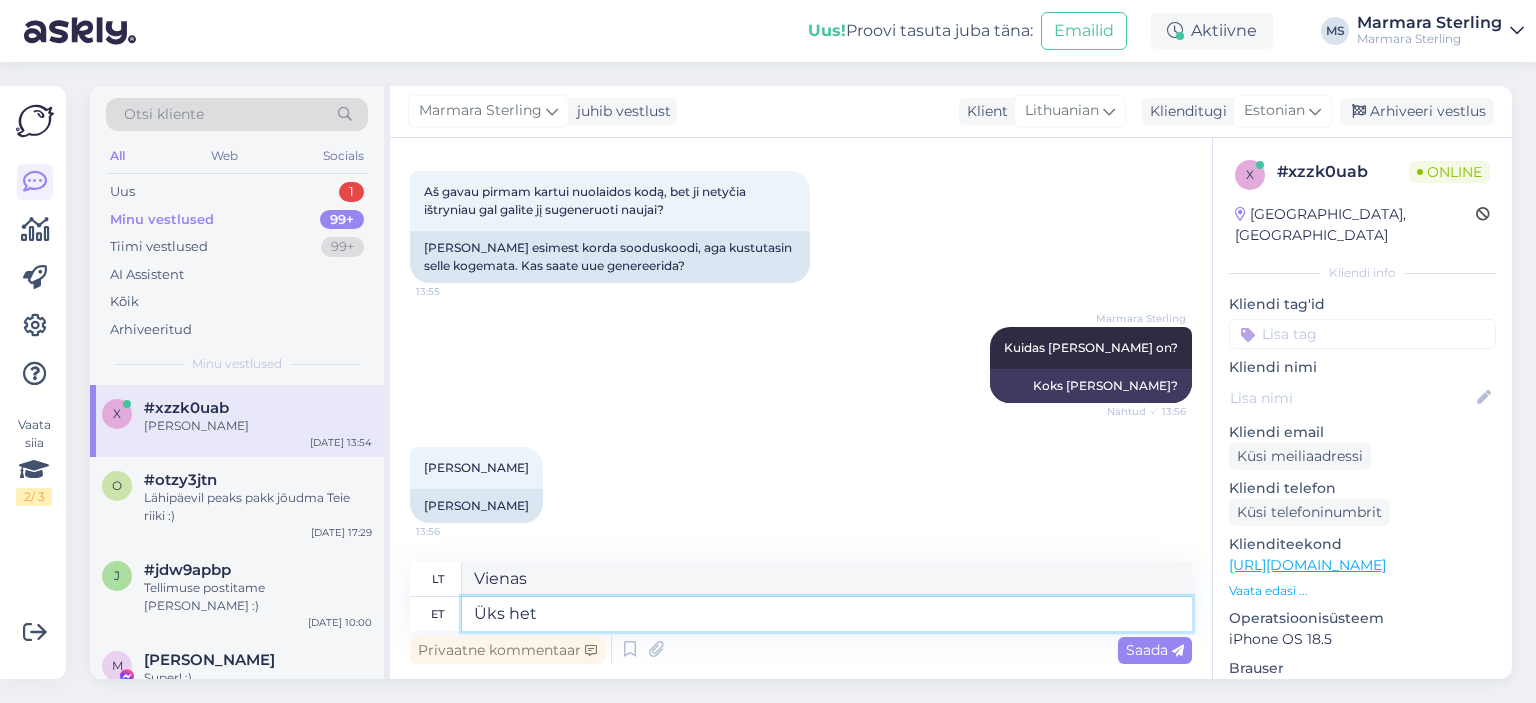 type on "Üks hetk" 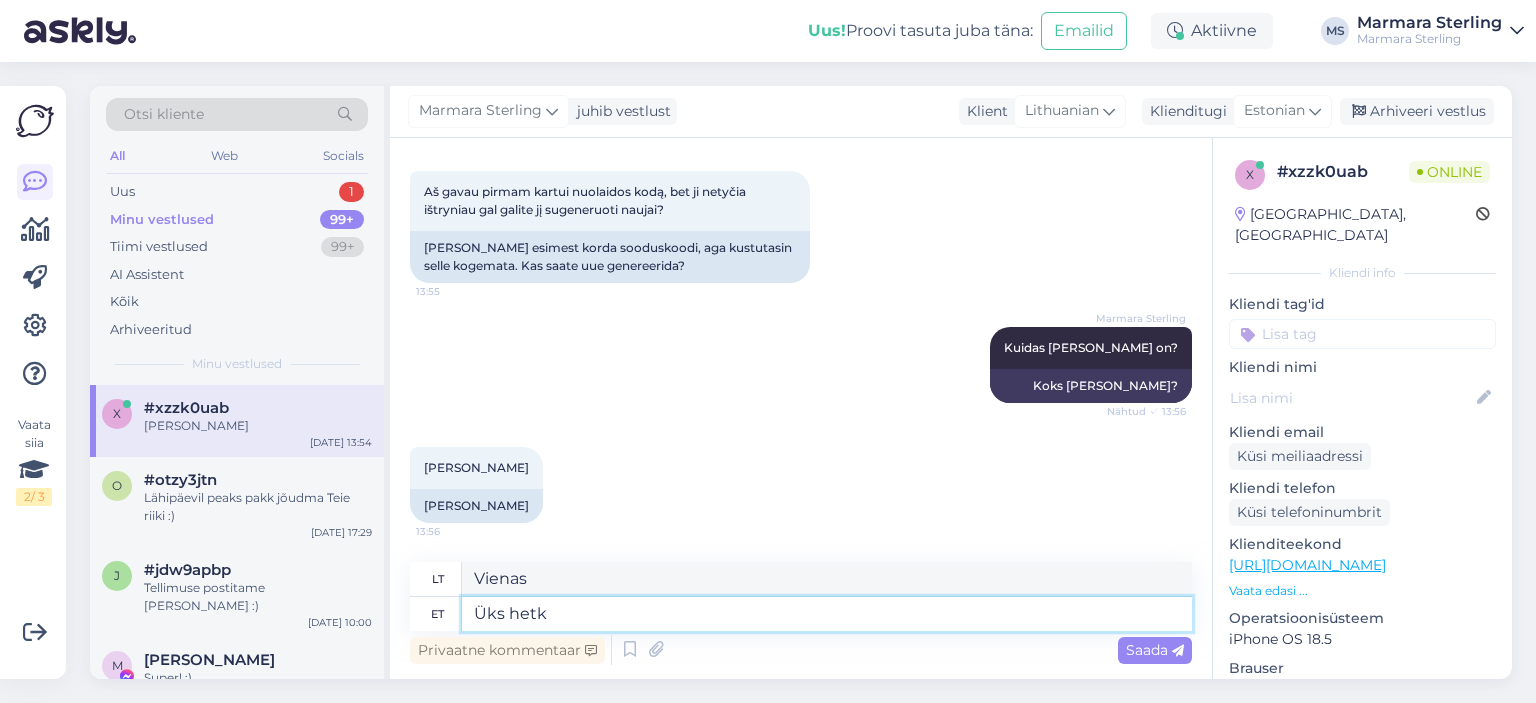 type on "Akimirka" 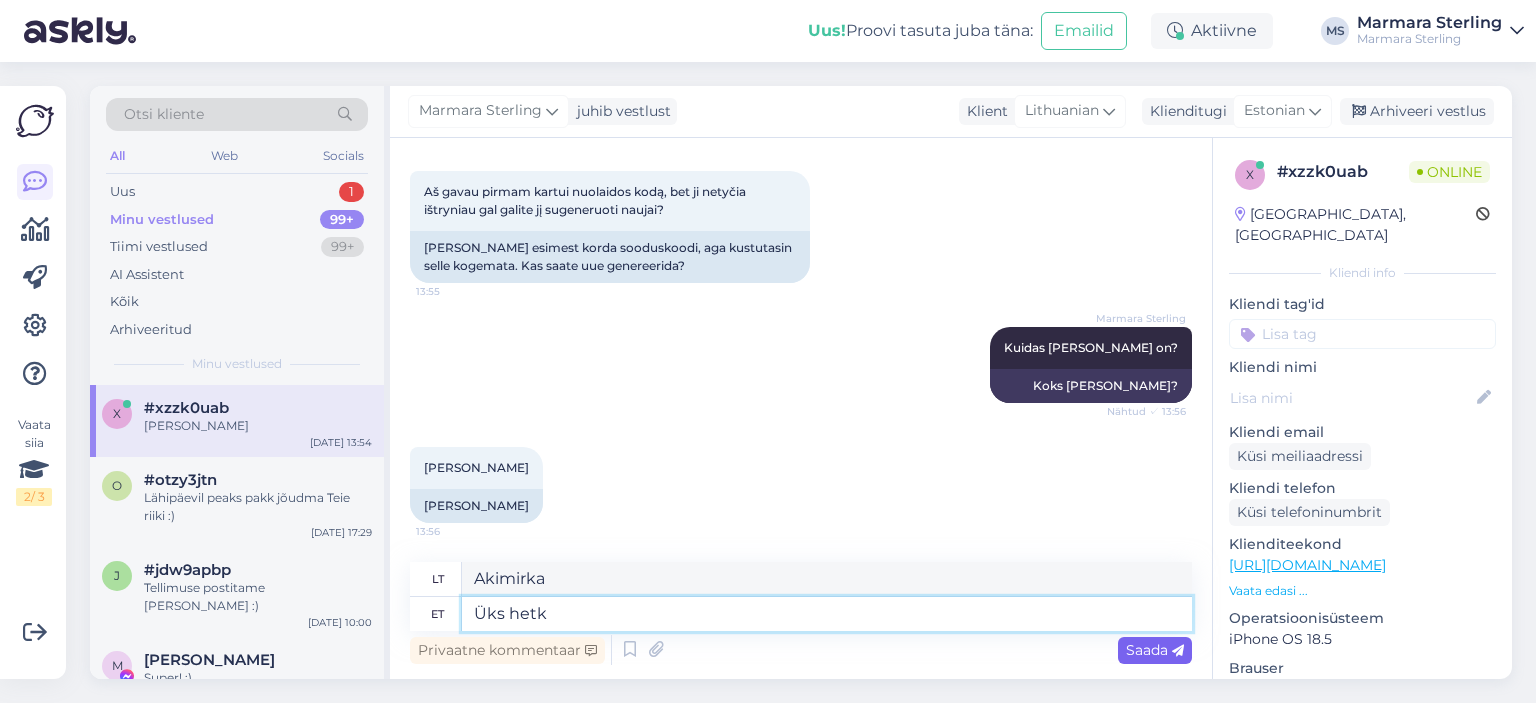 type on "Üks hetk" 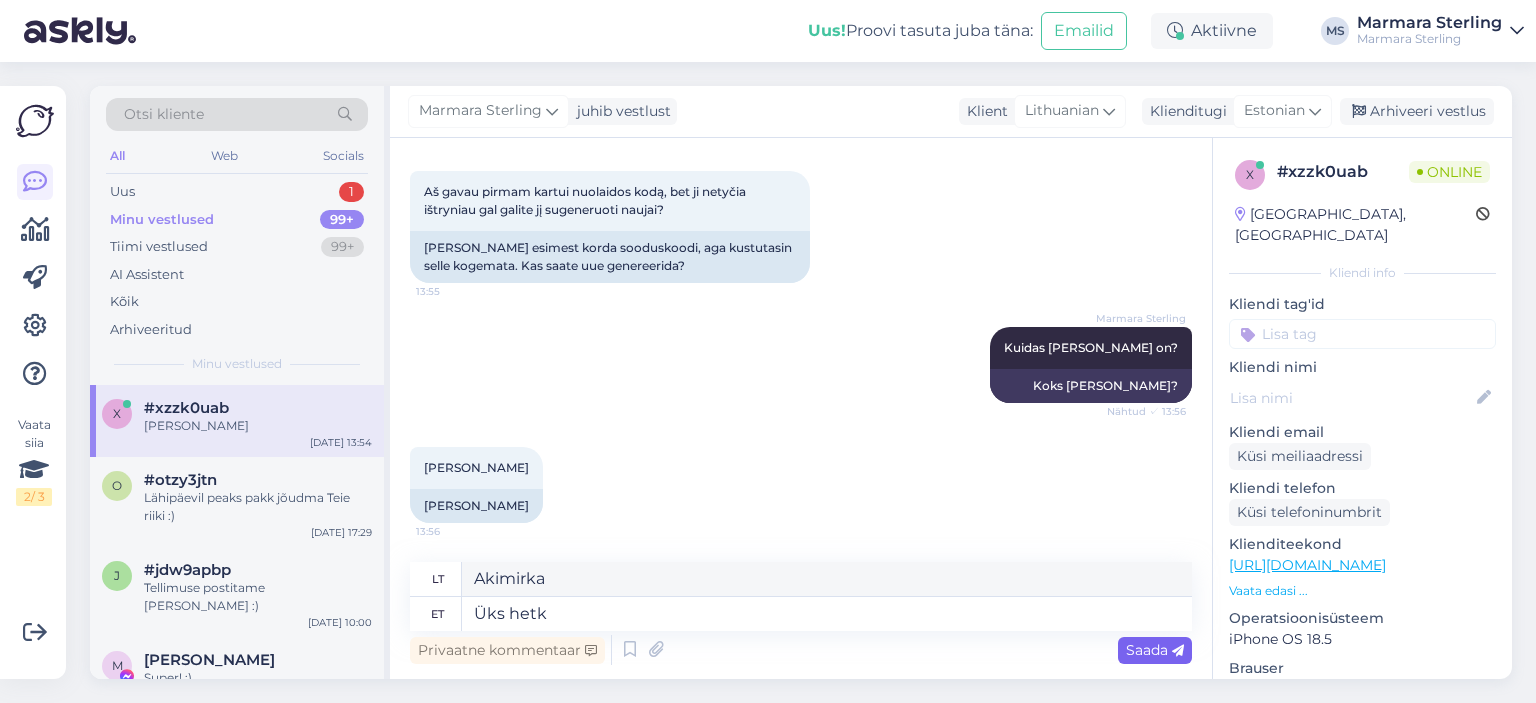 click on "Saada" at bounding box center [1155, 650] 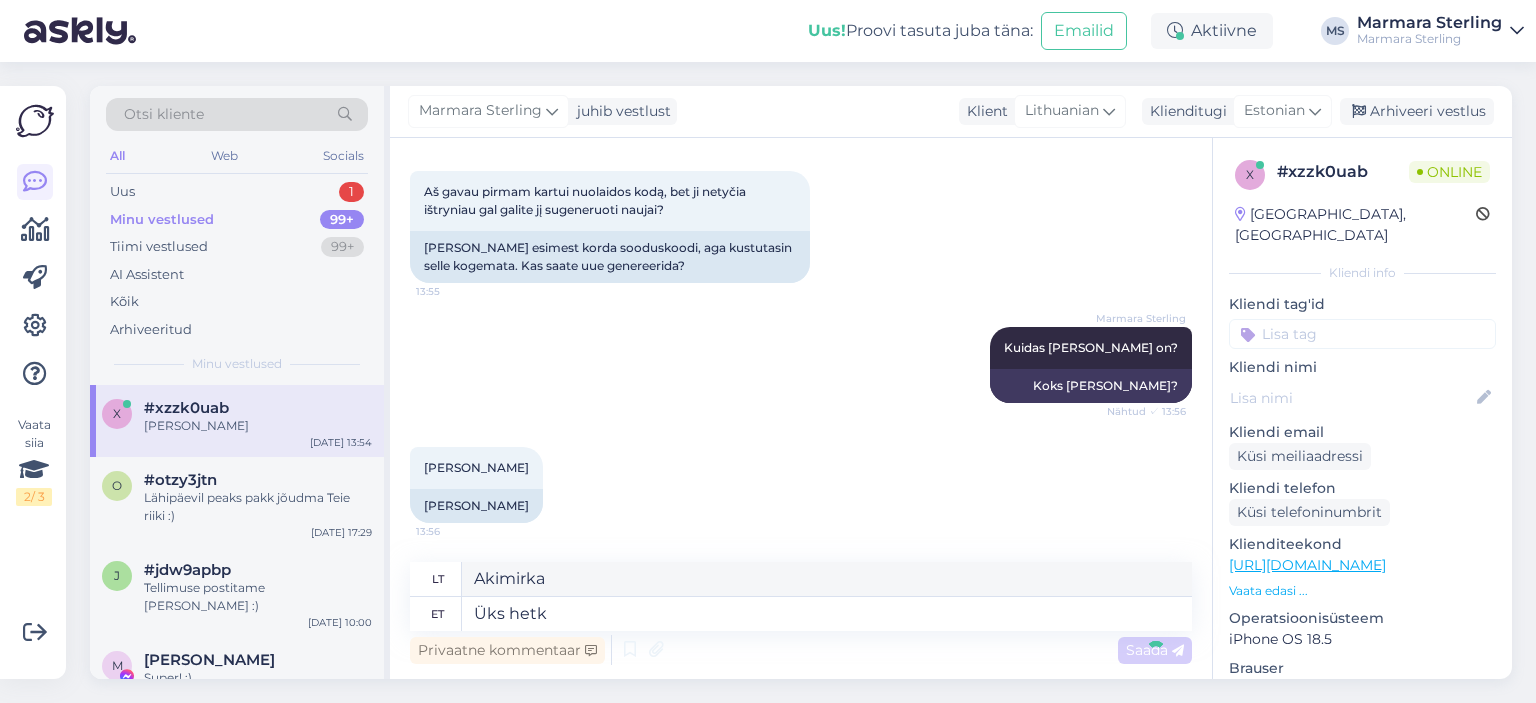 type 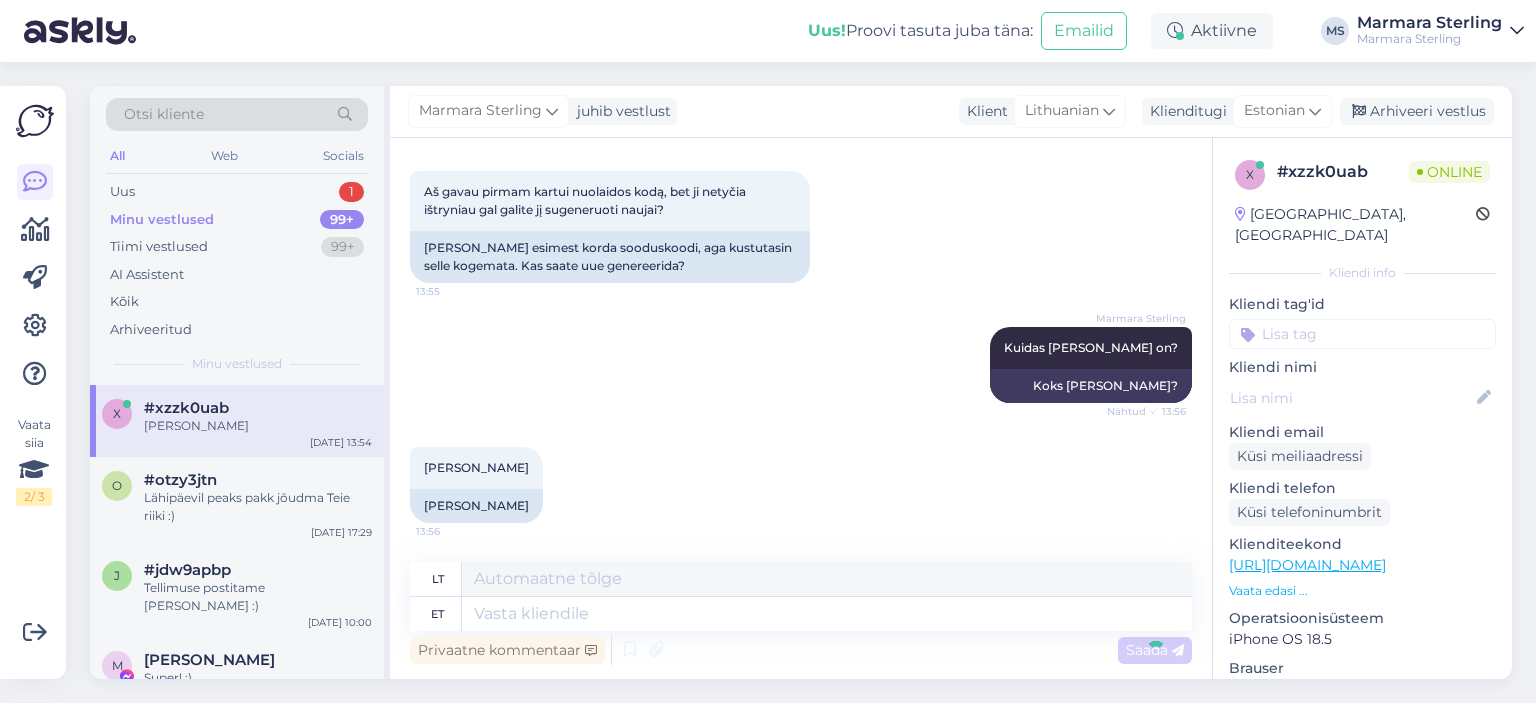 scroll, scrollTop: 921, scrollLeft: 0, axis: vertical 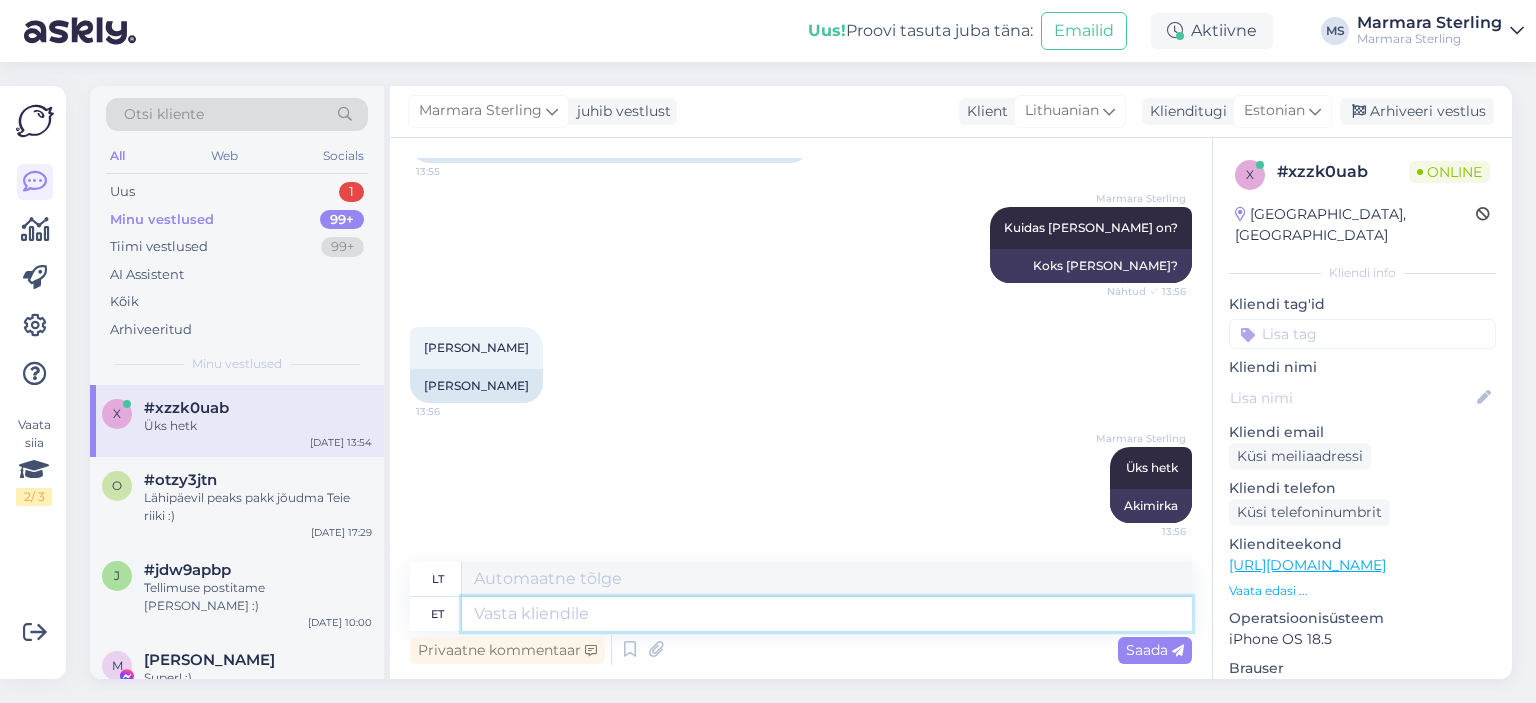 click at bounding box center [827, 614] 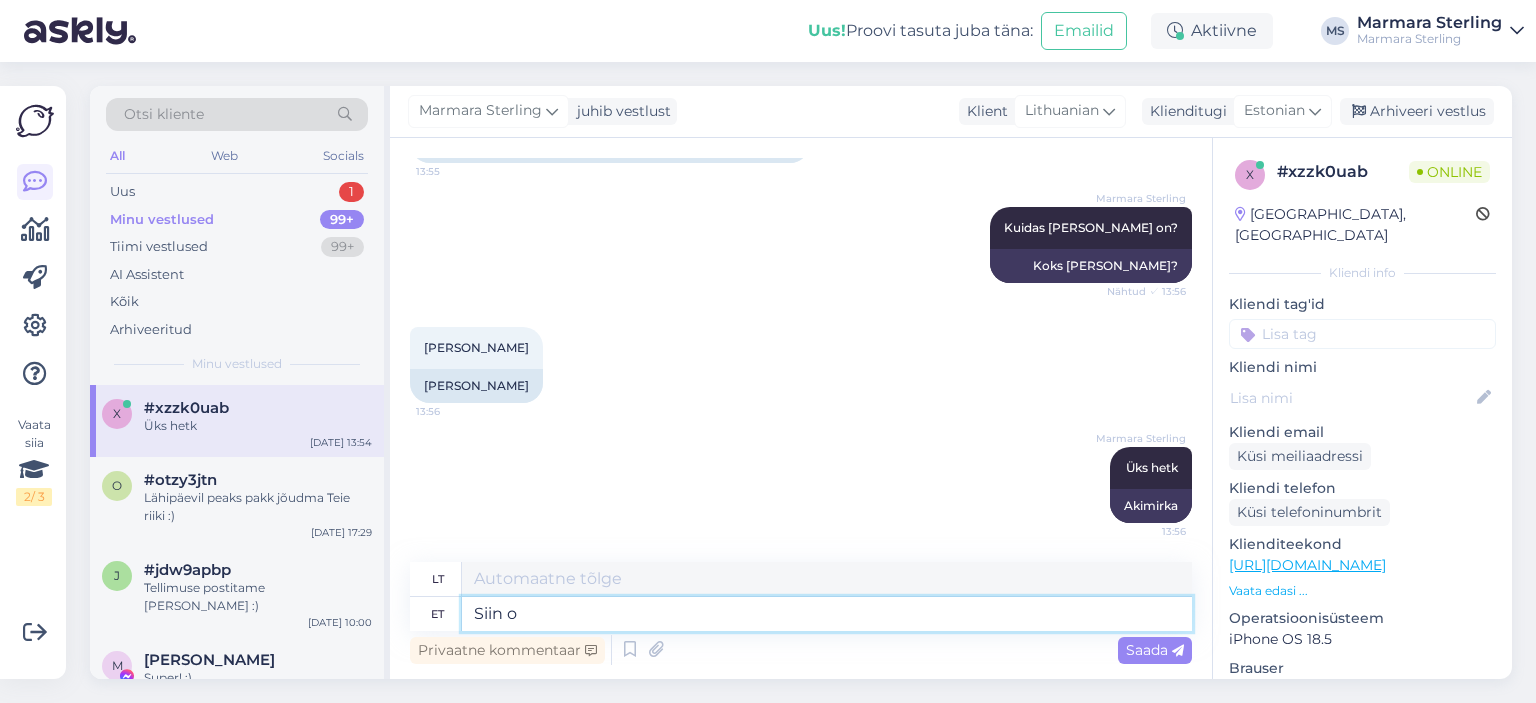 type on "Siin on" 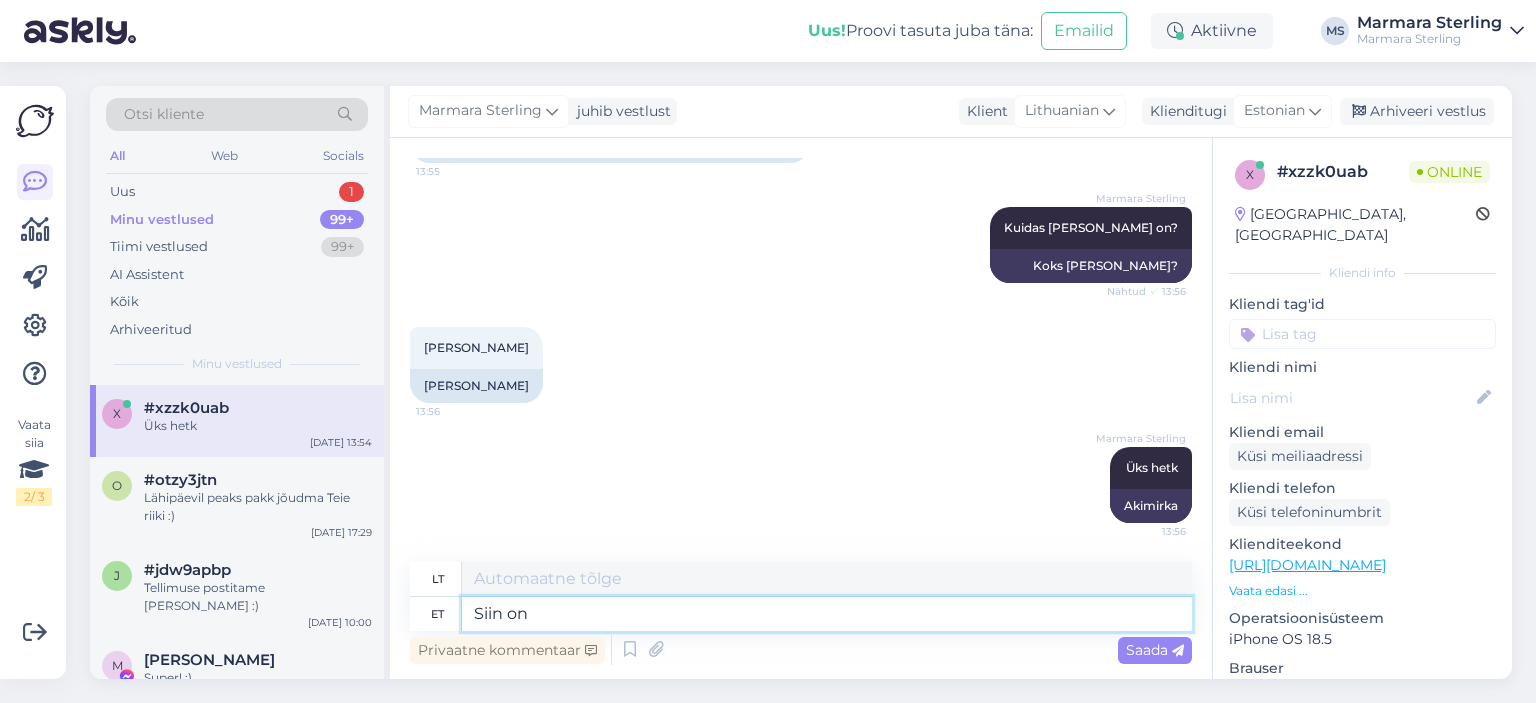 type on "Čia" 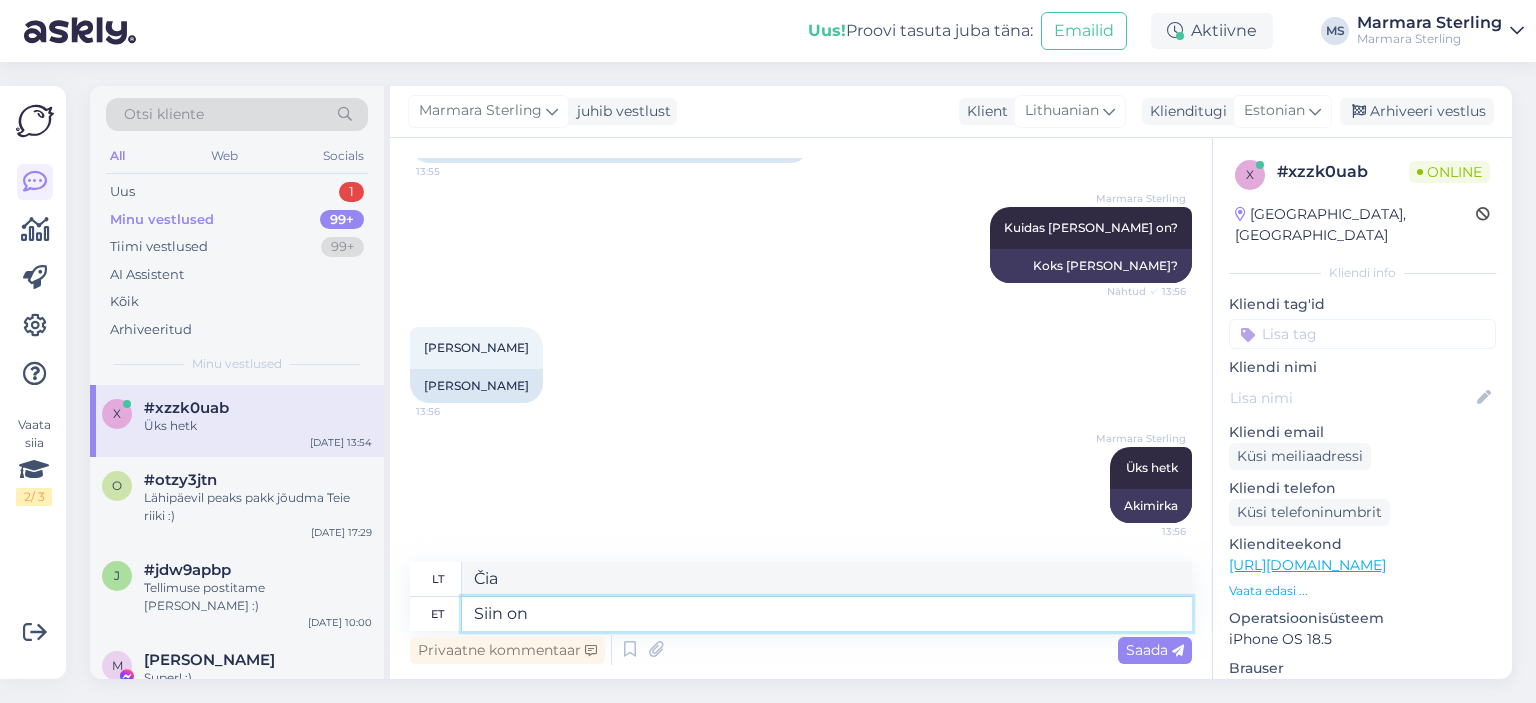 type on "Siin on T" 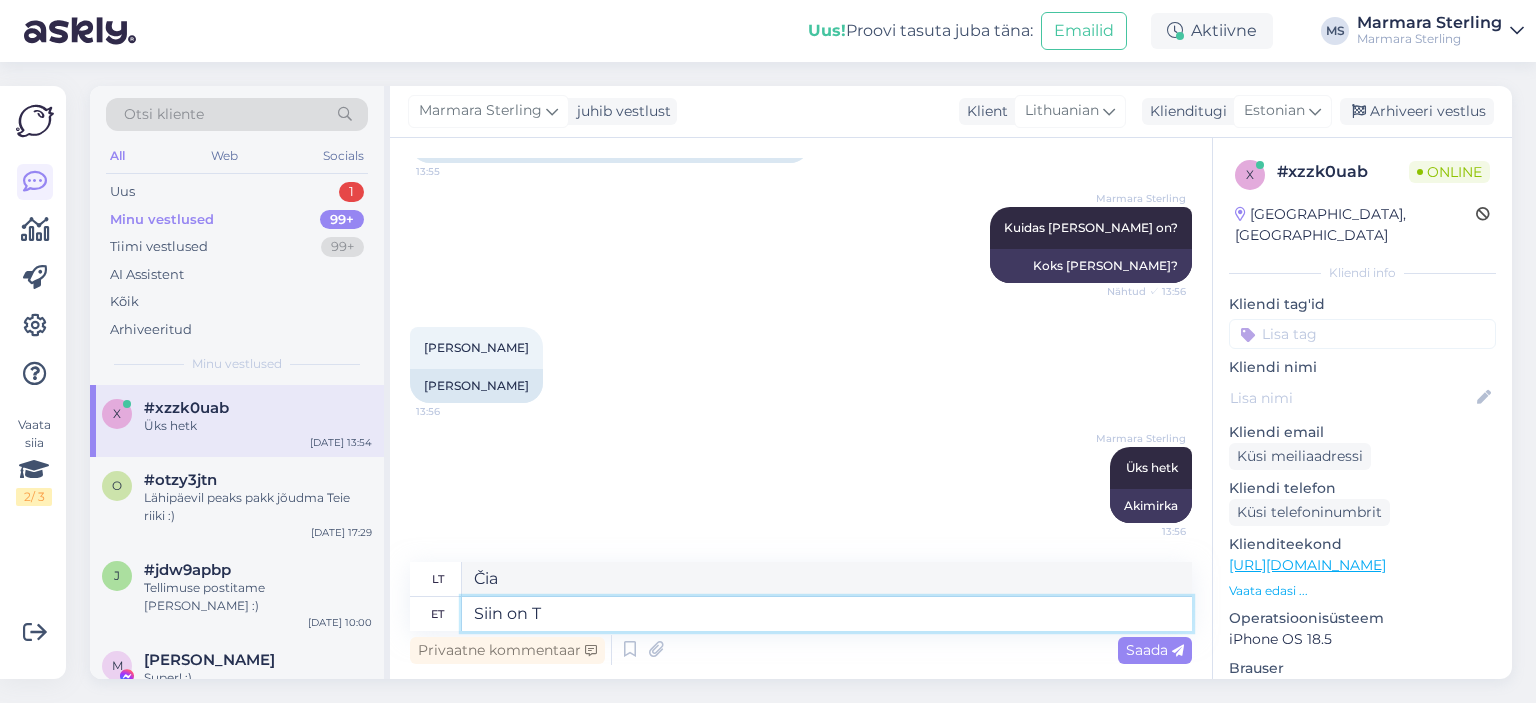 type on "Čia yra" 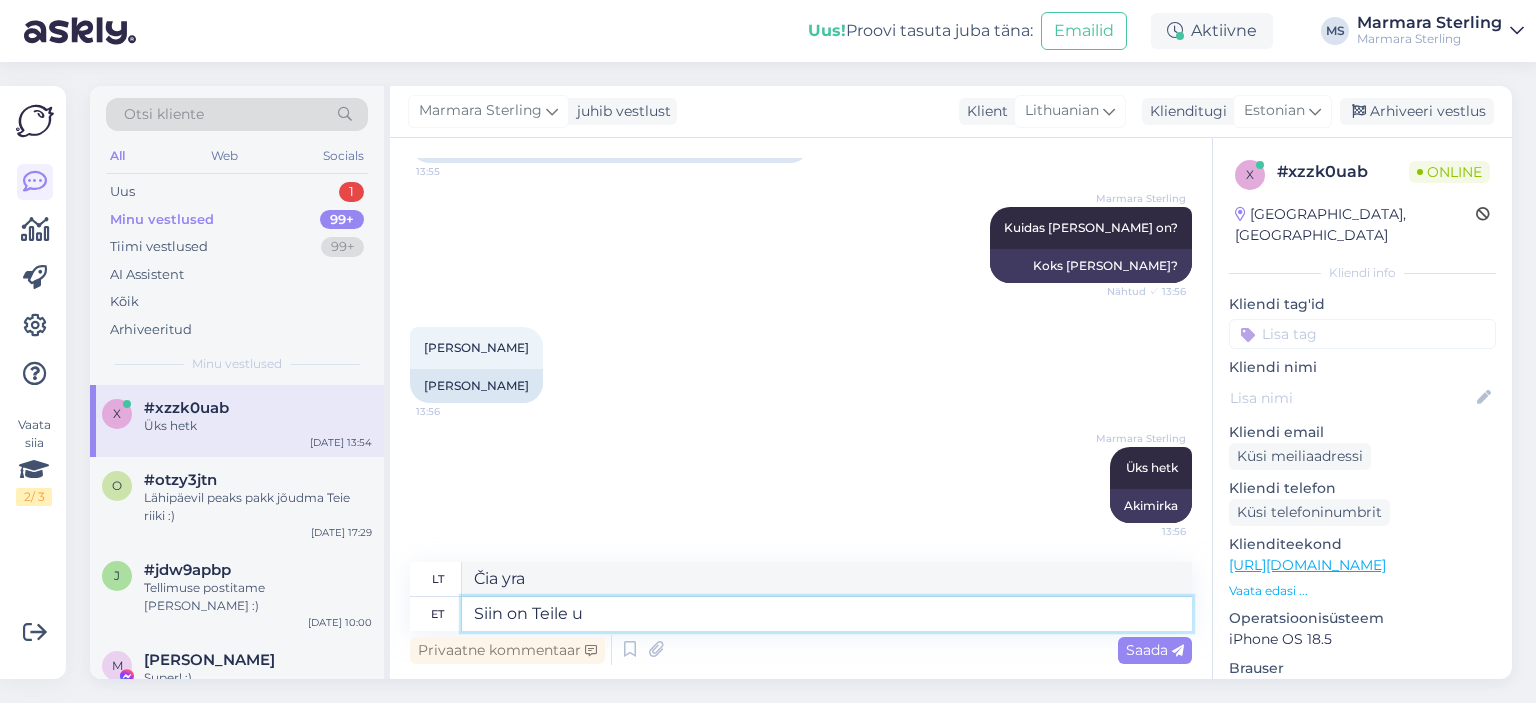type on "Siin on Teile uu" 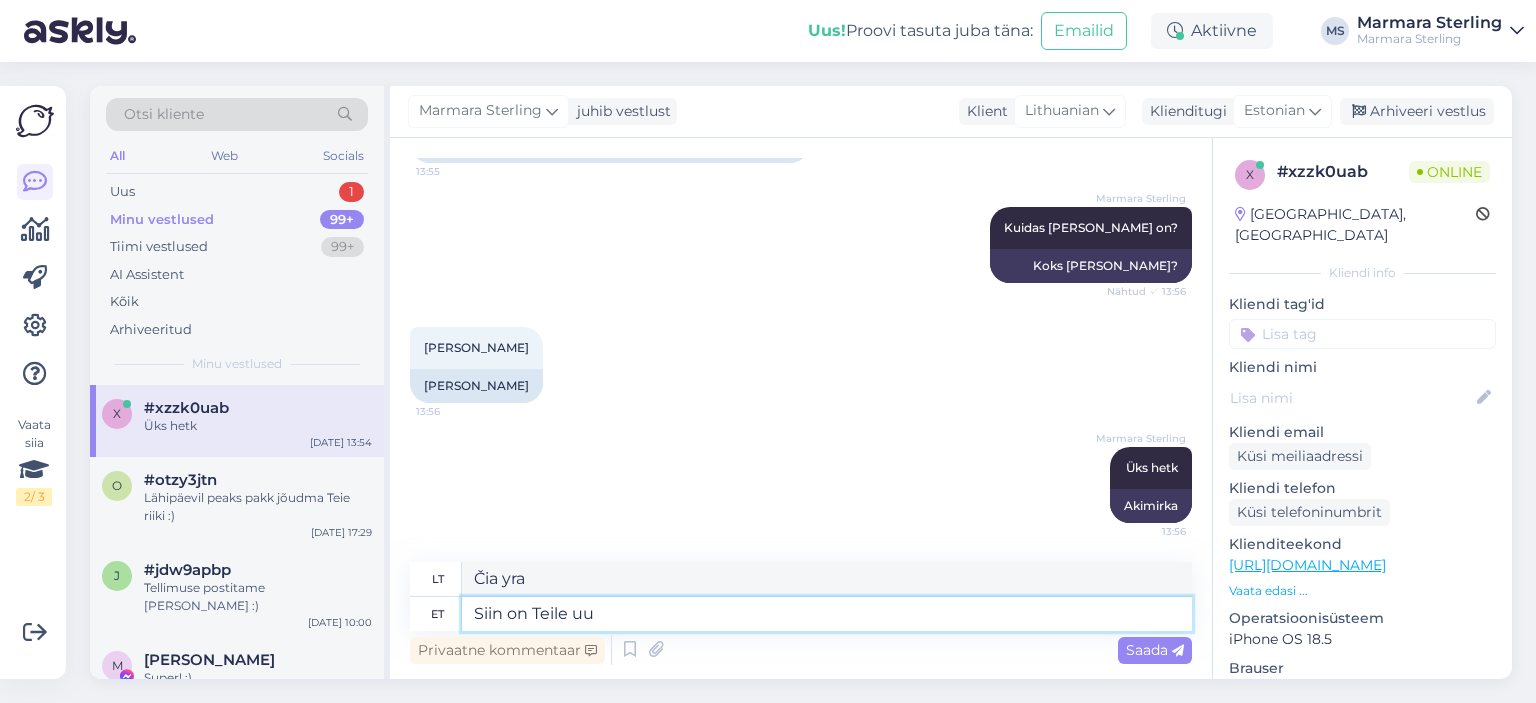 type on "Čia yra tau" 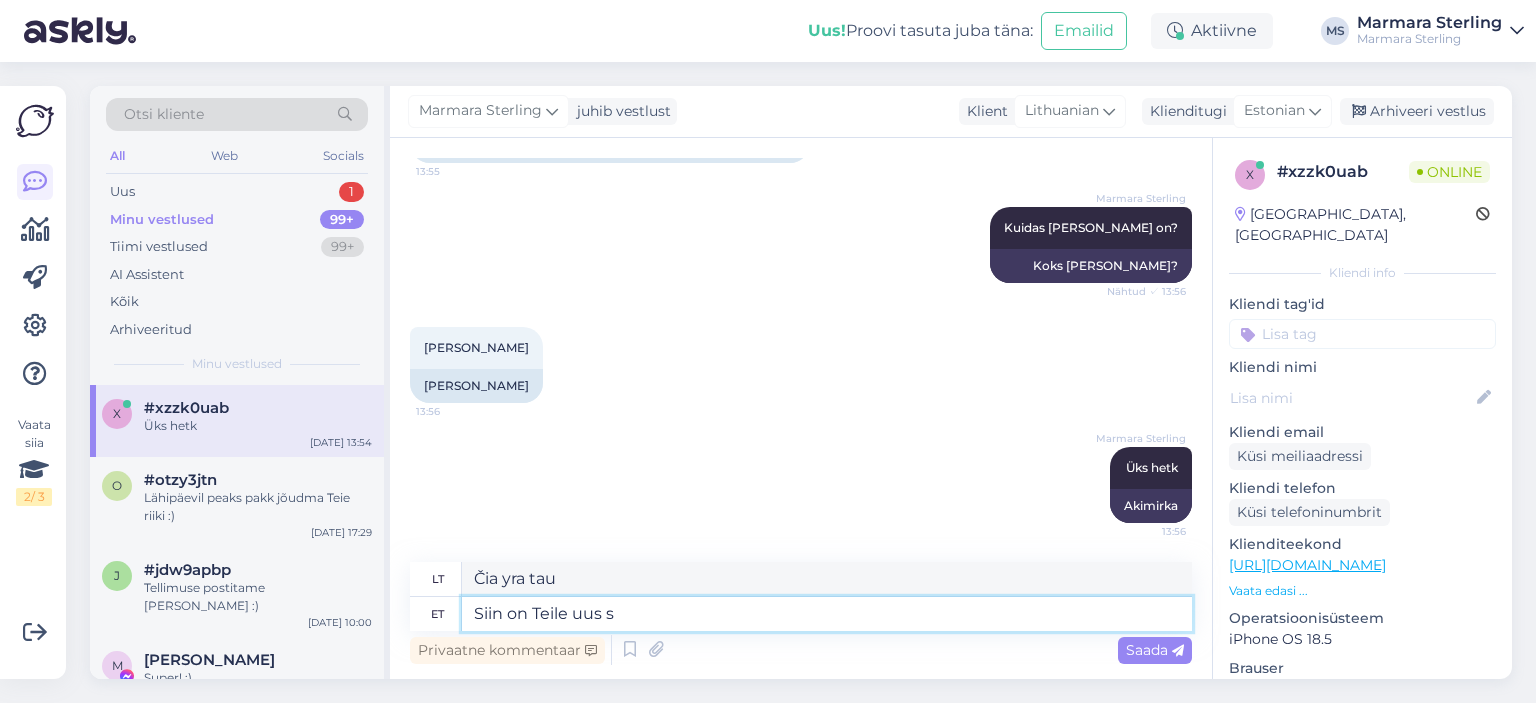 type on "Siin on Teile uus so" 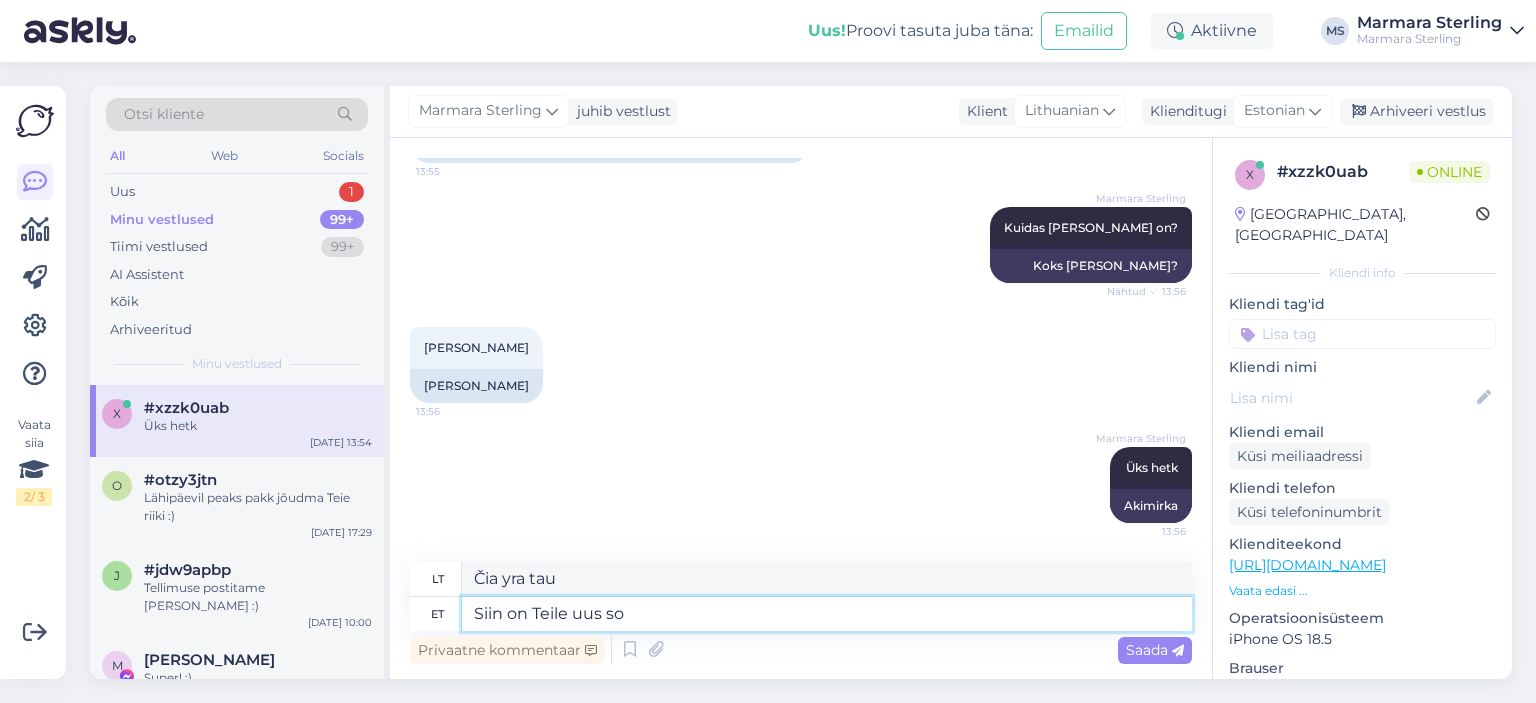 type on "Štai jums naujas." 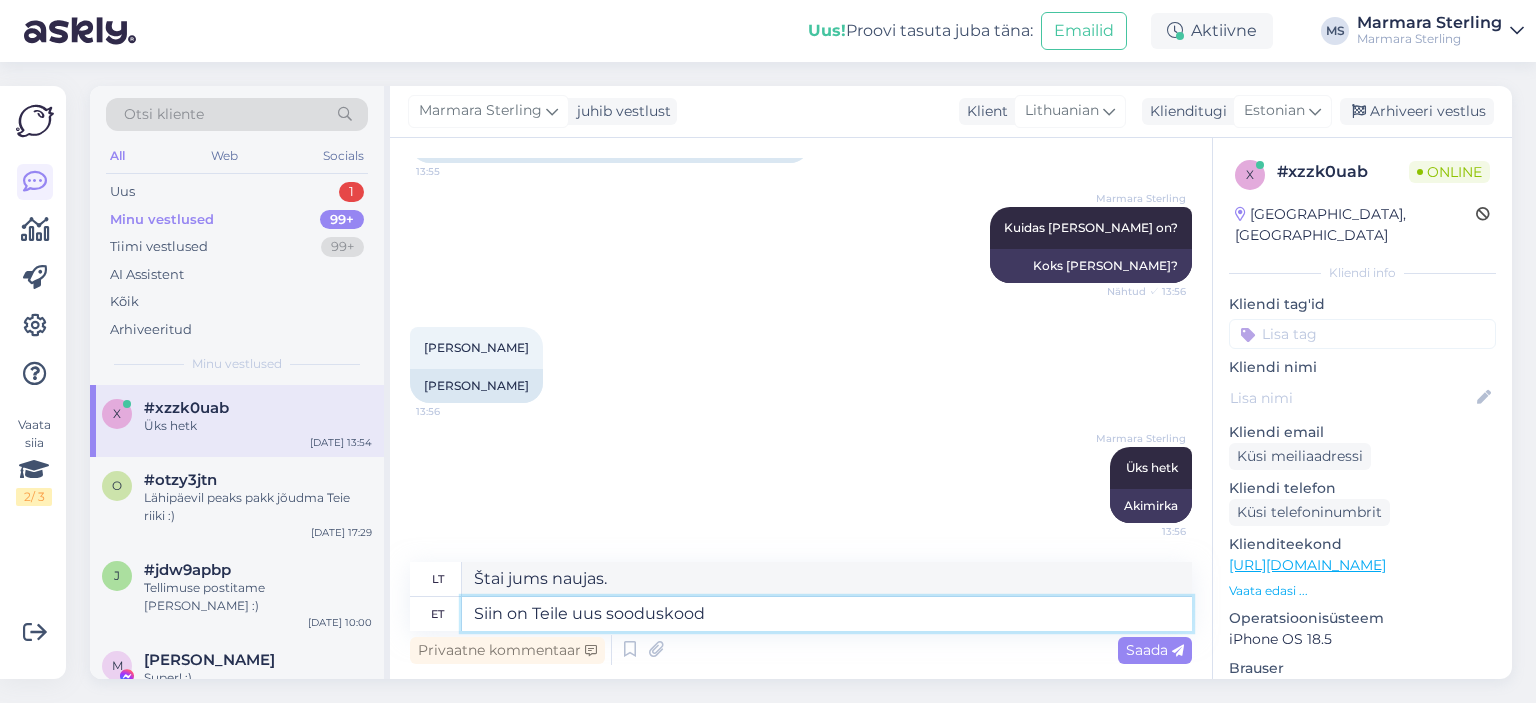 type on "Siin on Teile uus sooduskood m" 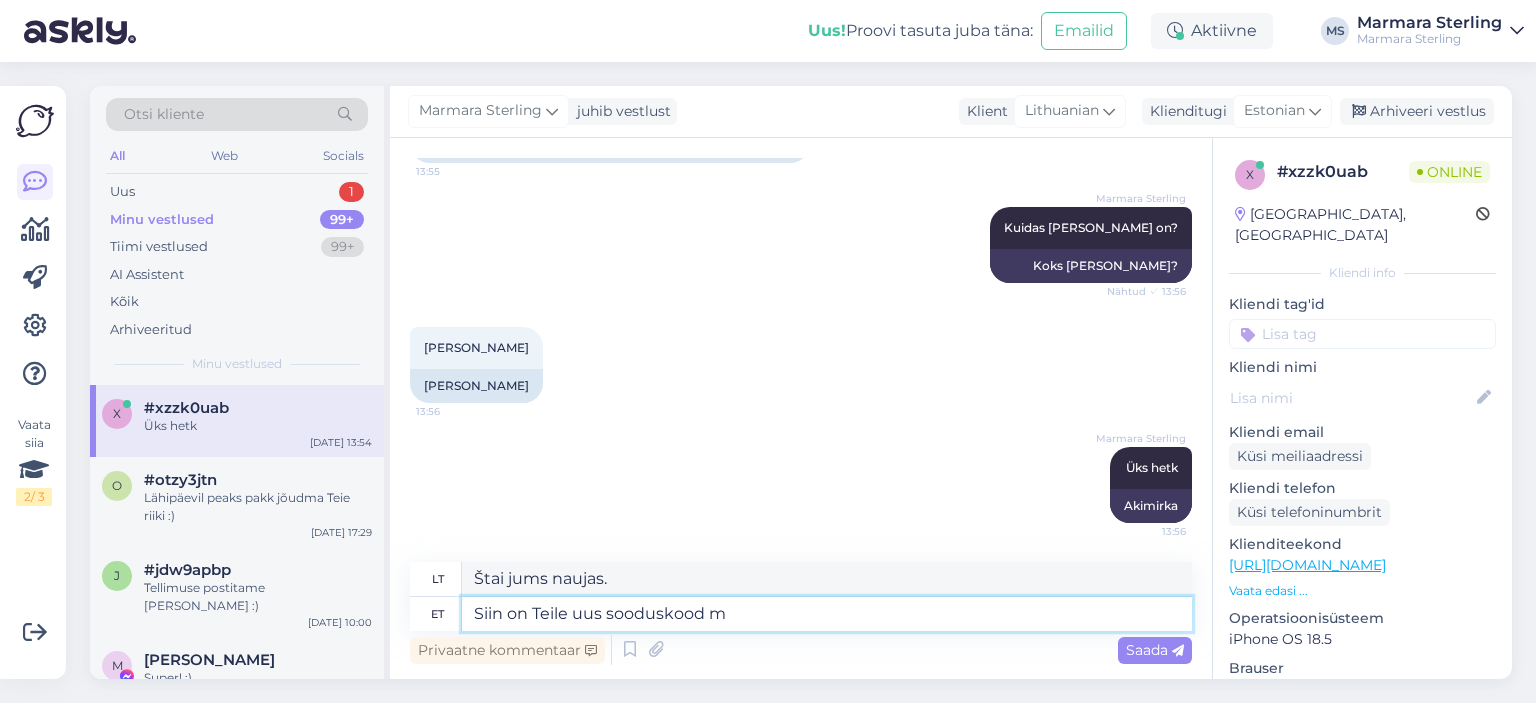 type on "Štai jums naujas nuolaidos kodas." 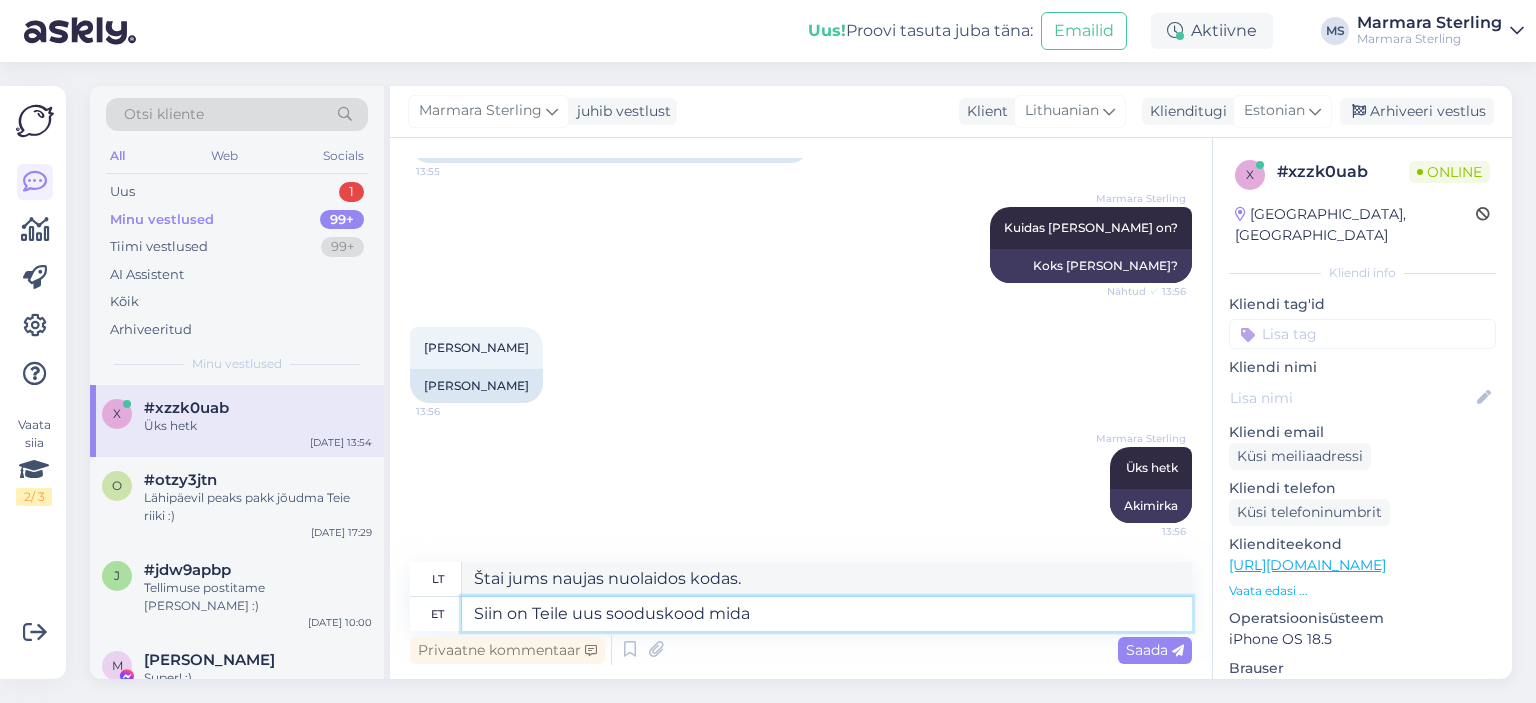 type on "Siin on Teile uus sooduskood mida s" 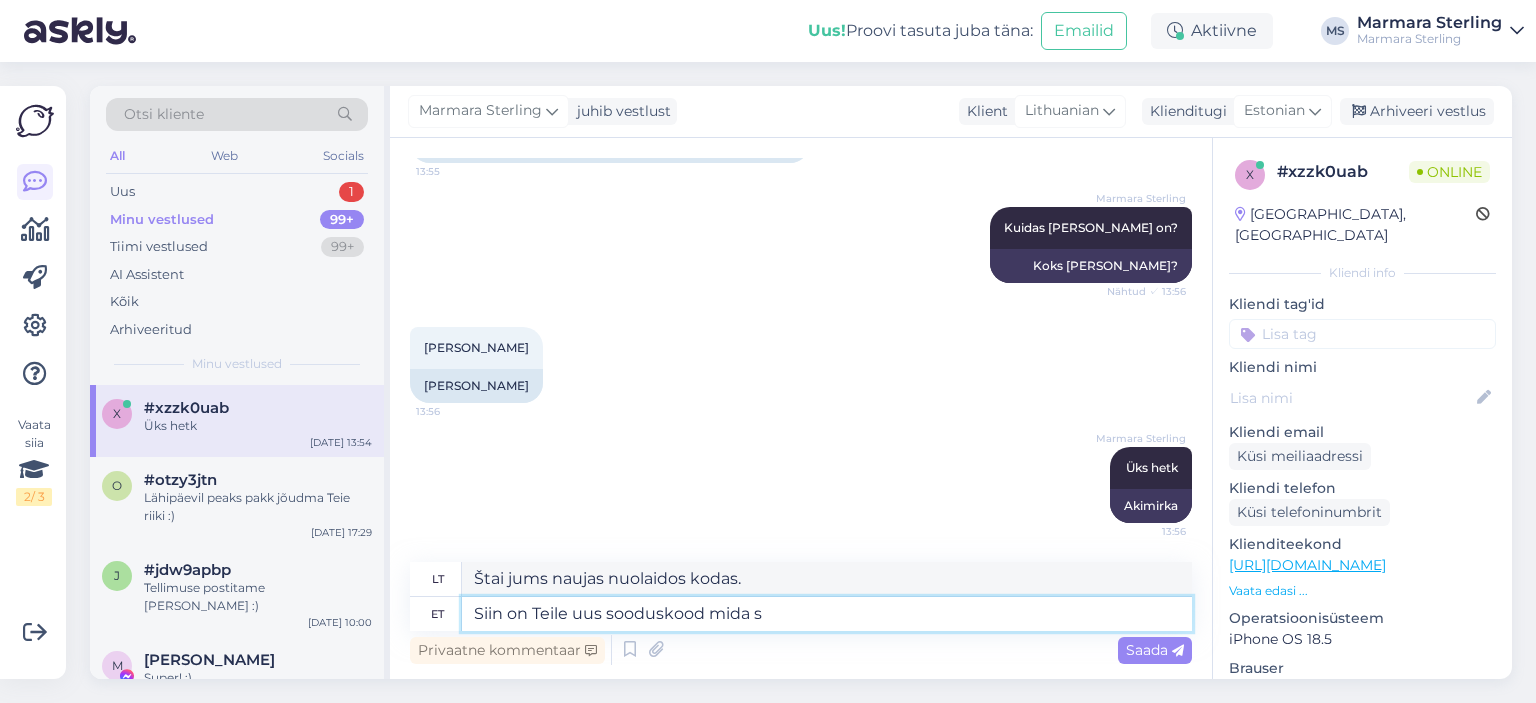 type on "Štai jums naujas nuolaidos kodas" 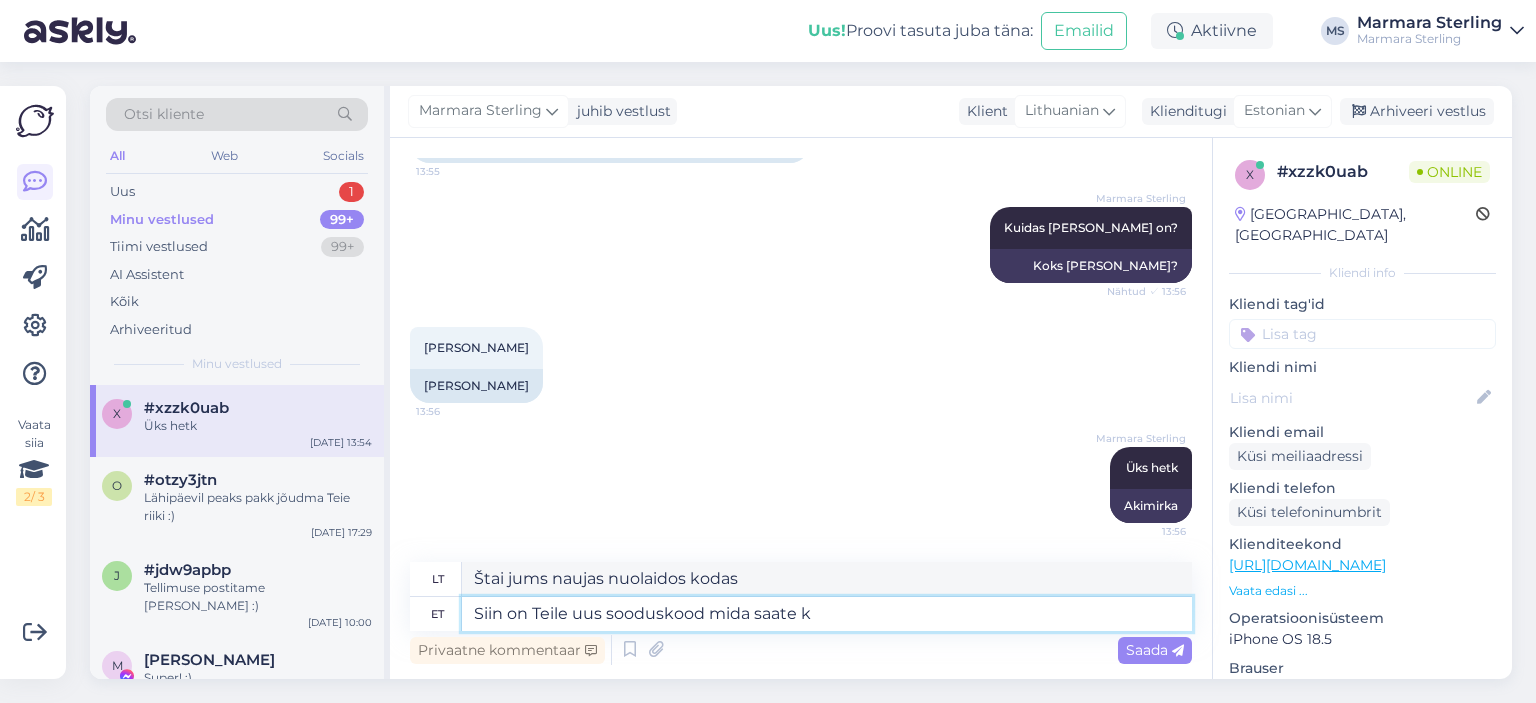 type on "Siin on Teile uus sooduskood mida saate ka" 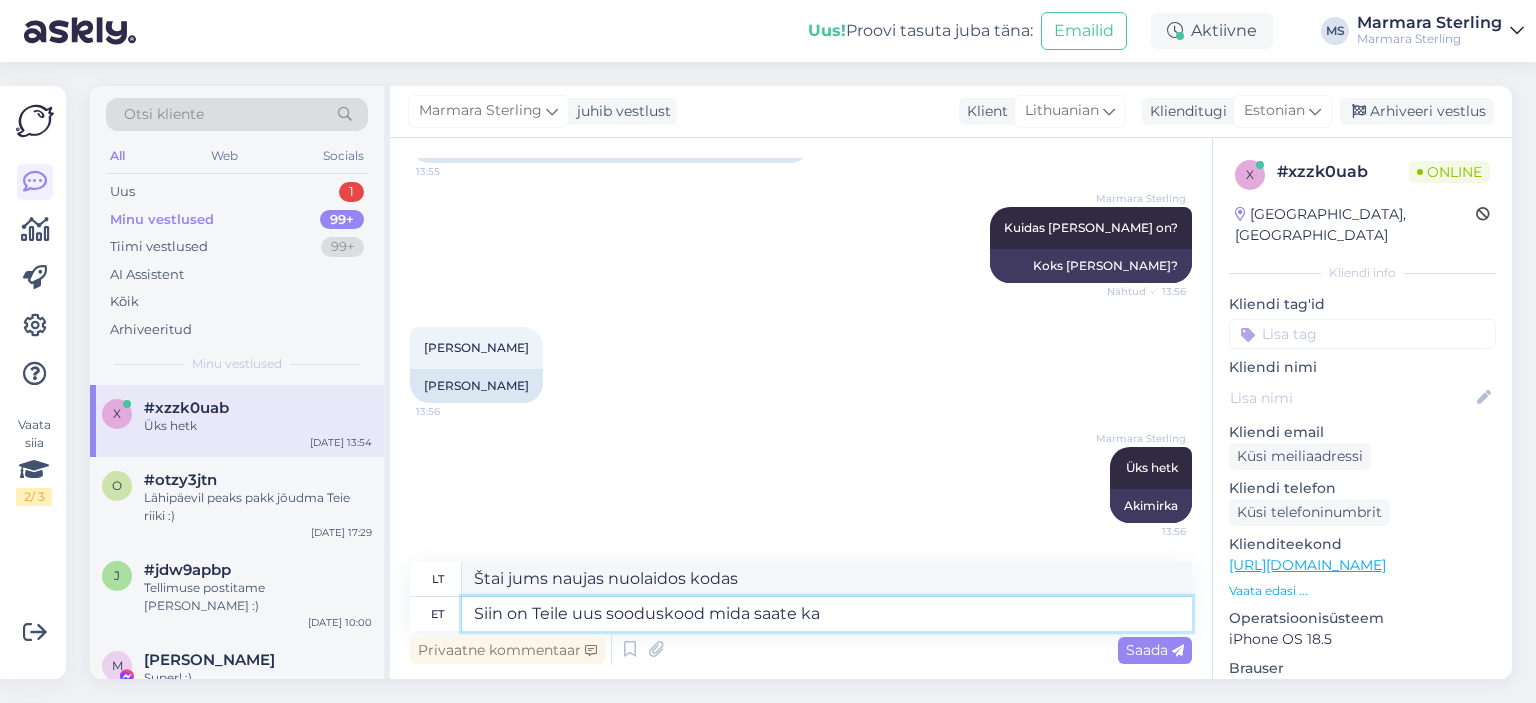 type on "Štai naujas nuolaidos kodas, kurį galite gauti" 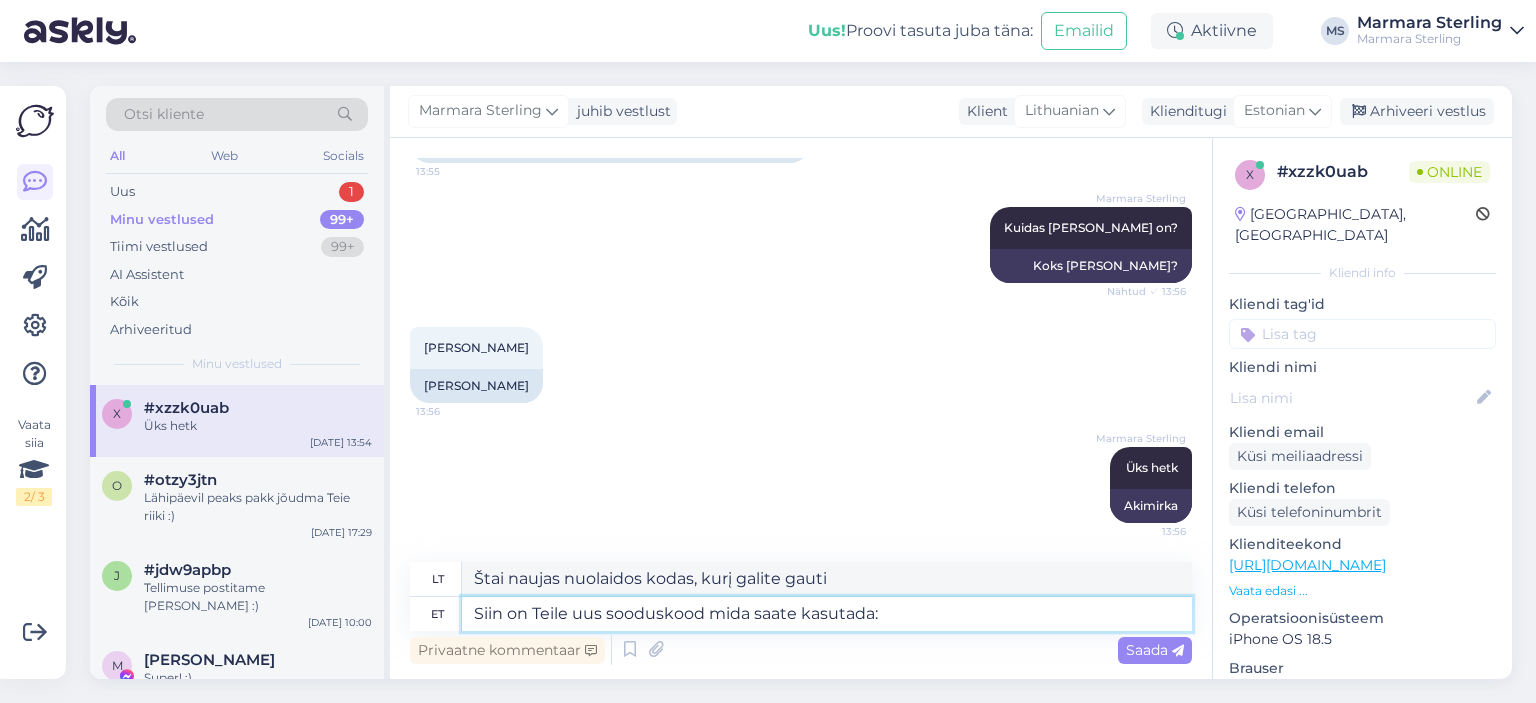 paste on "FRST-L4NJGI1" 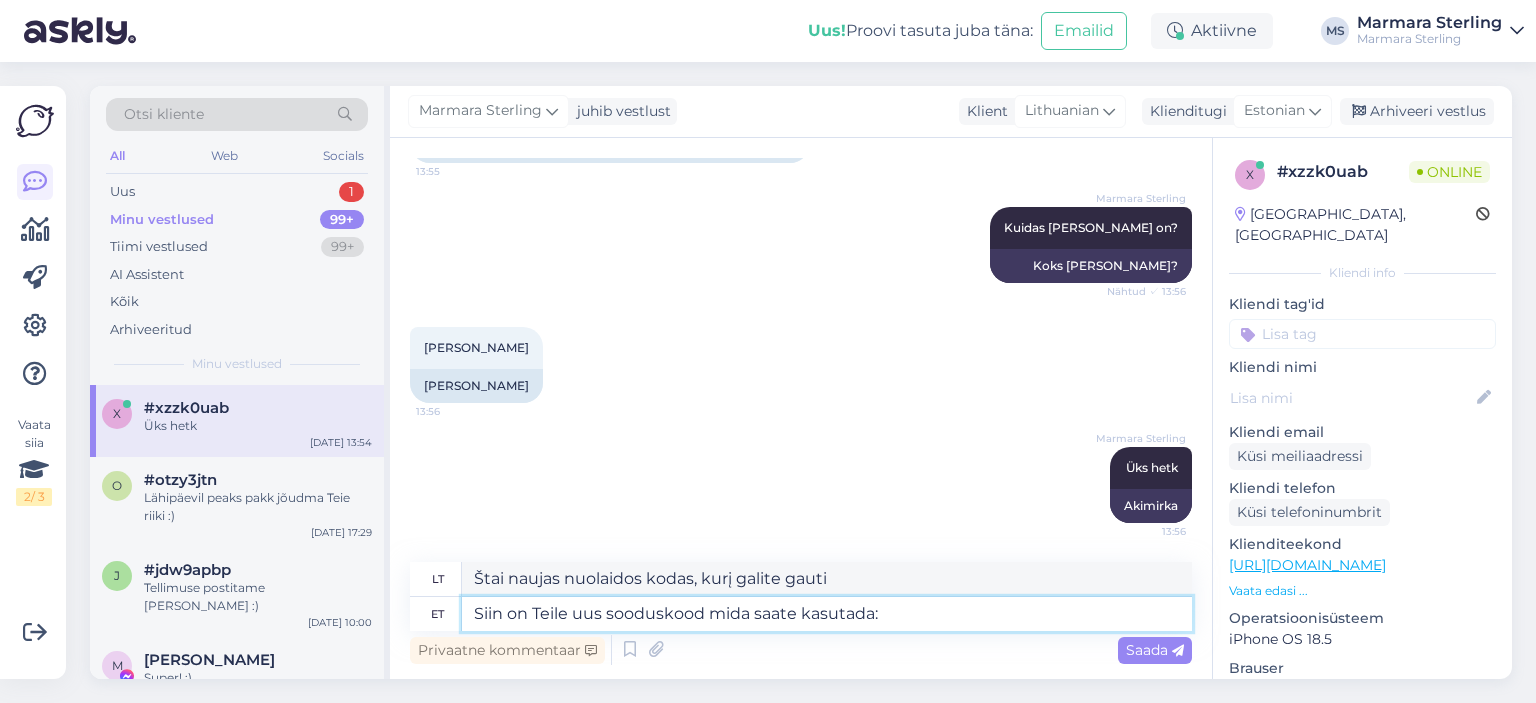 type on "Siin on Teile uus sooduskood mida saate kasutada: FRST-L4NJGI1" 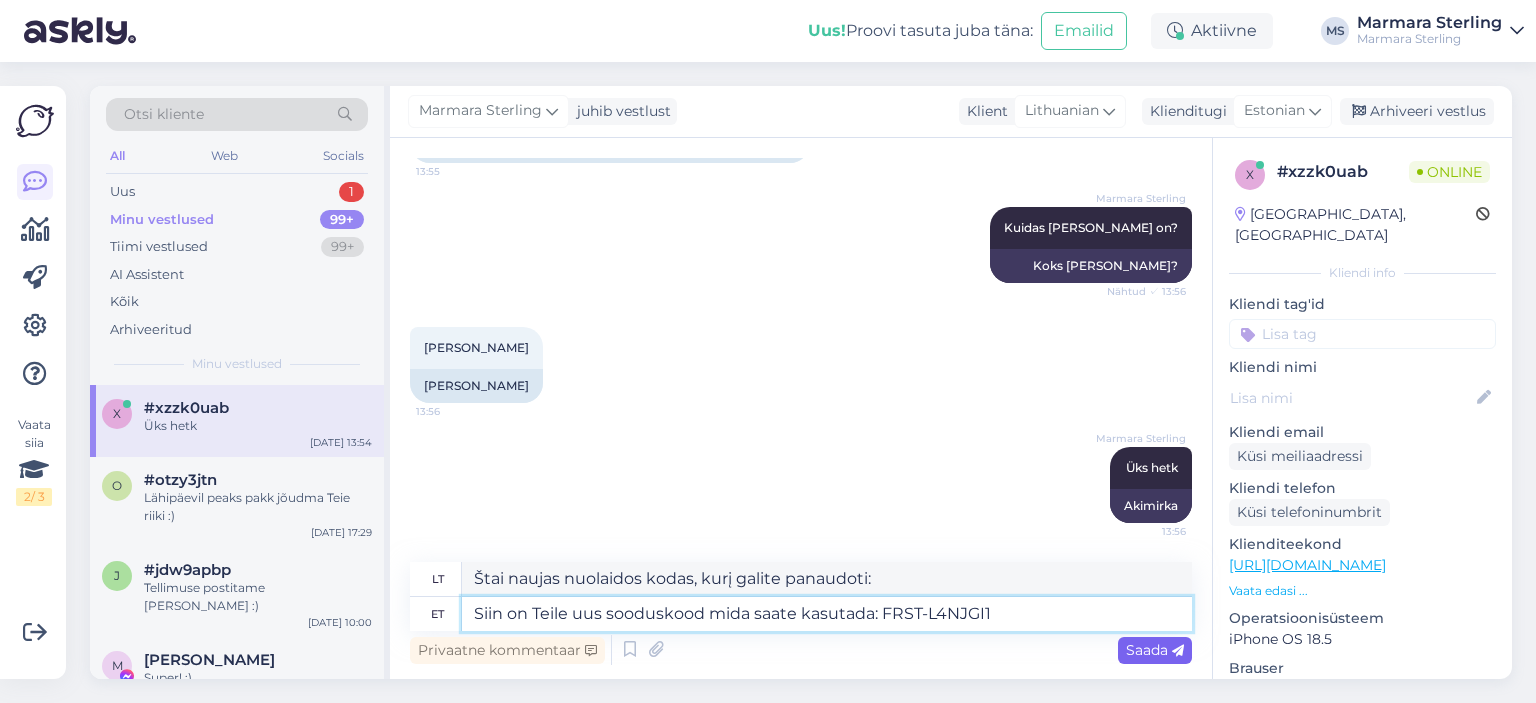 type on "Štai naujas nuolaidos kodas, kurį galite naudoti: FRST-L4NJGI1" 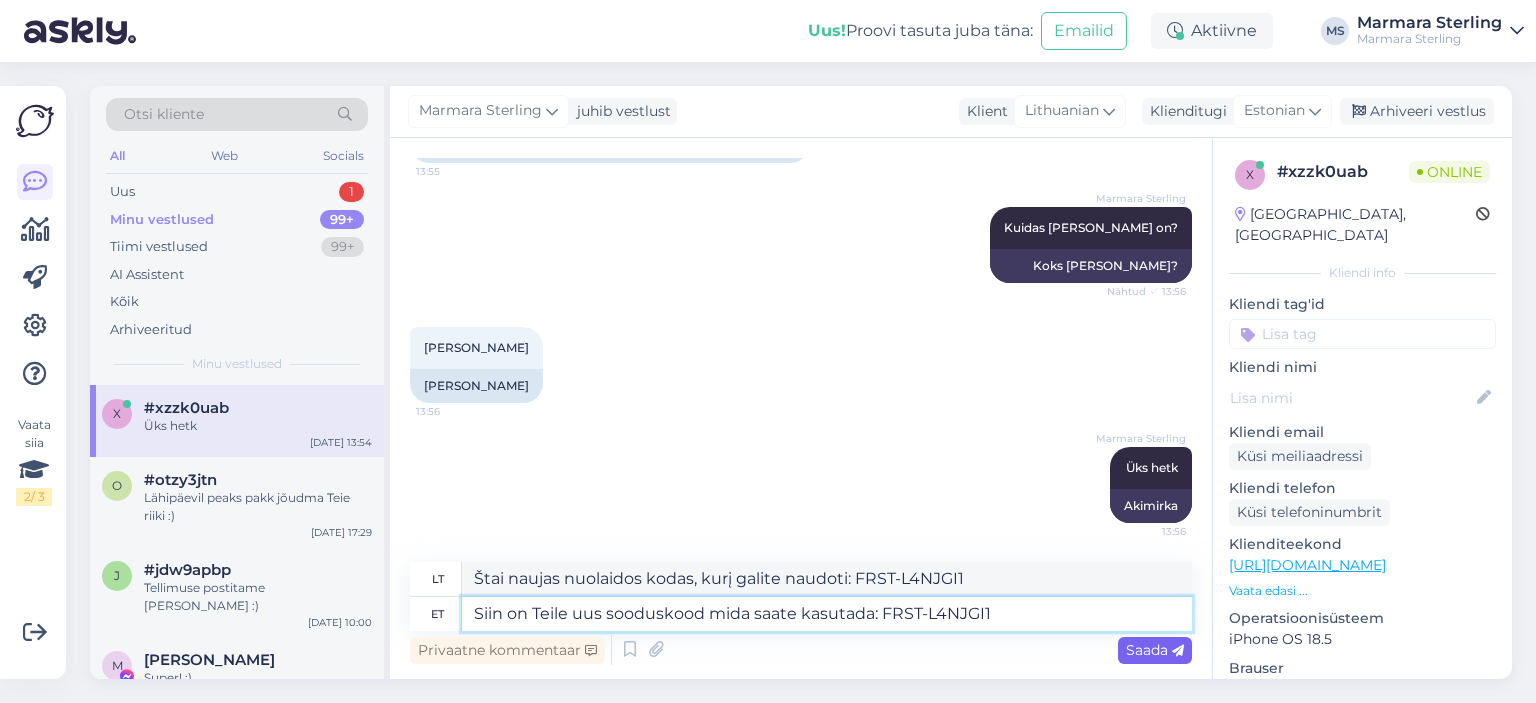 type on "Siin on Teile uus sooduskood mida saate kasutada: FRST-L4NJGI1" 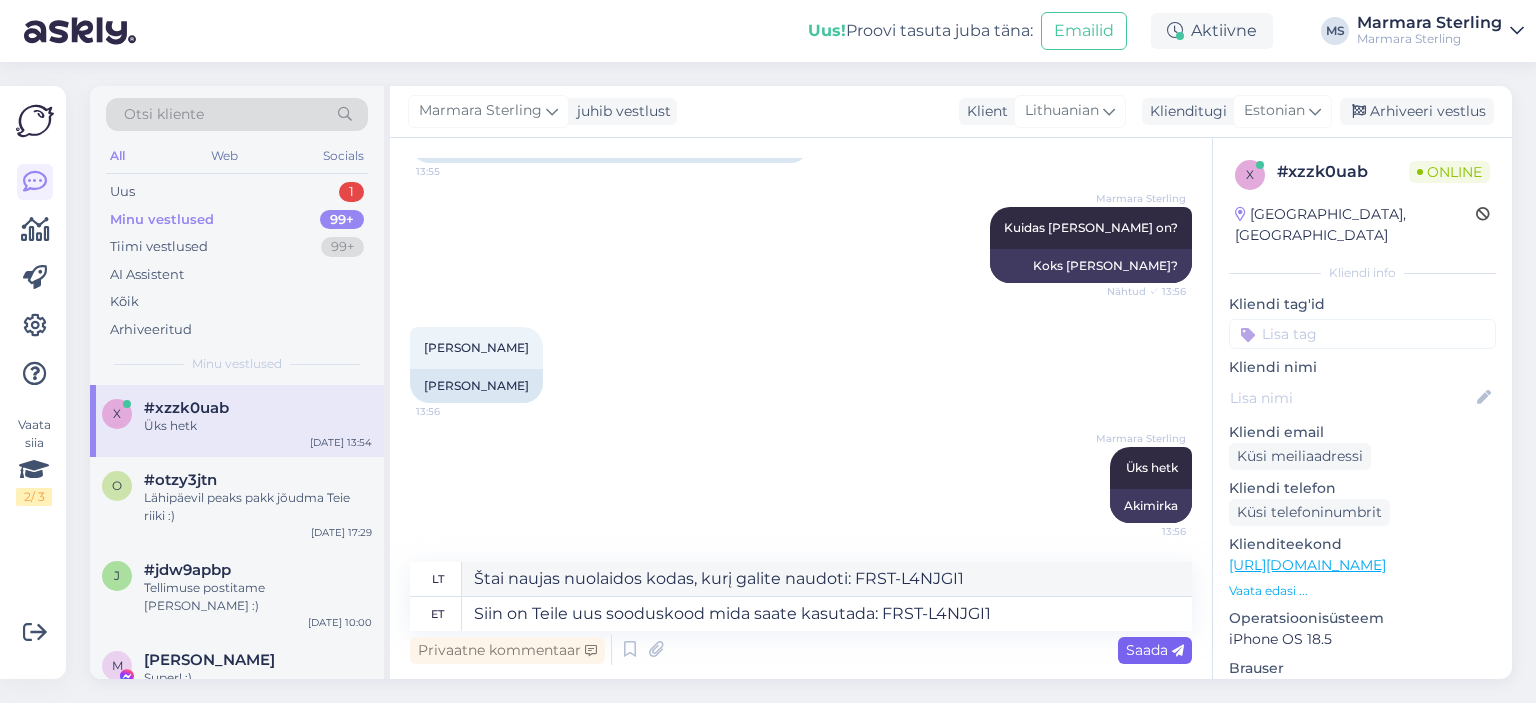 click on "Saada" at bounding box center [1155, 650] 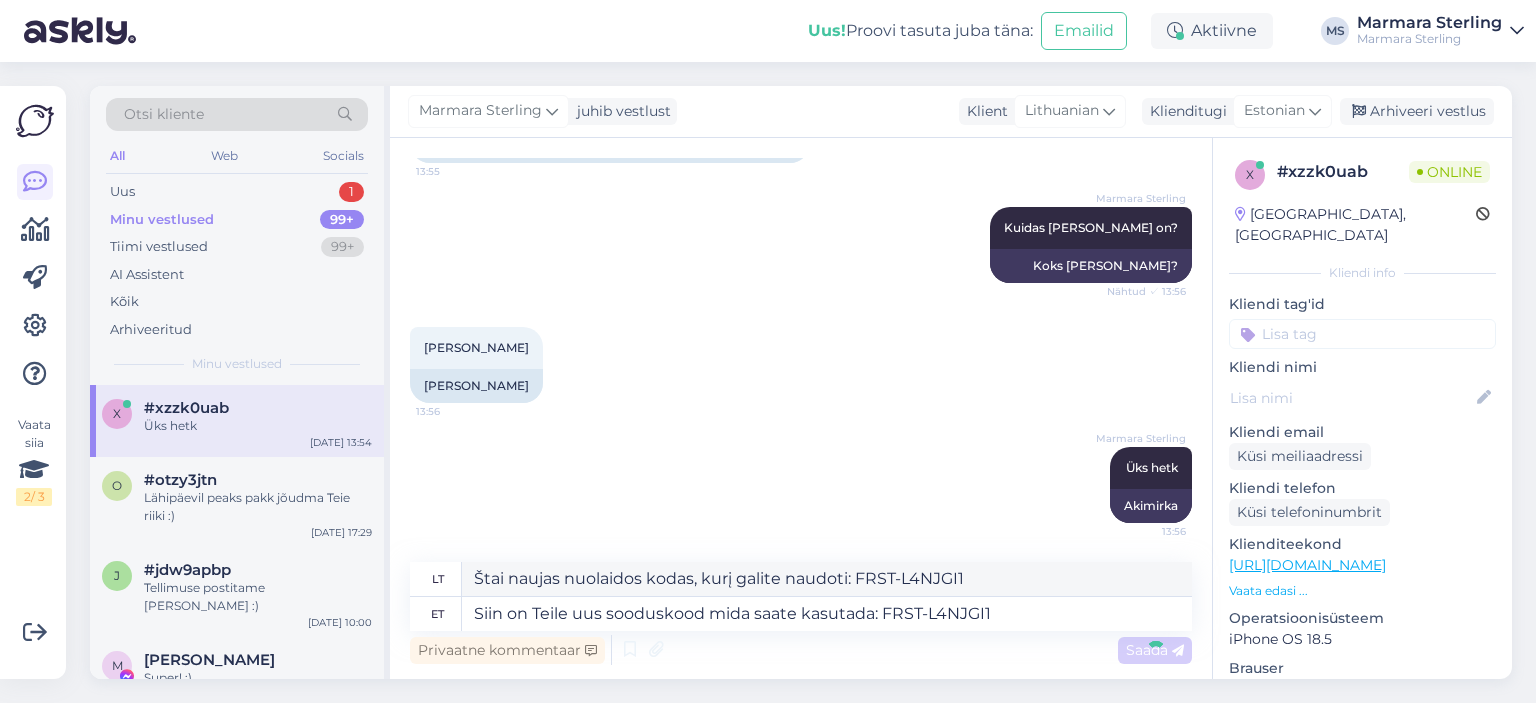 type 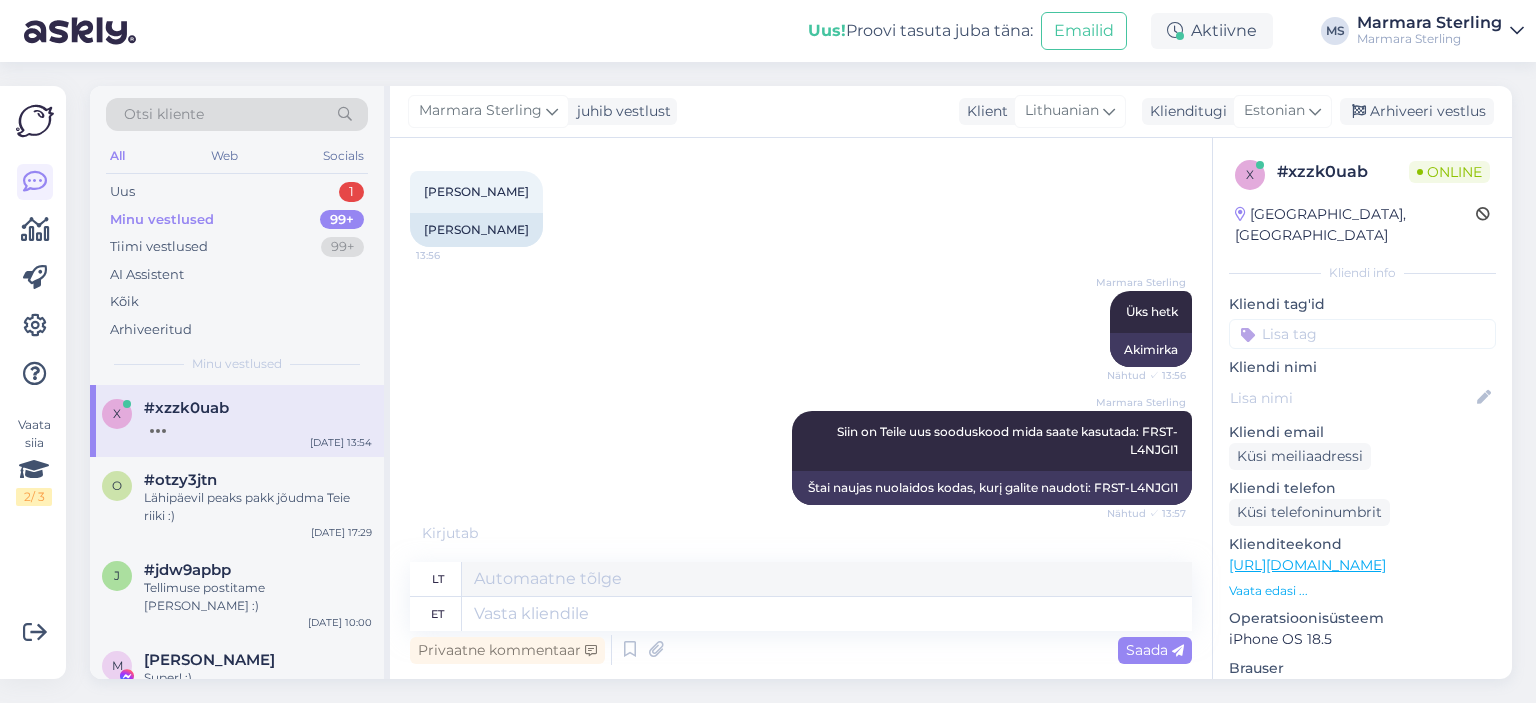 scroll, scrollTop: 1197, scrollLeft: 0, axis: vertical 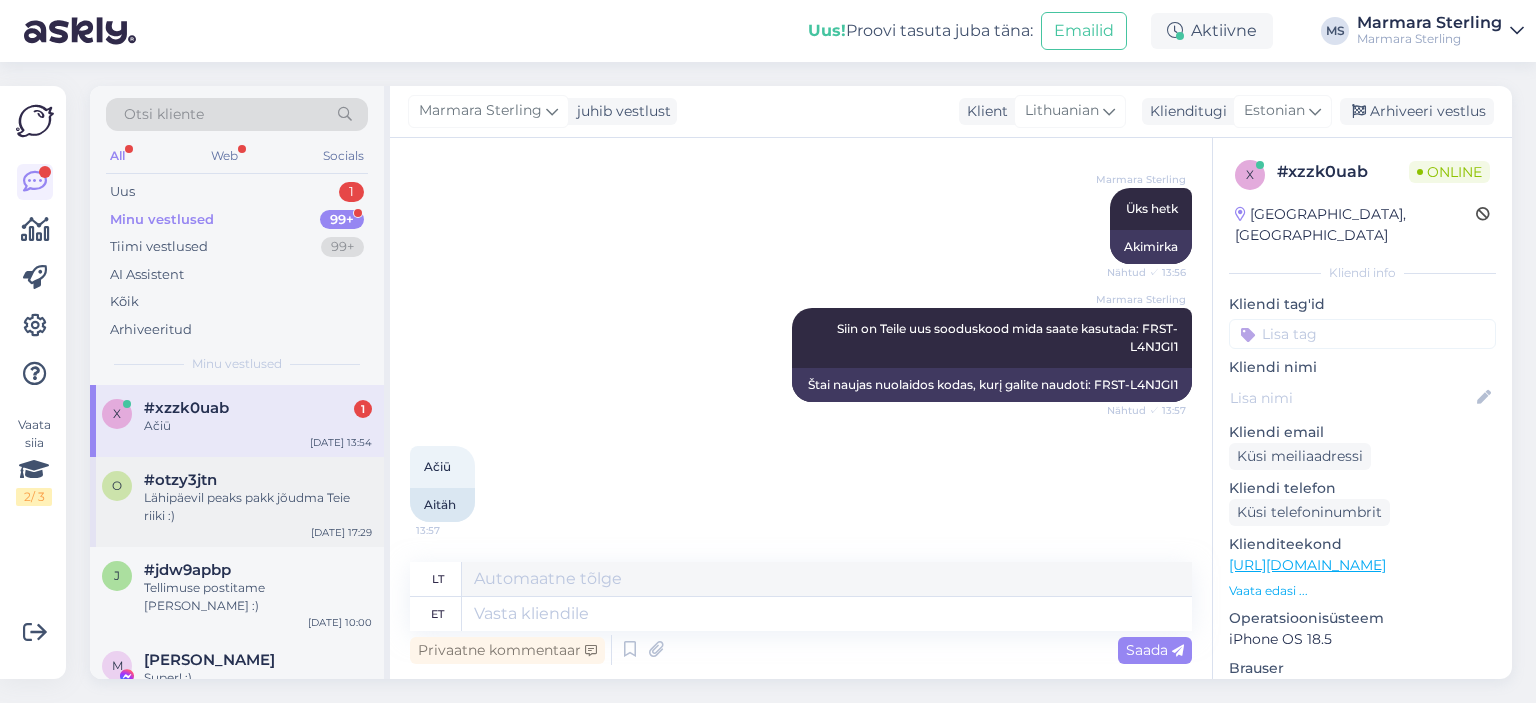 click on "Lähipäevil peaks pakk jõudma Teie riiki :)" at bounding box center [258, 507] 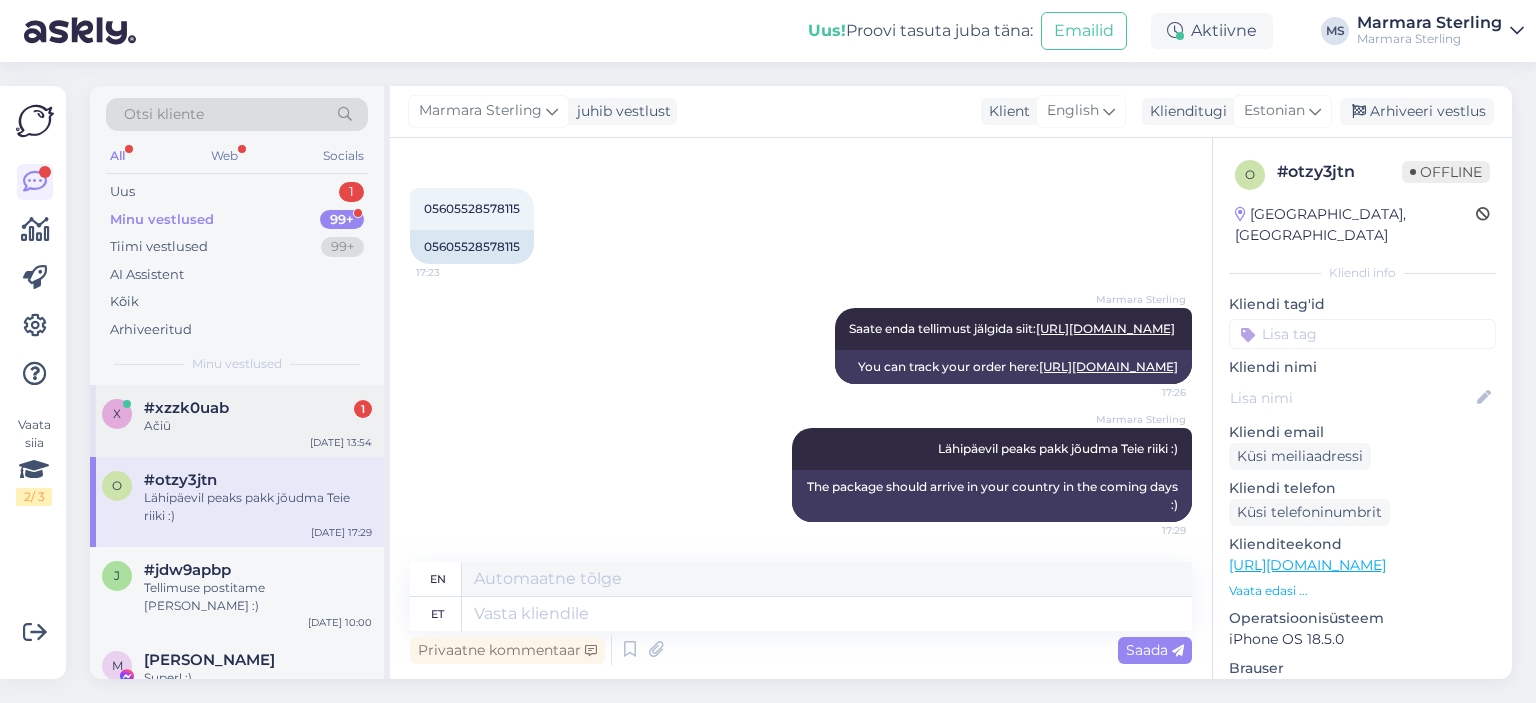 click on "Ačiū" at bounding box center (258, 426) 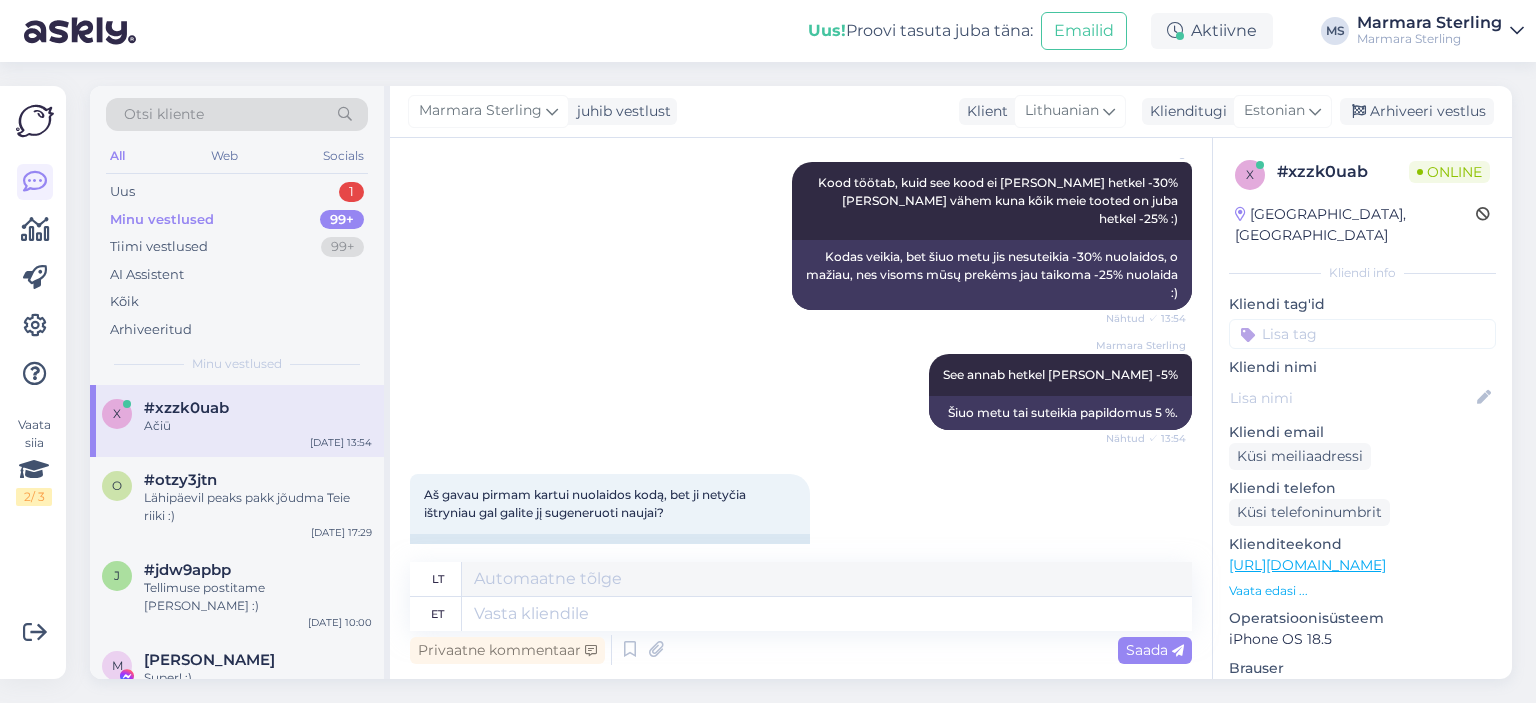 scroll, scrollTop: 1197, scrollLeft: 0, axis: vertical 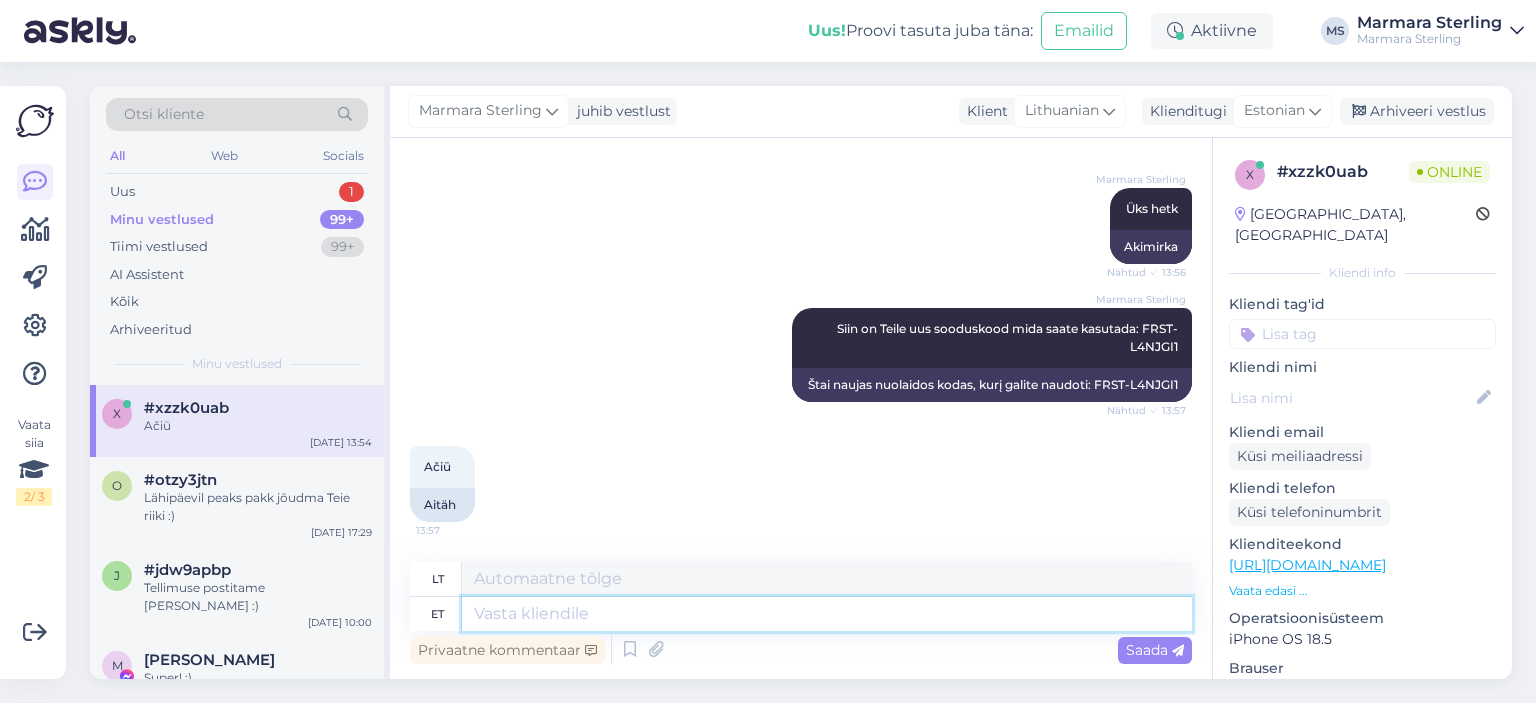click at bounding box center (827, 614) 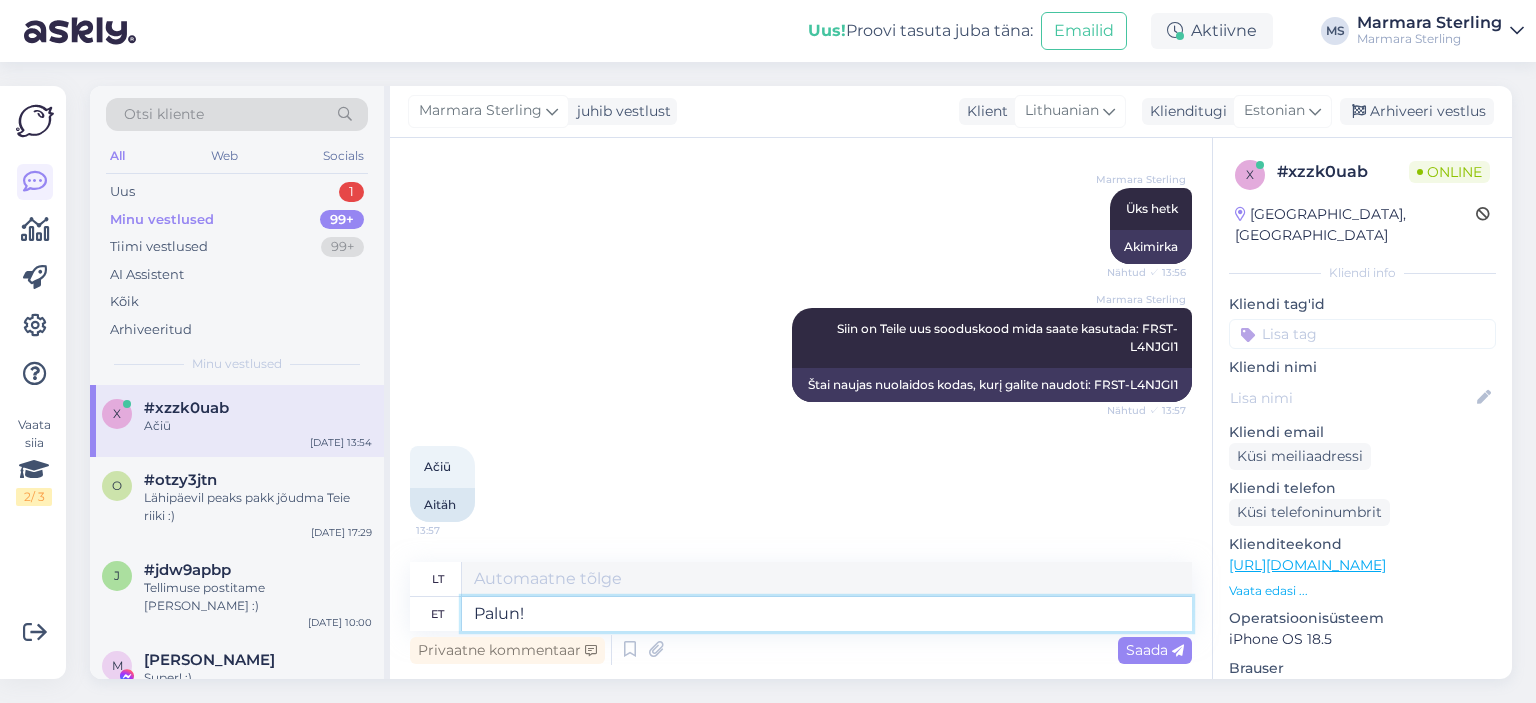 type on "Palun!" 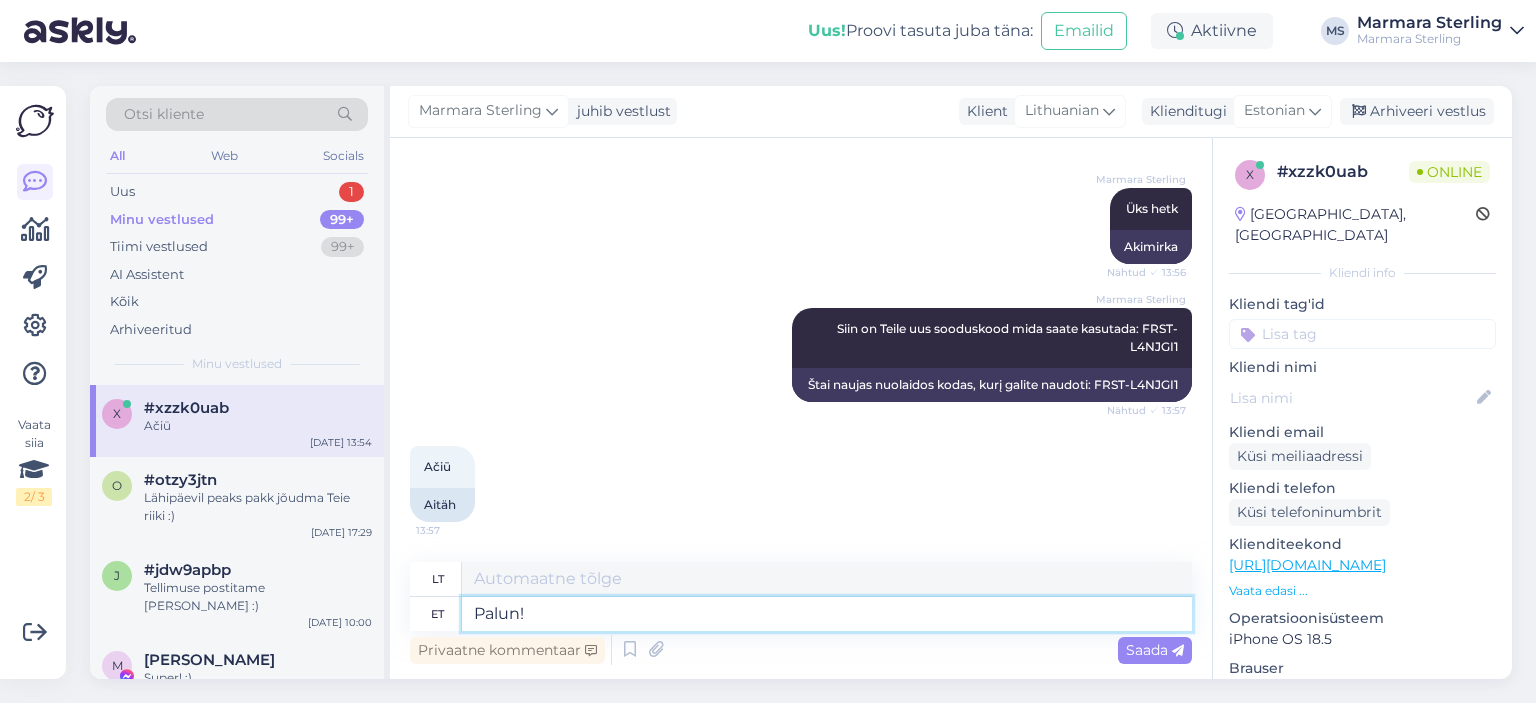 type on "Prašau!" 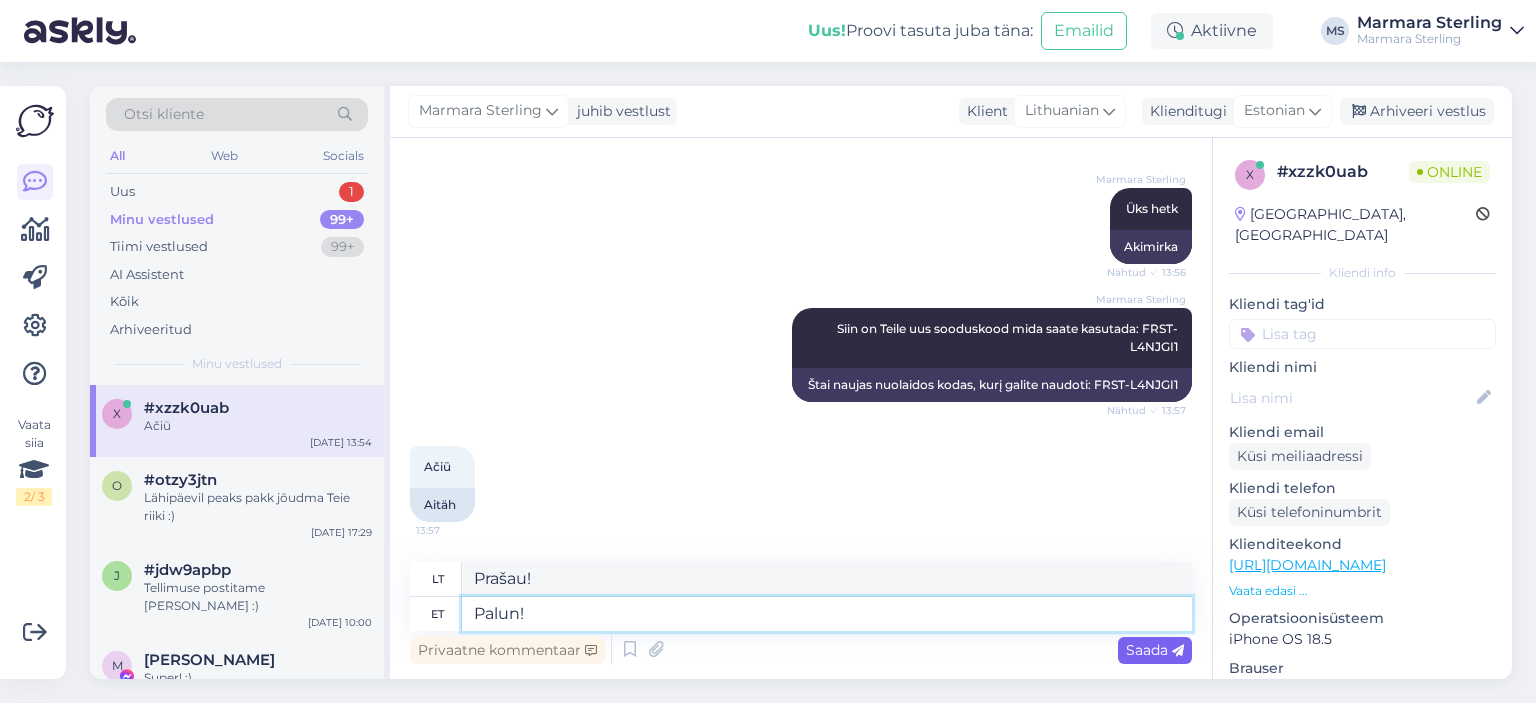 type on "Palun!" 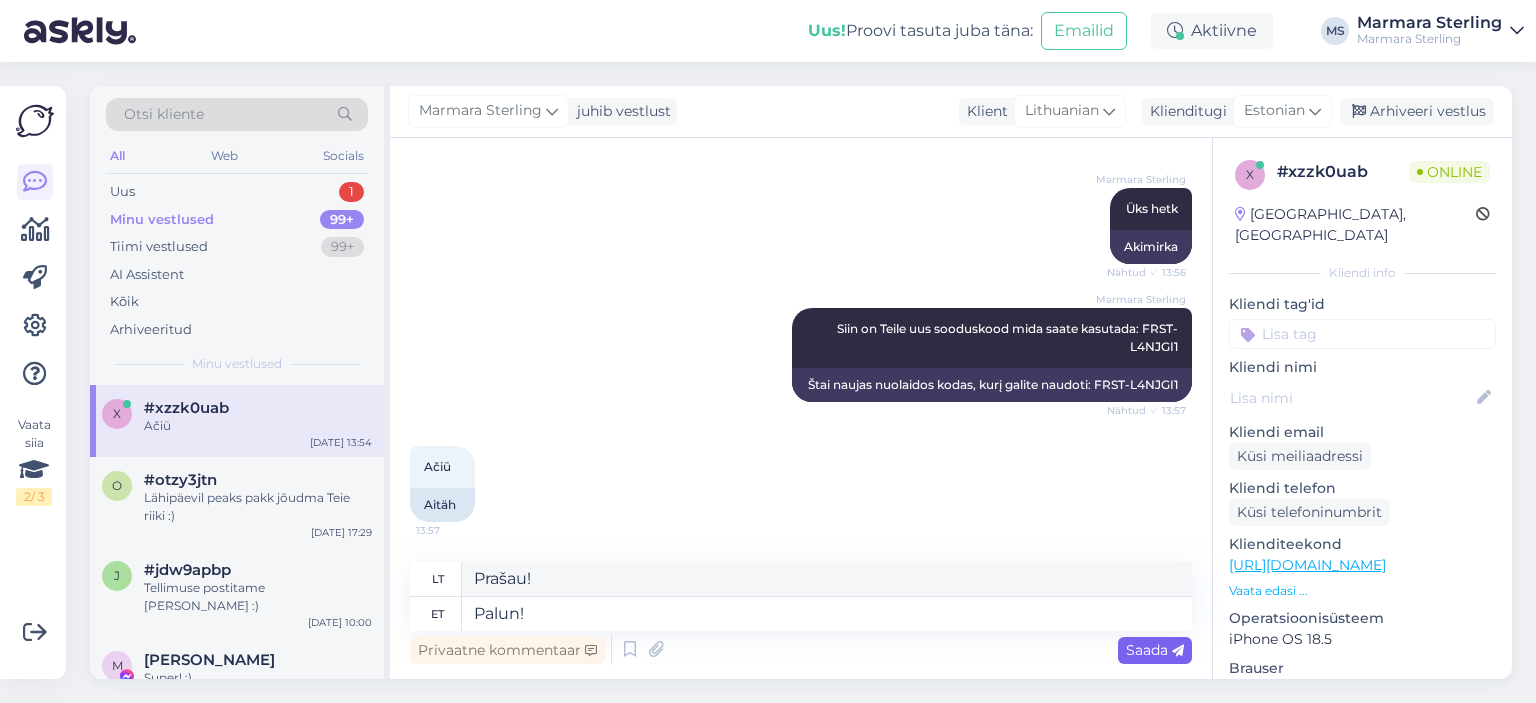 click on "Saada" at bounding box center (1155, 650) 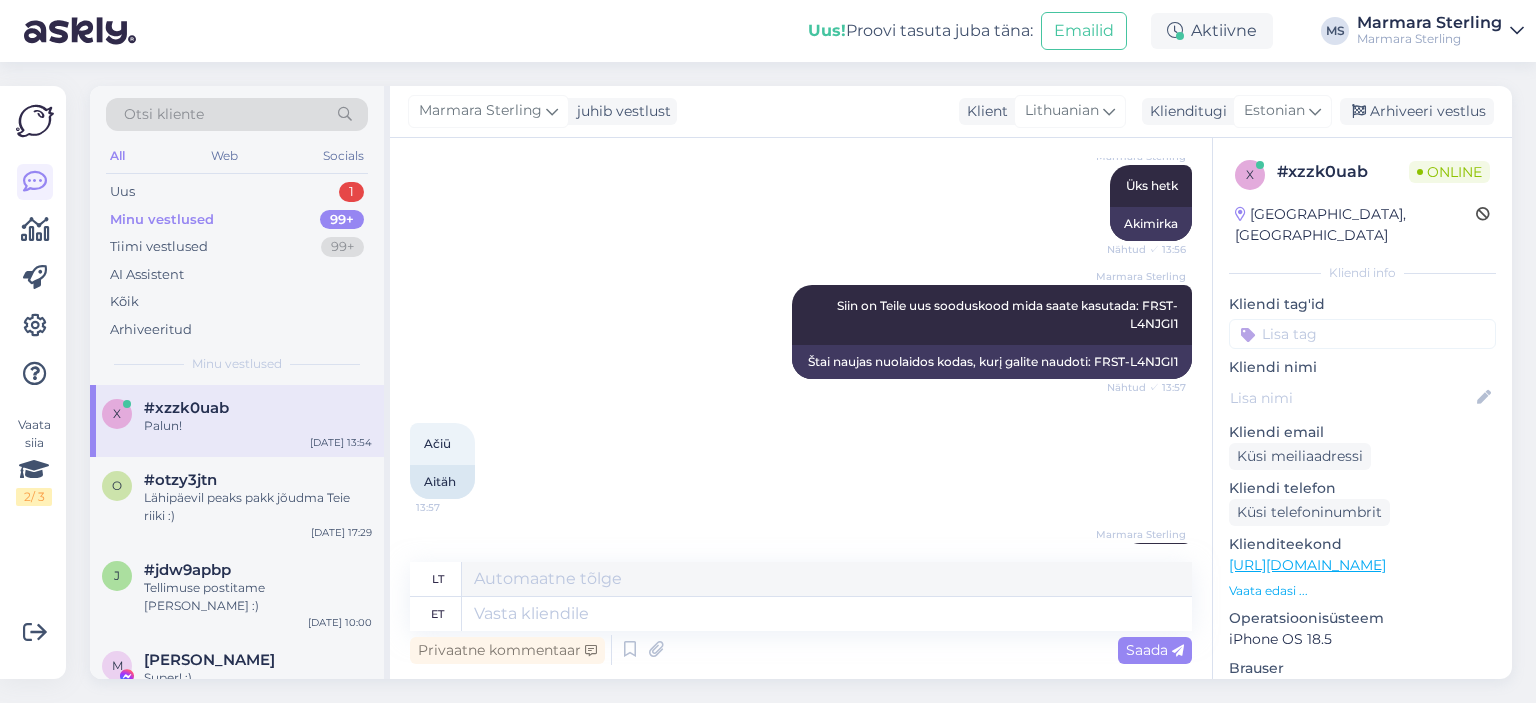 scroll, scrollTop: 1317, scrollLeft: 0, axis: vertical 